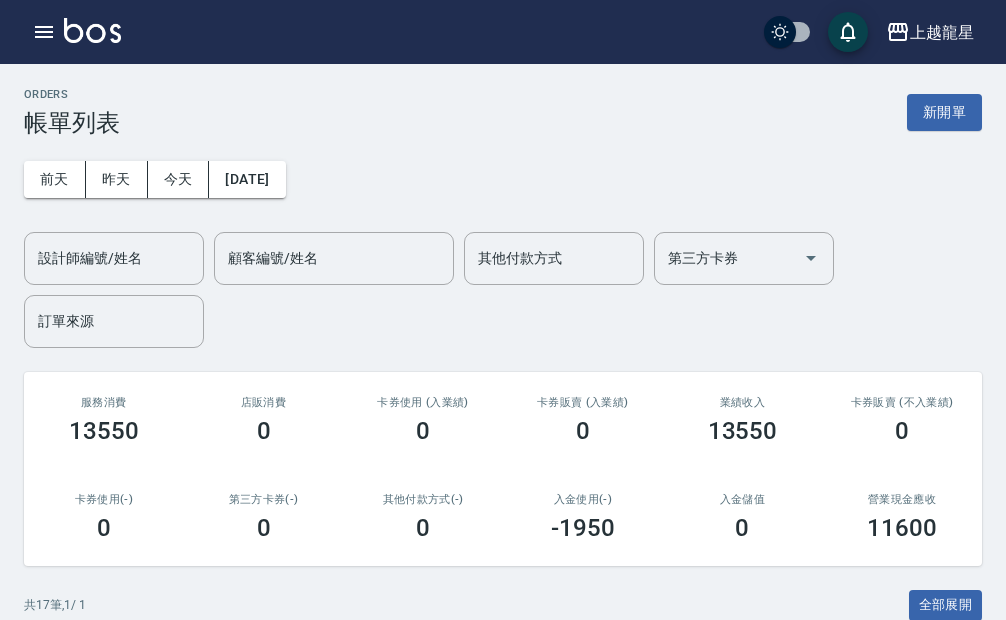 scroll, scrollTop: 0, scrollLeft: 0, axis: both 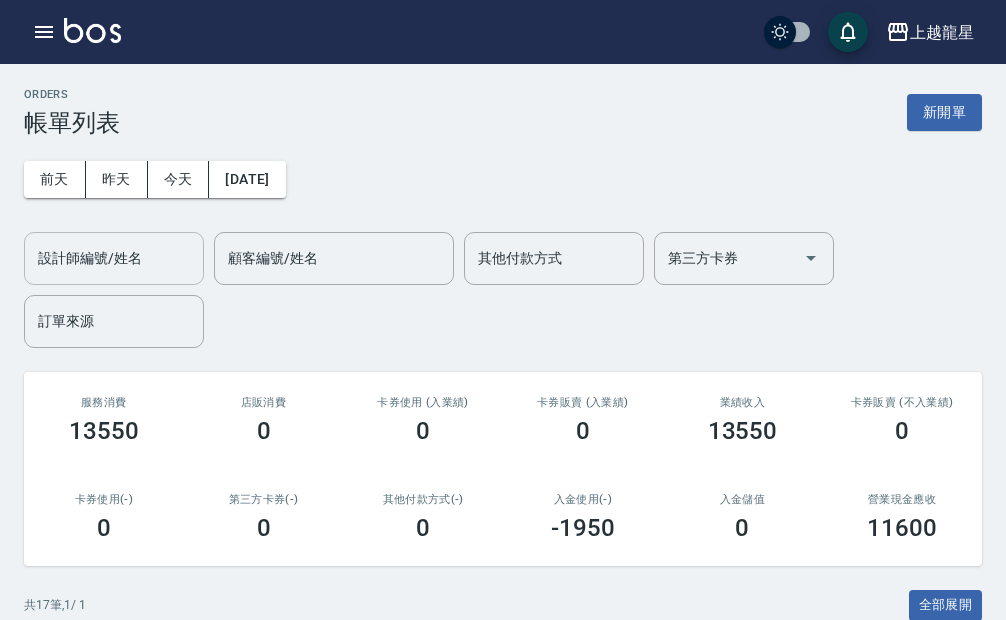 click on "設計師編號/姓名" at bounding box center [114, 258] 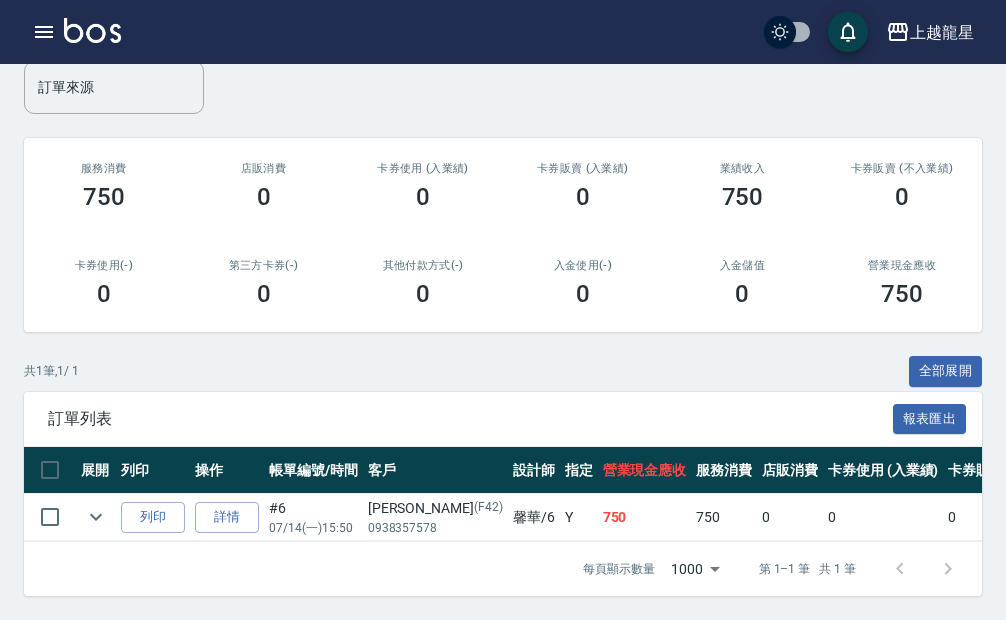 scroll, scrollTop: 0, scrollLeft: 0, axis: both 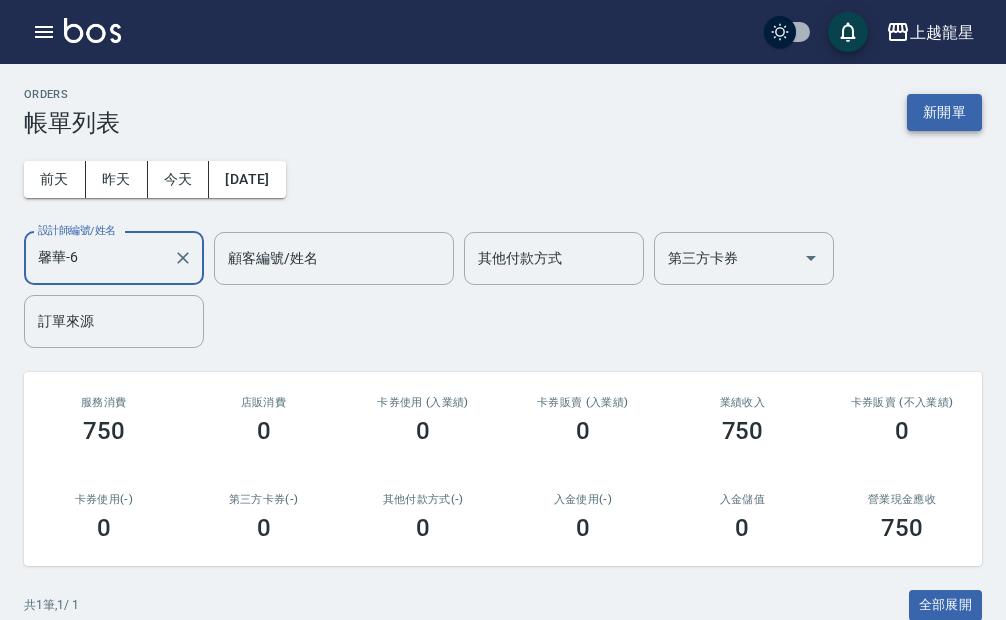 type on "馨華-6" 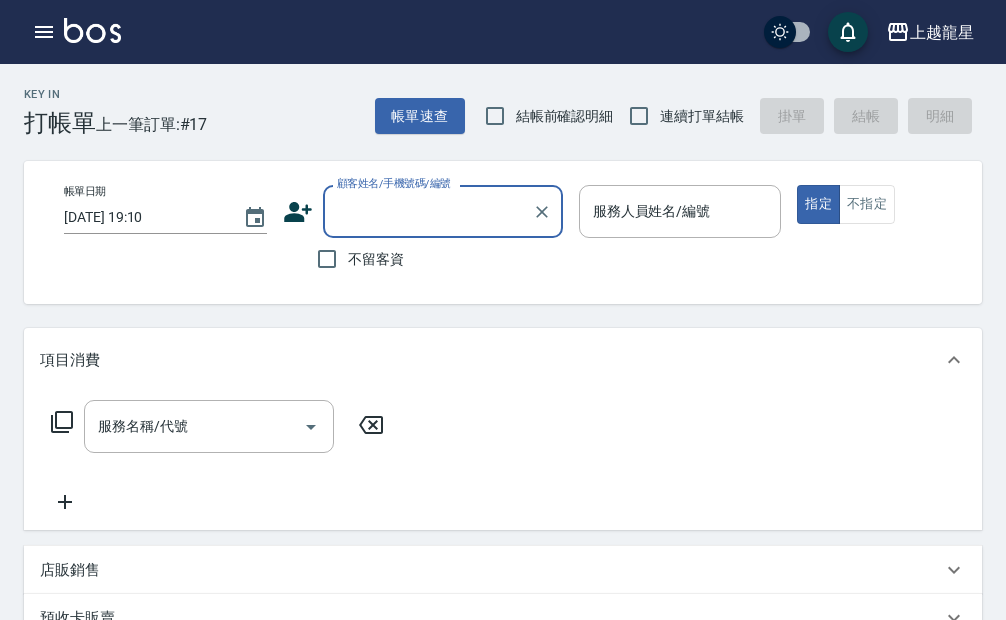 click on "顧客姓名/手機號碼/編號" at bounding box center [428, 211] 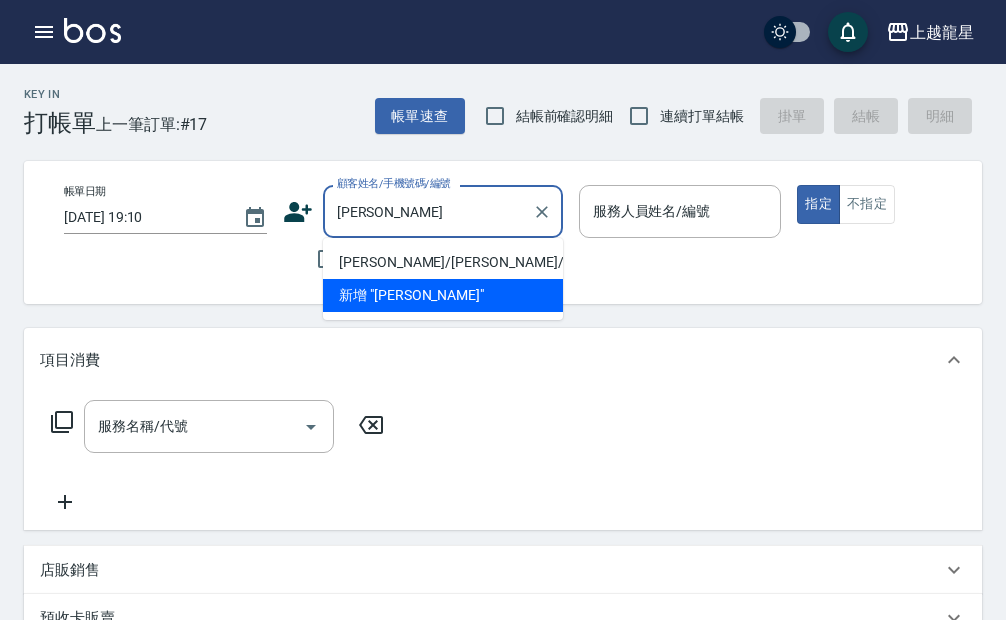 click on "[PERSON_NAME]/[PERSON_NAME]/F68" at bounding box center [443, 262] 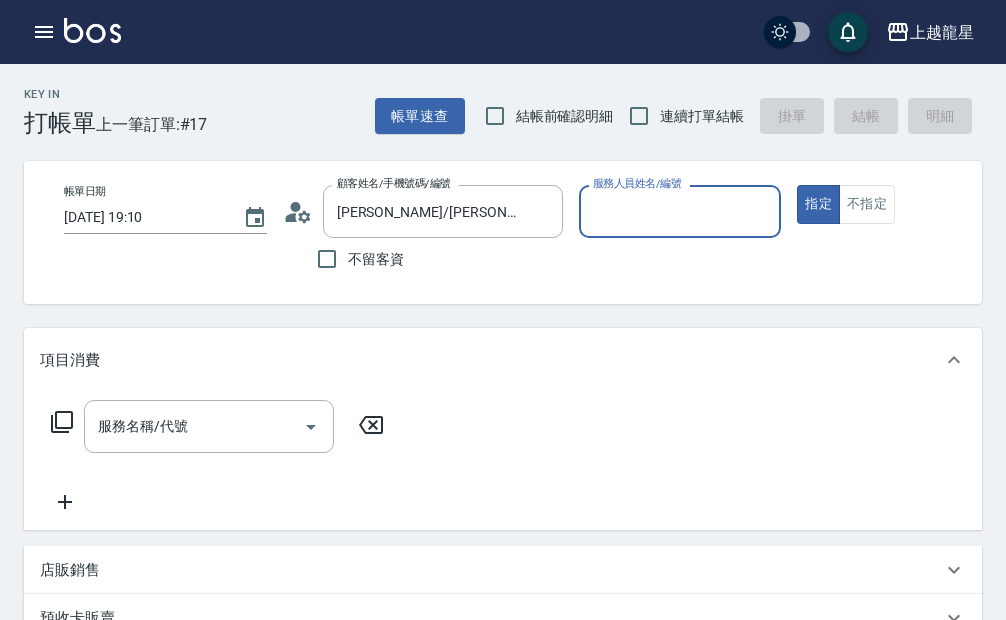 type on "馨華-6" 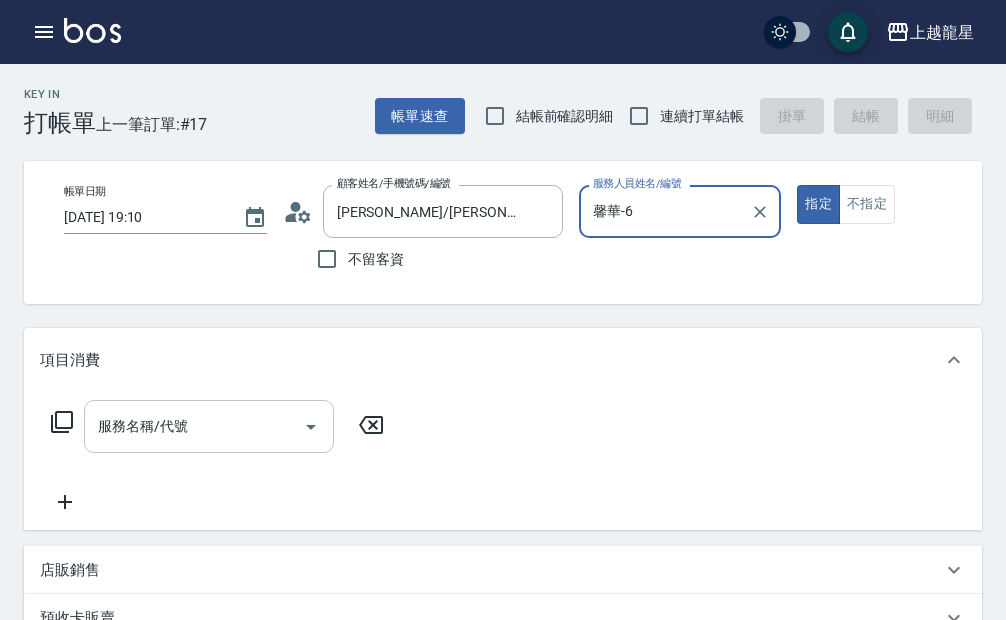 click on "服務名稱/代號" at bounding box center [194, 426] 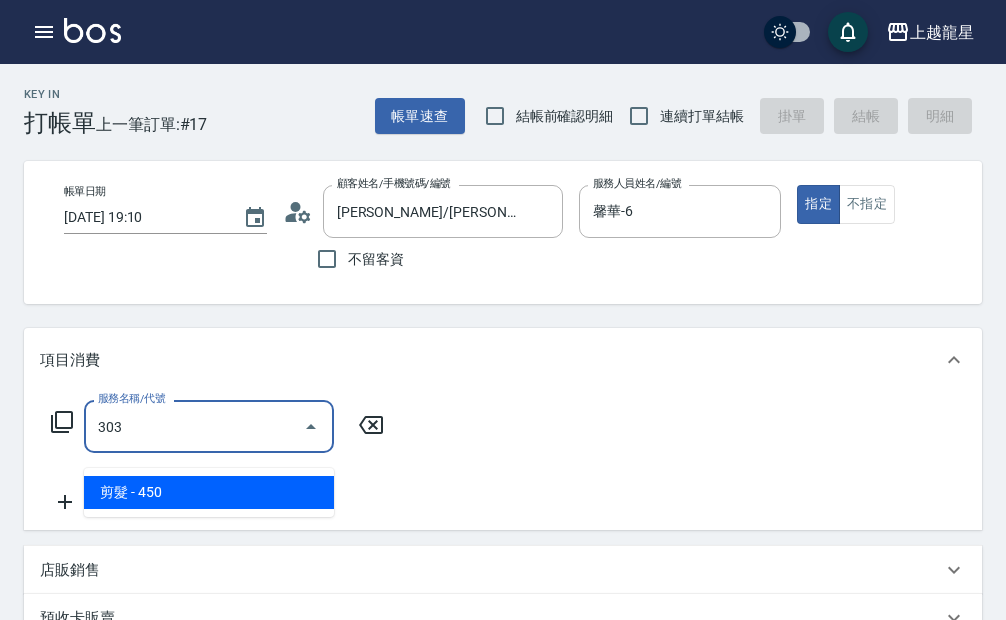 type on "剪髮(303)" 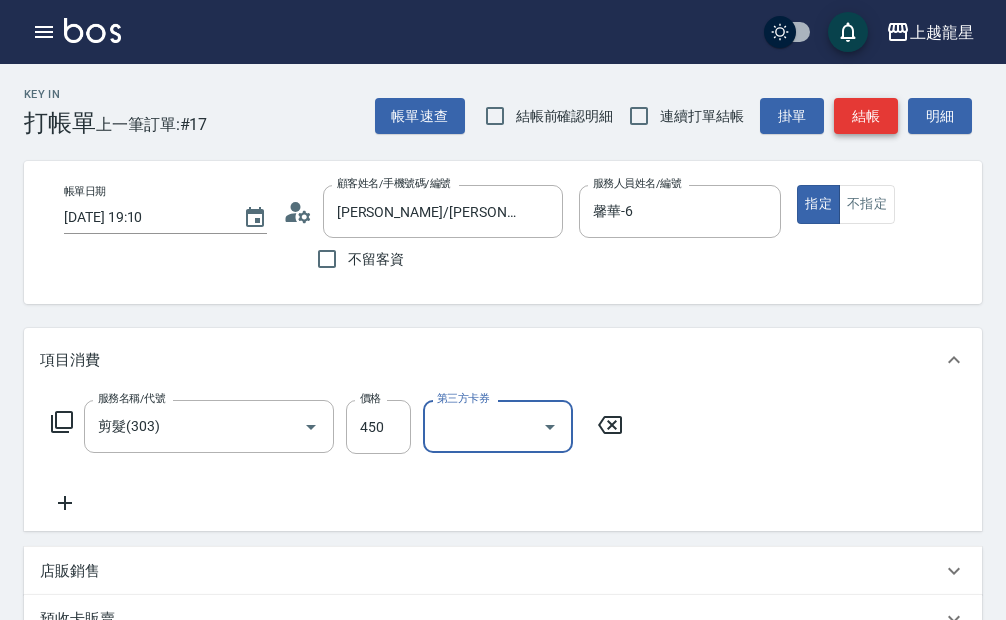 click on "結帳" at bounding box center (866, 116) 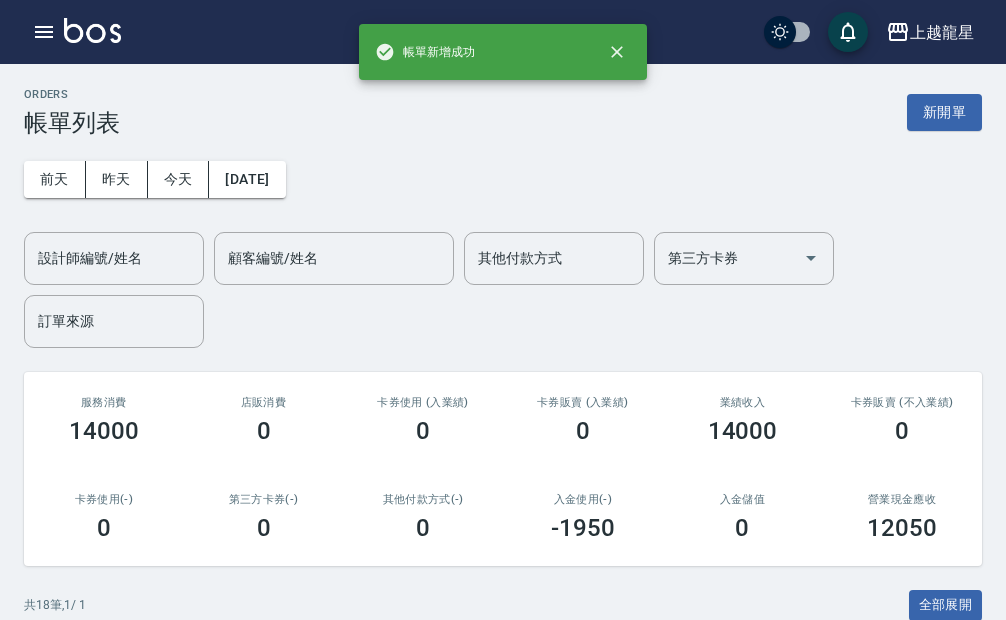 click on "ORDERS 帳單列表 新開單 前天 昨天 今天 2025/07/14 設計師編號/姓名 設計師編號/姓名 顧客編號/姓名 顧客編號/姓名 其他付款方式 其他付款方式 第三方卡券 第三方卡券 訂單來源 訂單來源 服務消費 14000 店販消費 0 卡券使用 (入業績) 0 卡券販賣 (入業績) 0 業績收入 14000 卡券販賣 (不入業績) 0 卡券使用(-) 0 第三方卡券(-) 0 其他付款方式(-) 0 入金使用(-) -1950 入金儲值 0 營業現金應收 12050 共  18  筆,  1  /   1 全部展開 訂單列表 報表匯出 展開 列印 操作 帳單編號/時間 客戶 設計師 指定 營業現金應收 服務消費 店販消費 卡券使用 (入業績) 卡券販賣 (入業績) 業績收入 卡券販賣 (不入業績) 卡券使用(-) 第三方卡券(-) 其他付款方式(-) 入金使用(-) 備註 訂單來源 列印 詳情 #18 07/14 (一) 19:10 李隆德 (F68) 李隆德 馨華 /6 Y 450 450 0 0 0 450 0 0 0 0 0 列印 詳情 #17 07/14 (一) 17:58 程意文 (9-155) /7 Y" at bounding box center [503, 867] 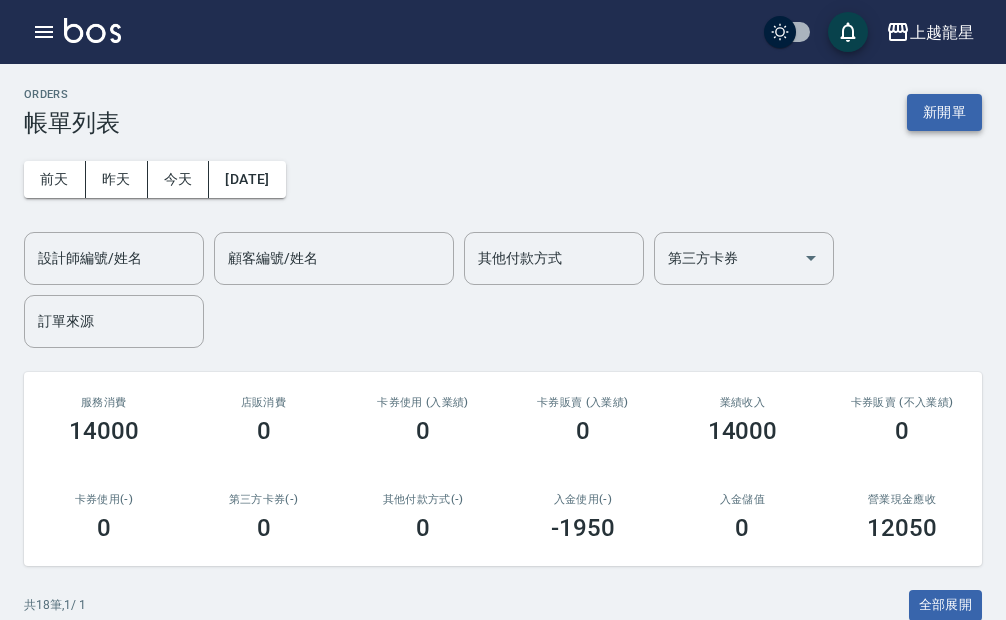 click on "新開單" at bounding box center (944, 112) 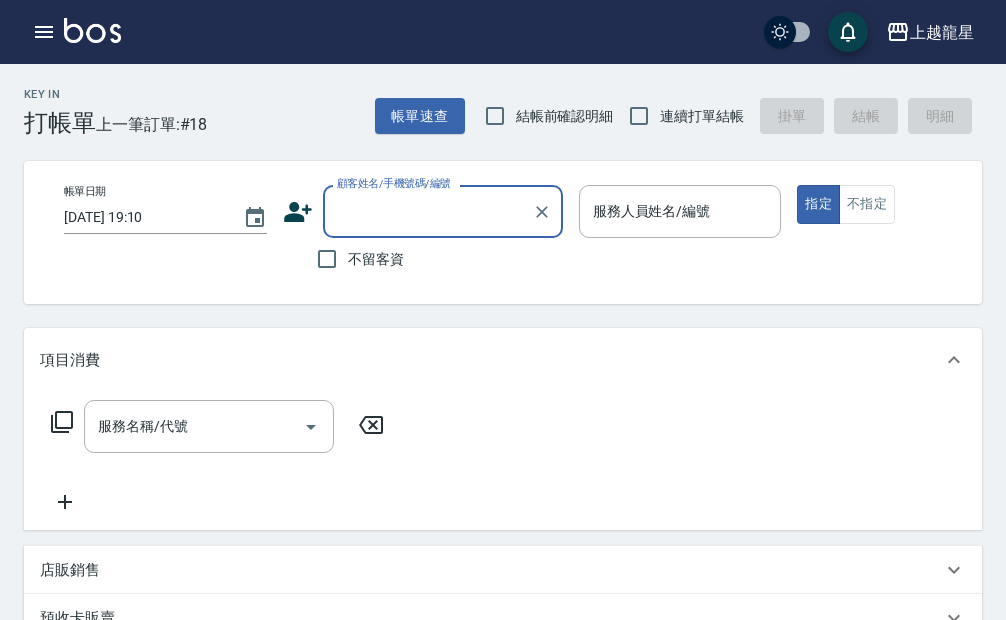 click on "顧客姓名/手機號碼/編號" at bounding box center [428, 211] 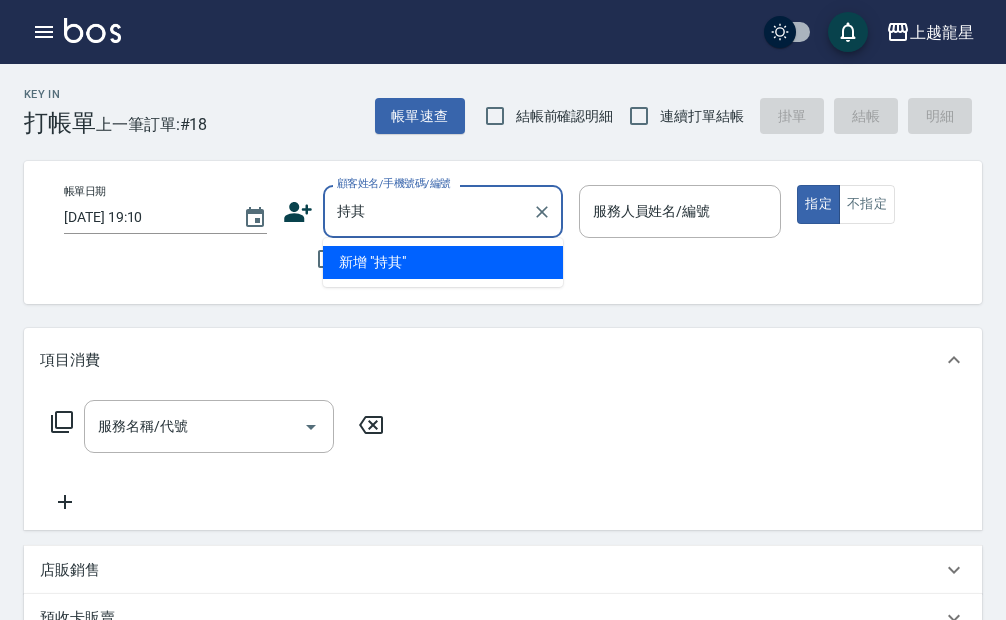 type on "持" 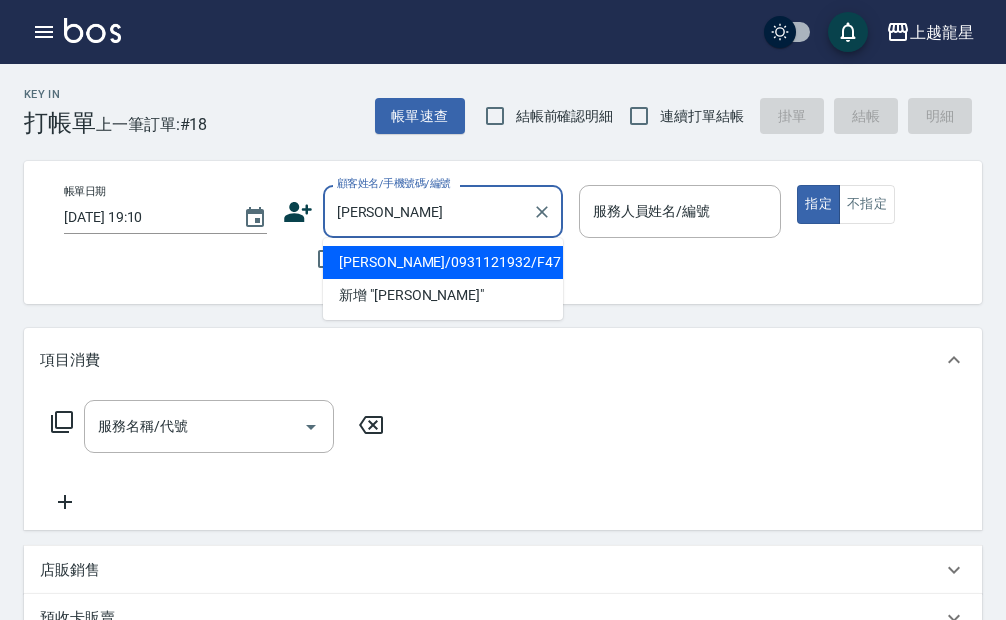 click on "[PERSON_NAME]/0931121932/F47" at bounding box center (443, 262) 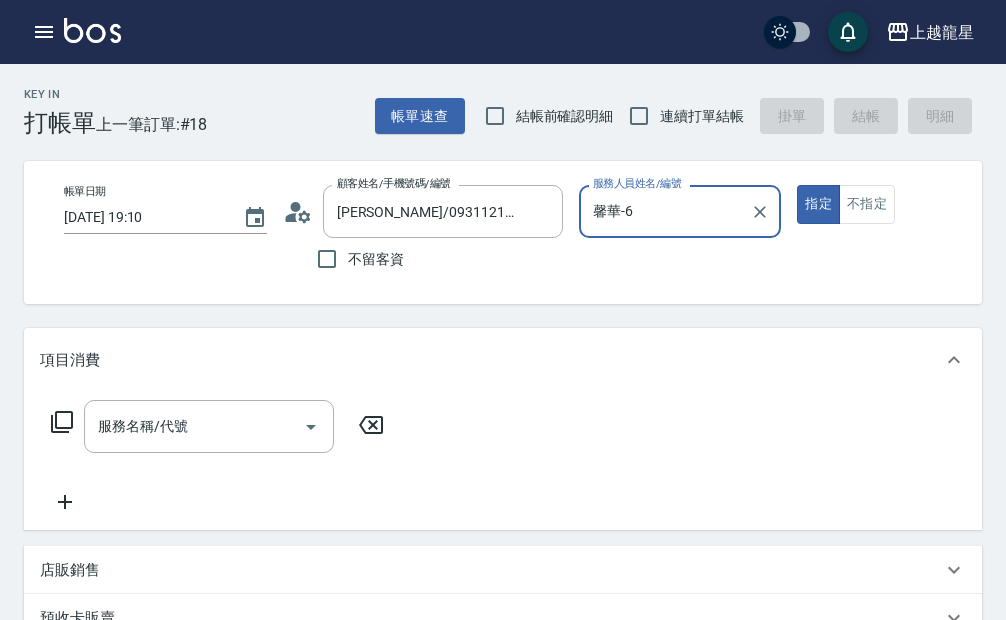 type on "馨華-6" 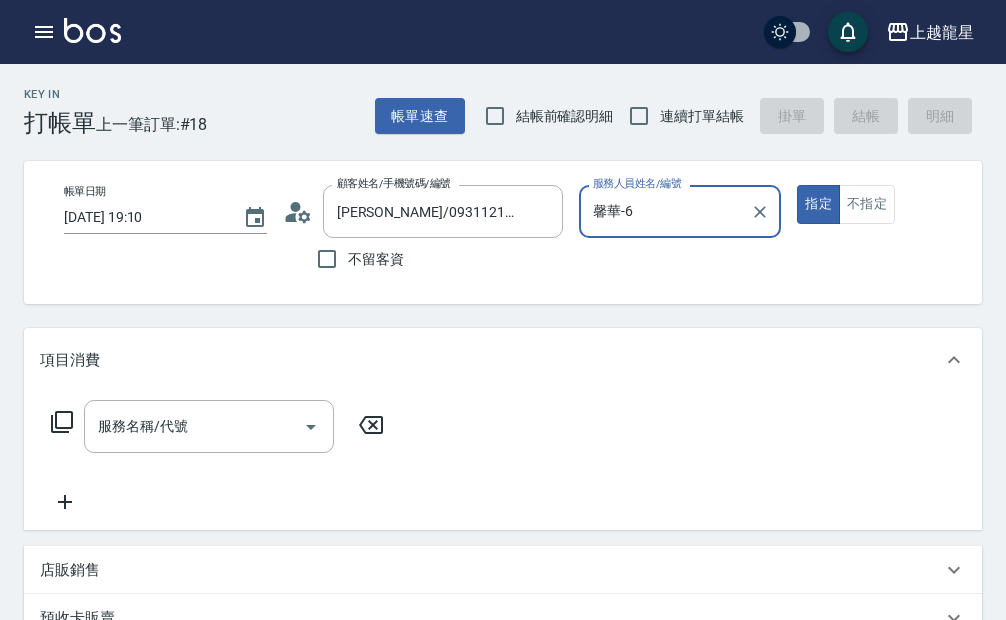 click 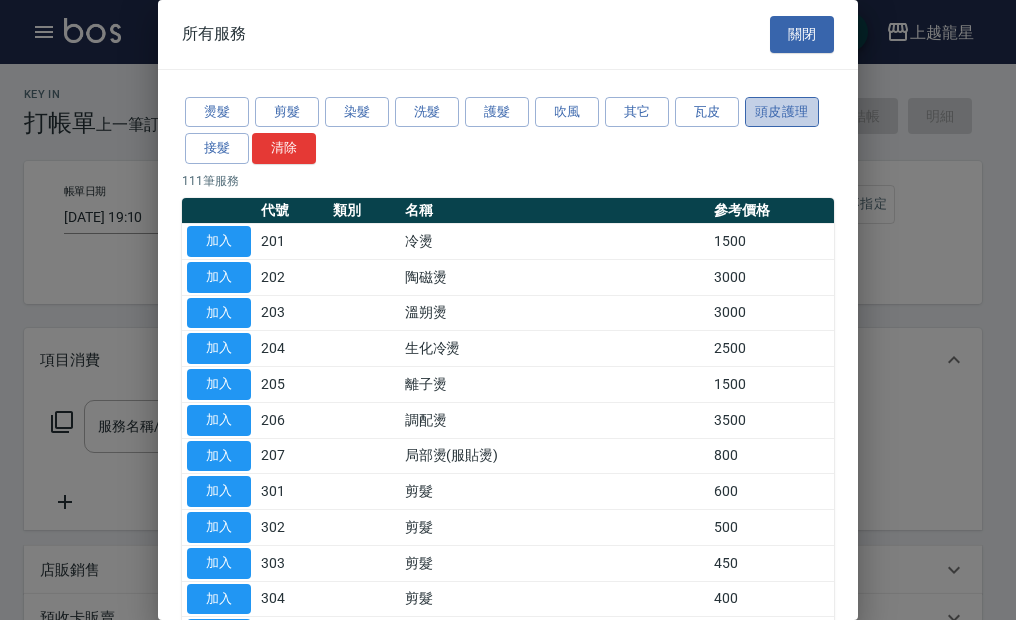 click on "頭皮護理" at bounding box center [782, 112] 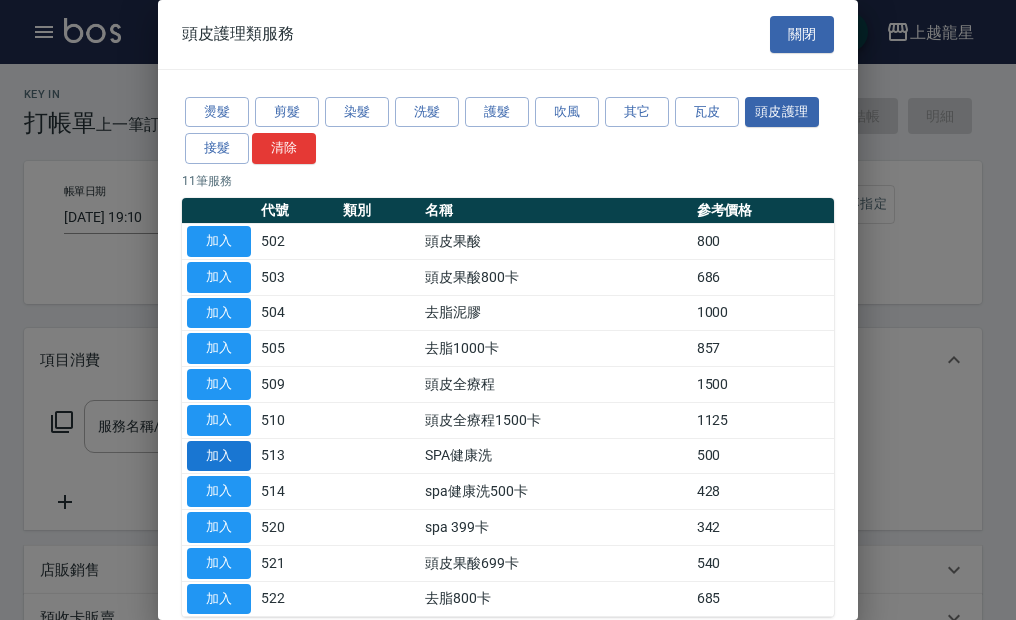 click on "加入" at bounding box center (219, 456) 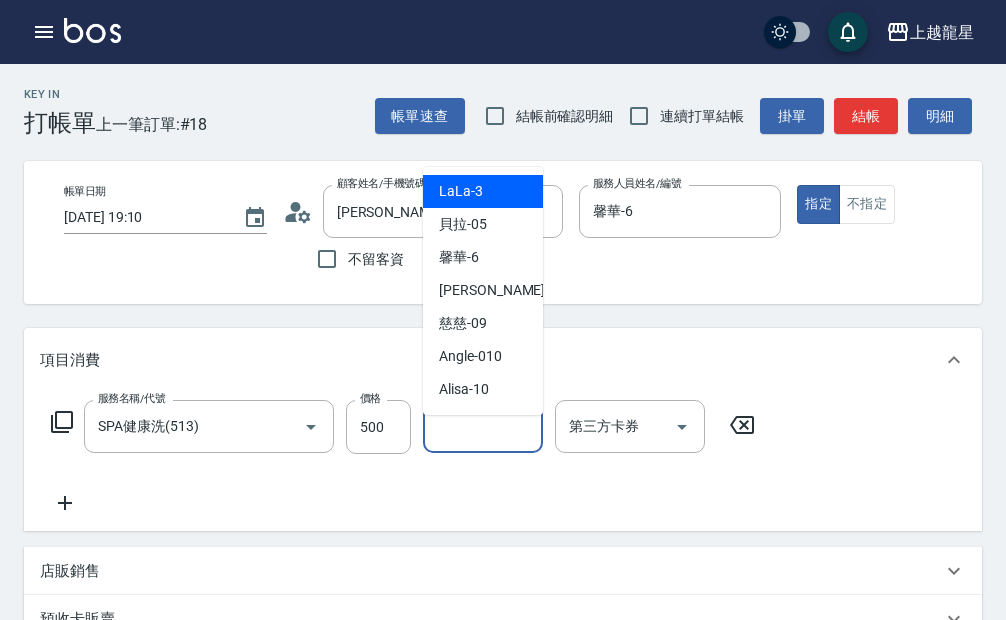 click on "洗-1" at bounding box center (483, 426) 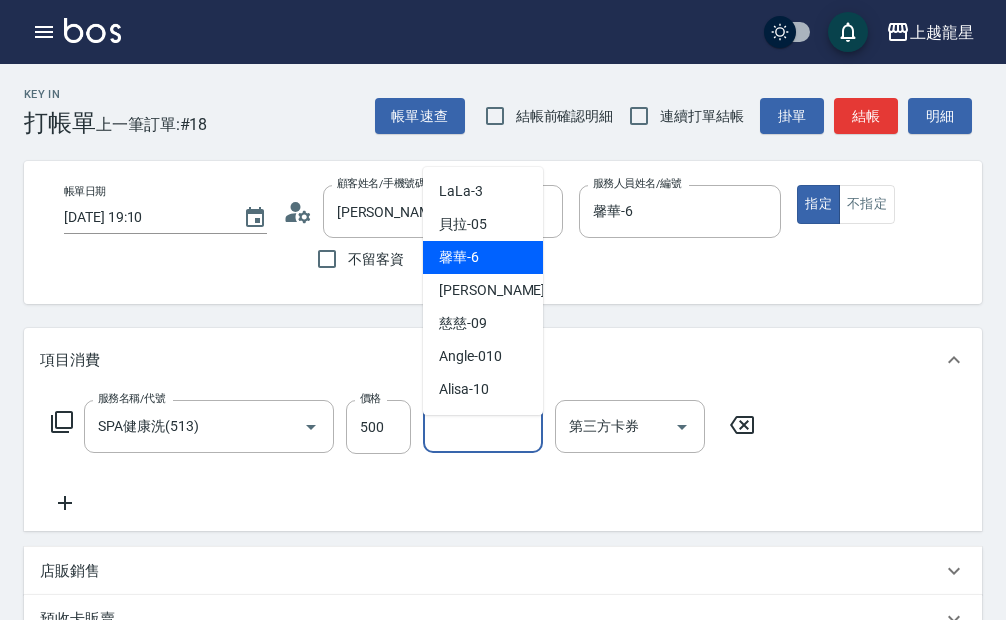 click on "馨華 -6" at bounding box center (483, 257) 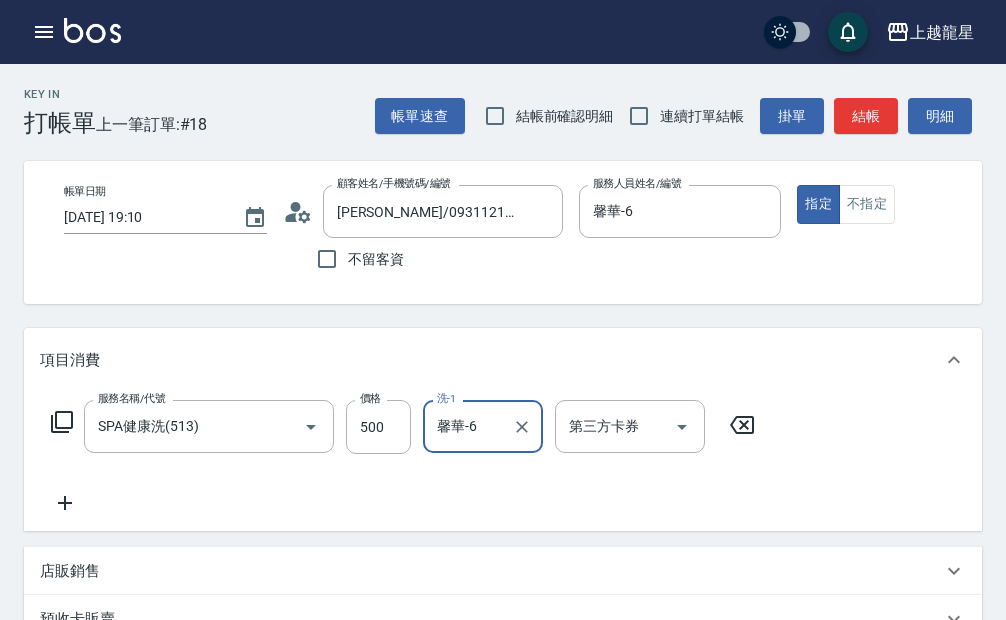 click 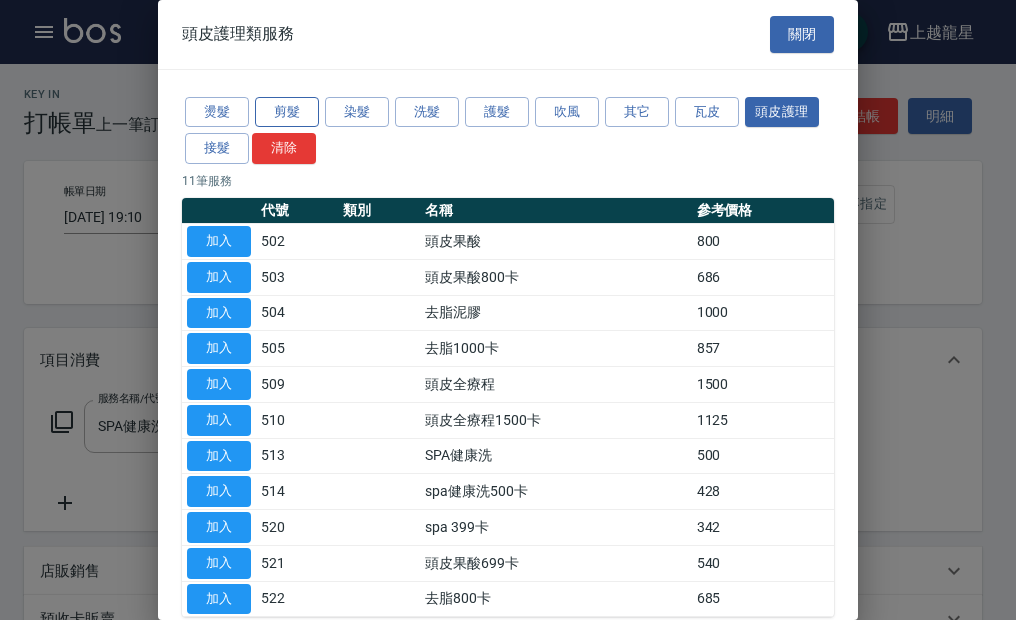 click on "剪髮" at bounding box center (287, 112) 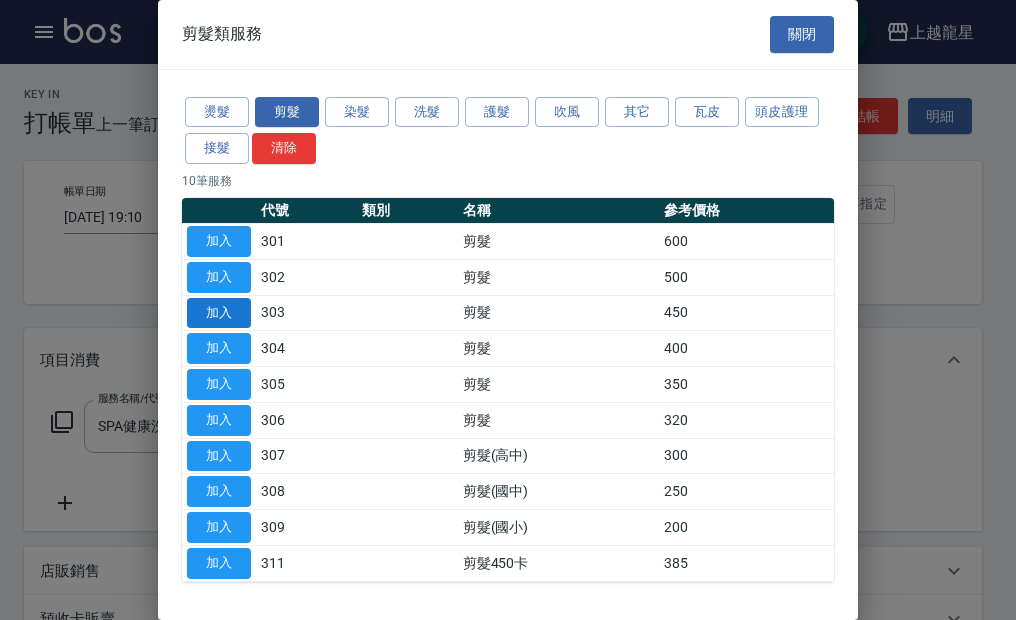 click on "加入" at bounding box center (219, 313) 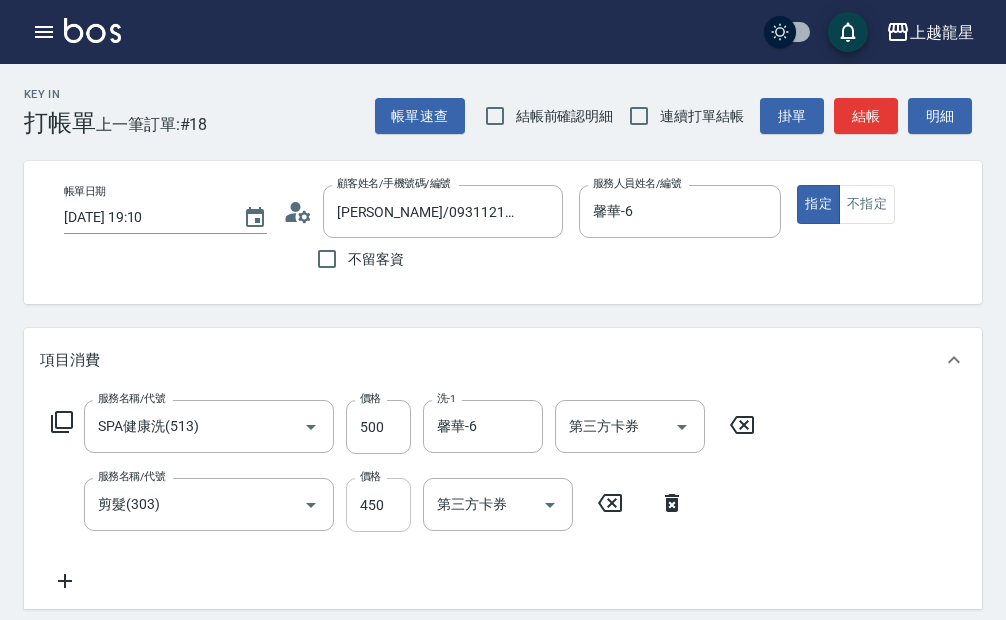 click on "450" at bounding box center [378, 505] 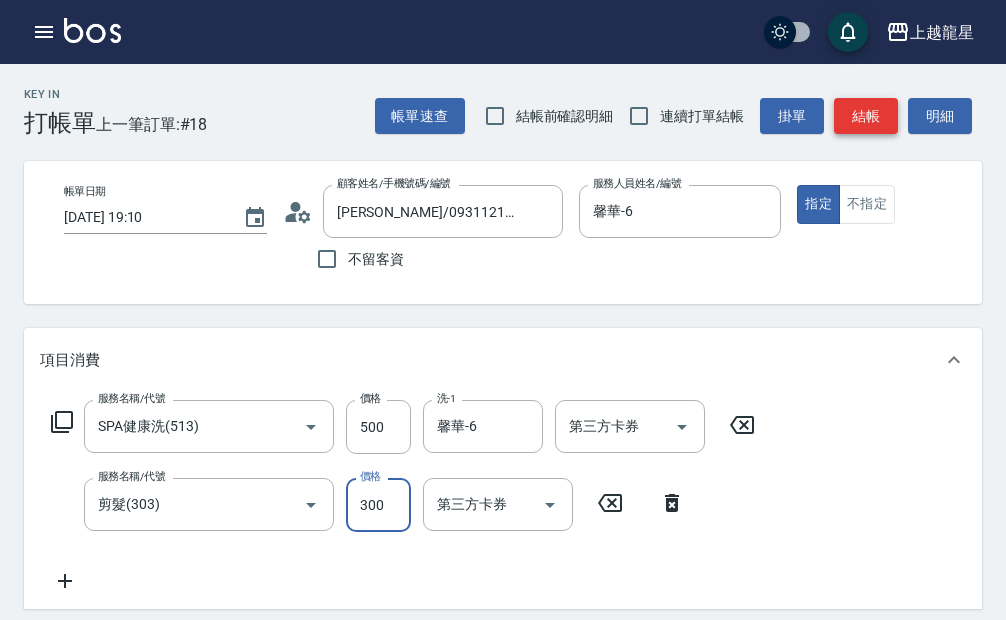 type on "300" 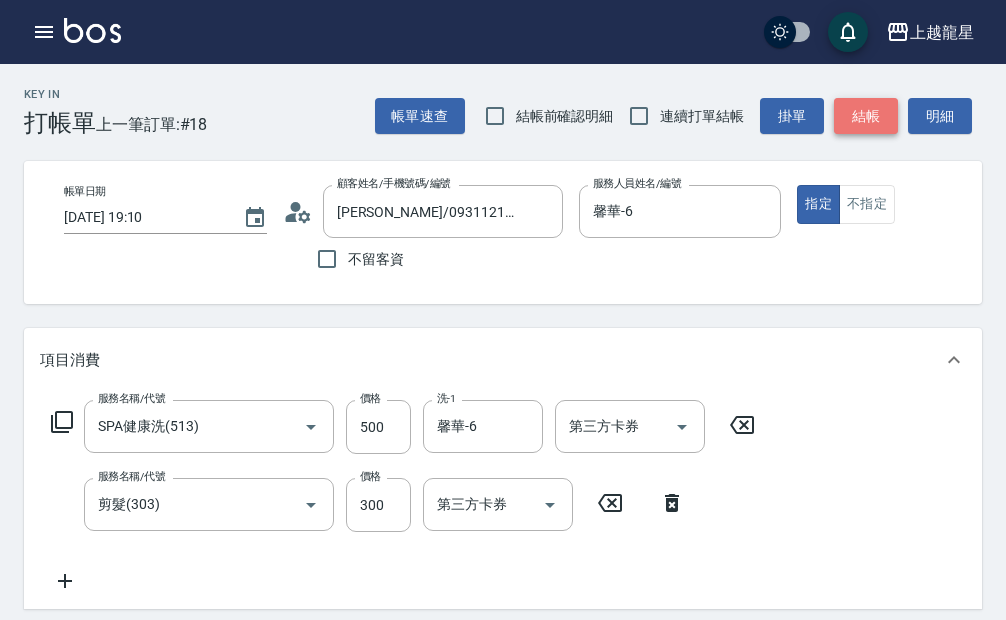 click on "結帳" at bounding box center [866, 116] 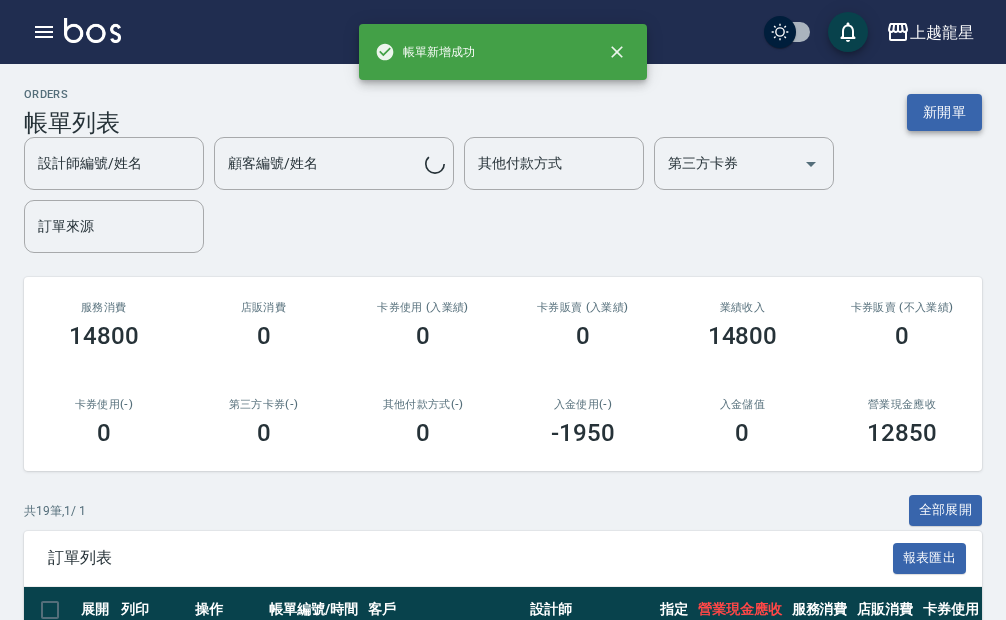 click on "新開單" at bounding box center [944, 112] 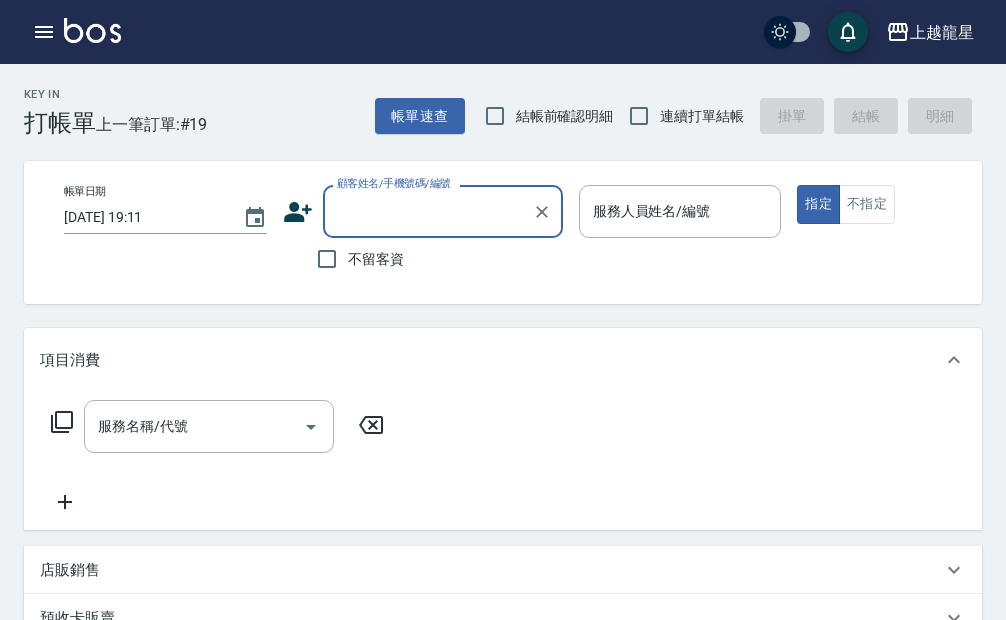 click on "顧客姓名/手機號碼/編號" at bounding box center [428, 211] 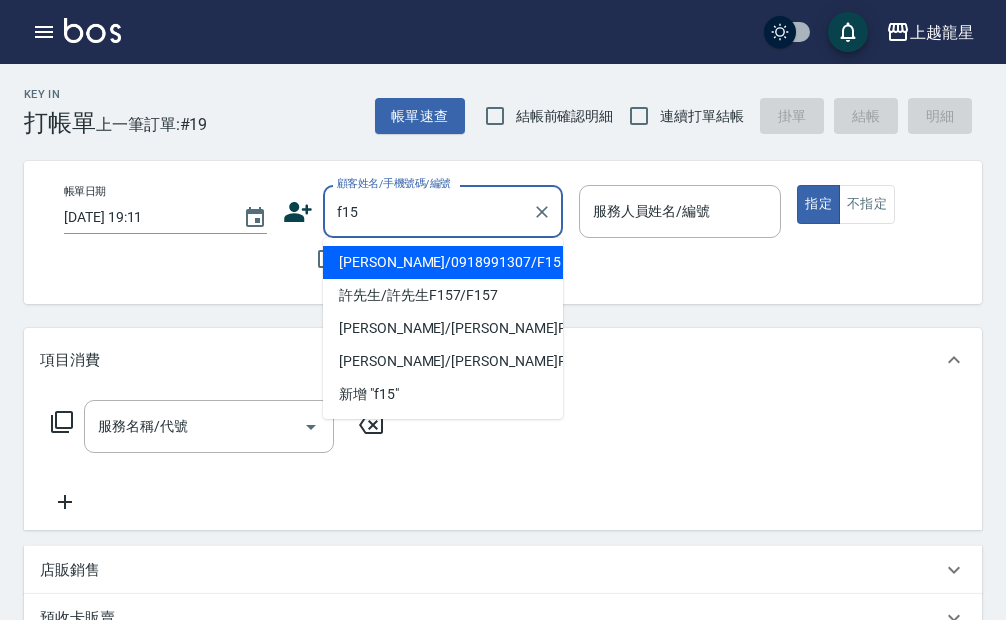 click on "[PERSON_NAME]/0918991307/F15" at bounding box center (443, 262) 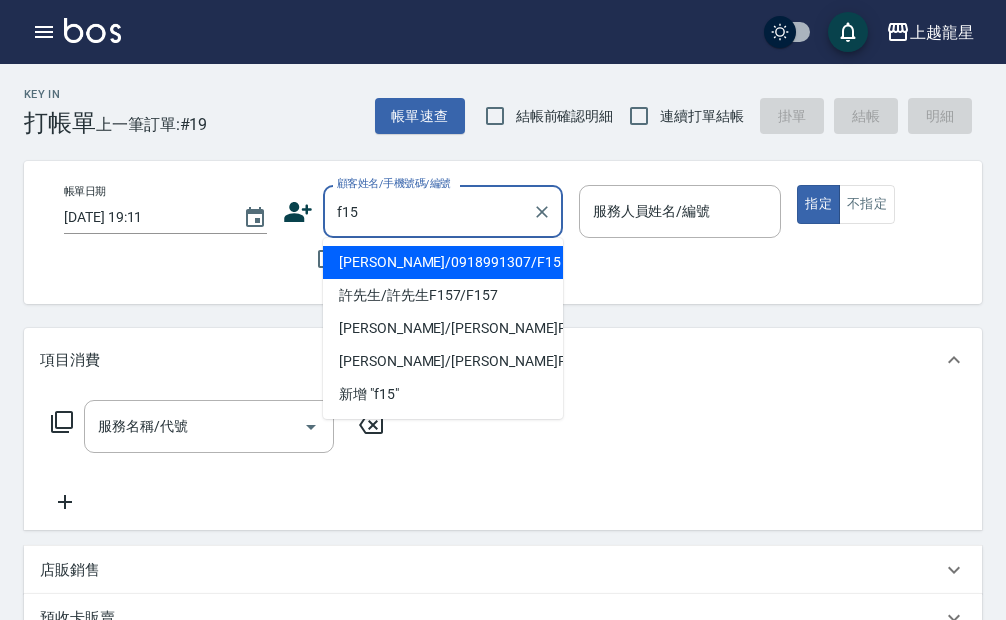 type on "[PERSON_NAME]/0918991307/F15" 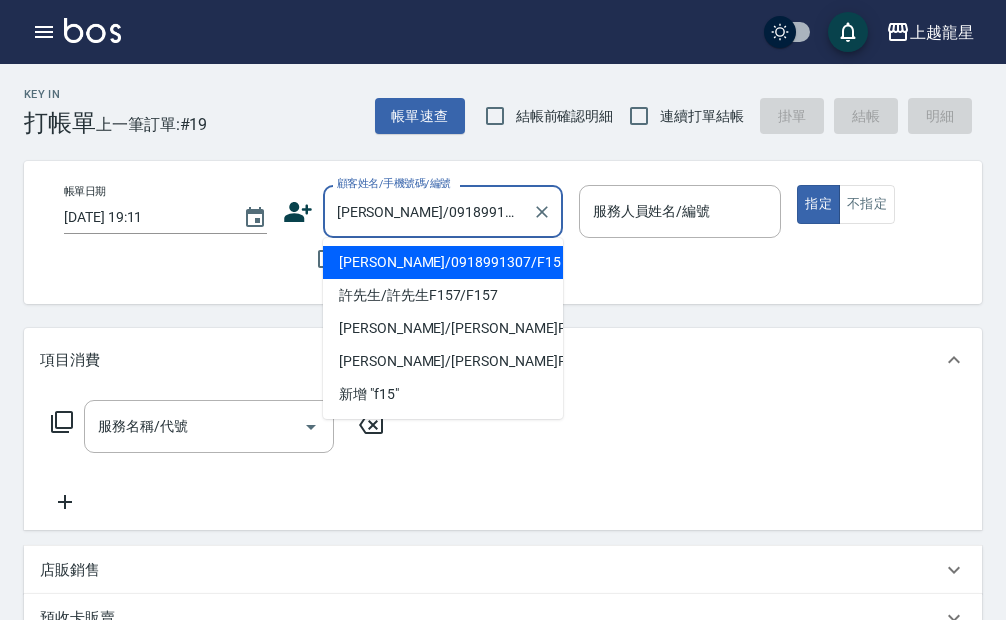 type on "馨華-6" 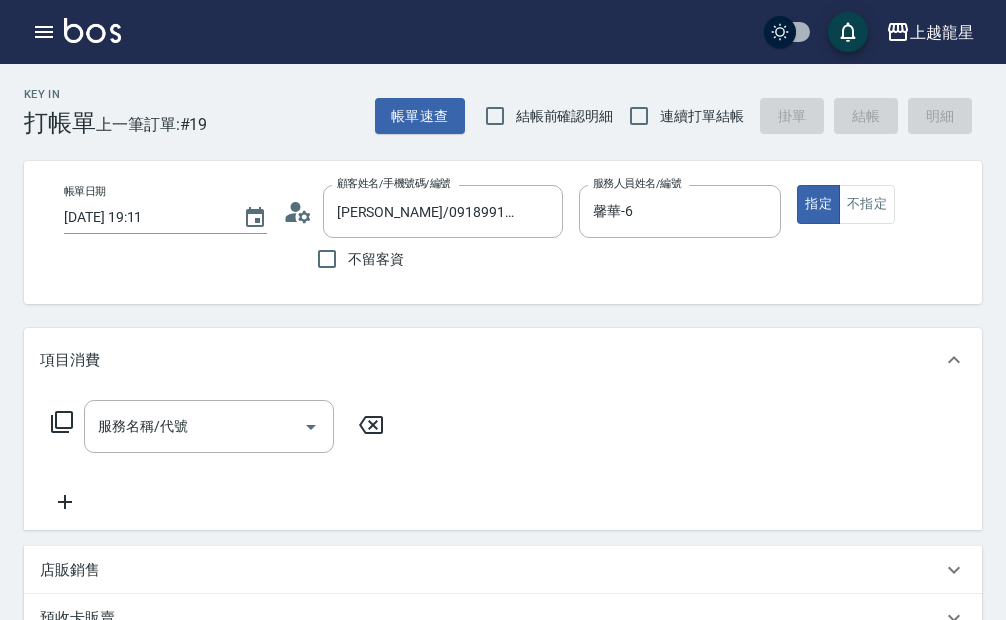 click 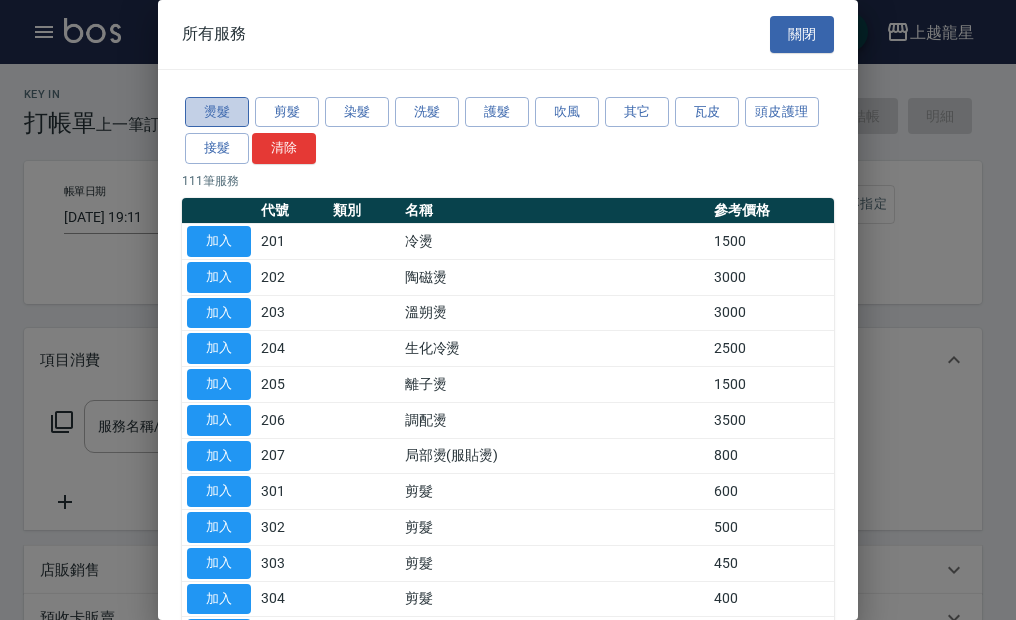 click on "燙髮" at bounding box center [217, 112] 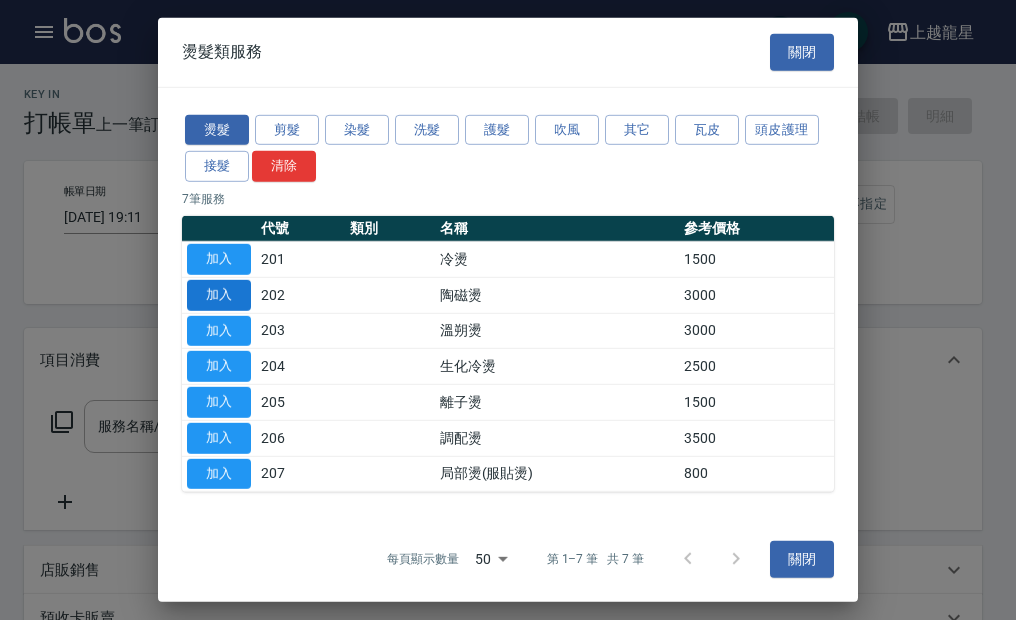 click on "加入" at bounding box center (219, 295) 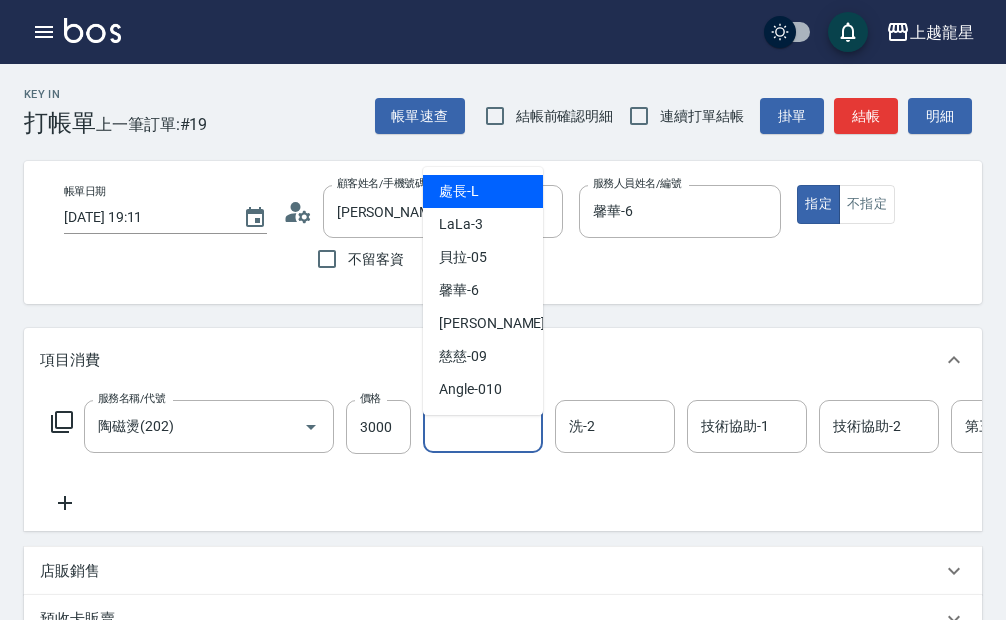 click on "洗-1" at bounding box center (483, 426) 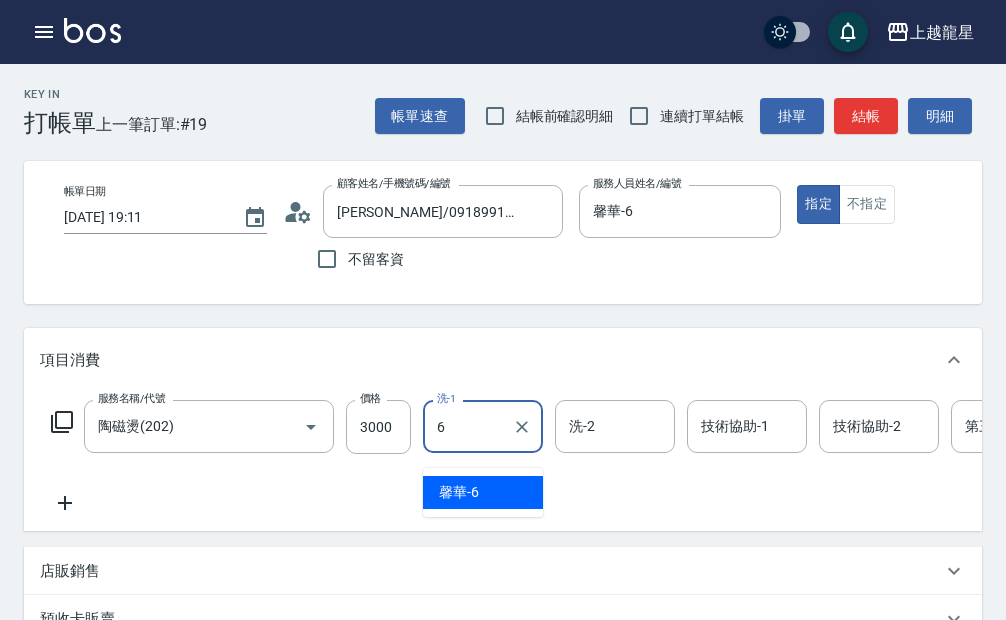 type on "馨華-6" 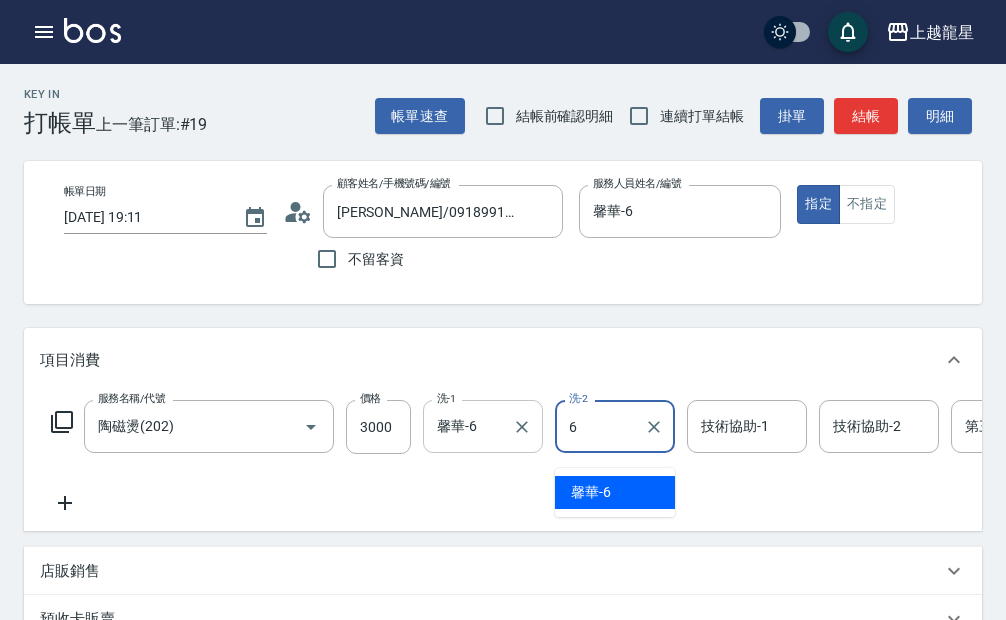 type on "馨華-6" 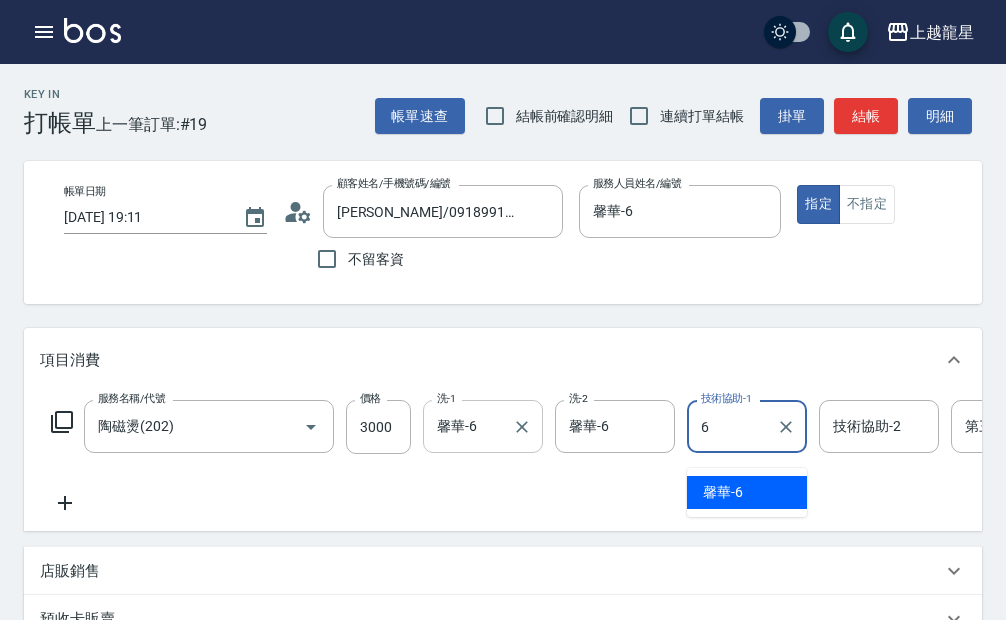 type on "馨華-6" 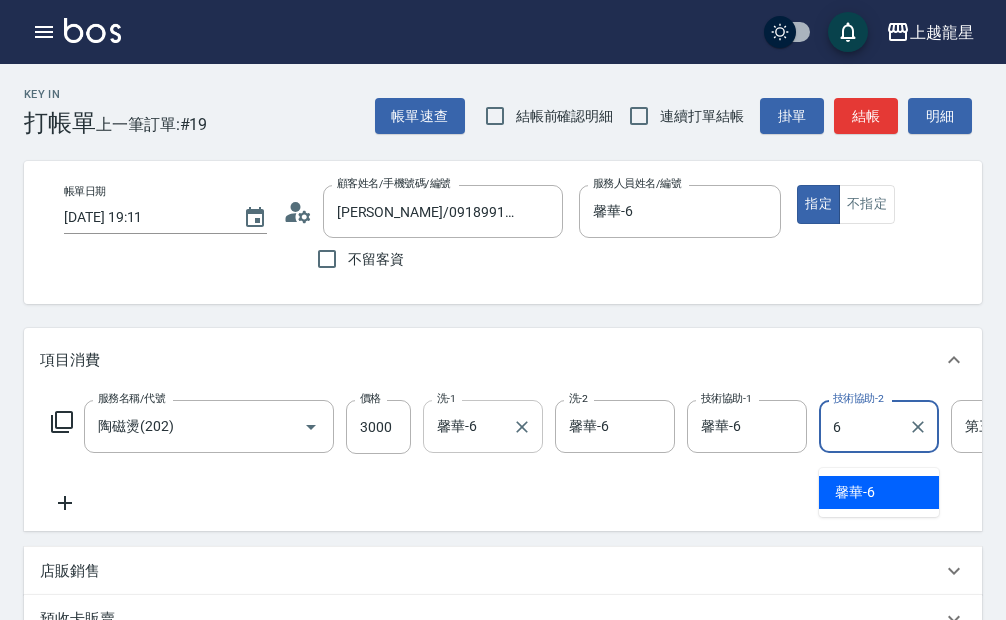 type on "馨華-6" 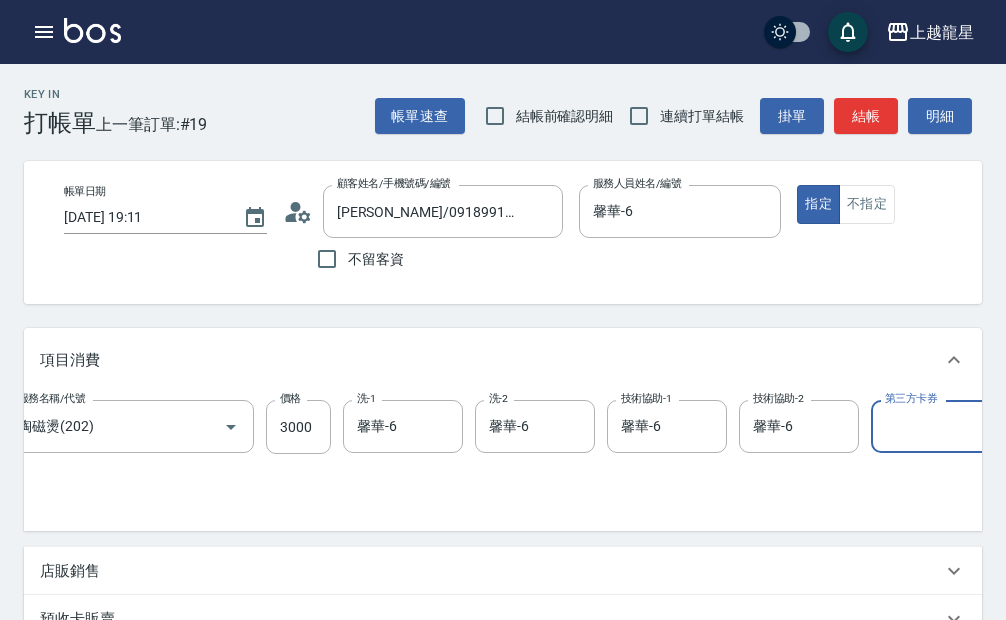 scroll, scrollTop: 0, scrollLeft: 0, axis: both 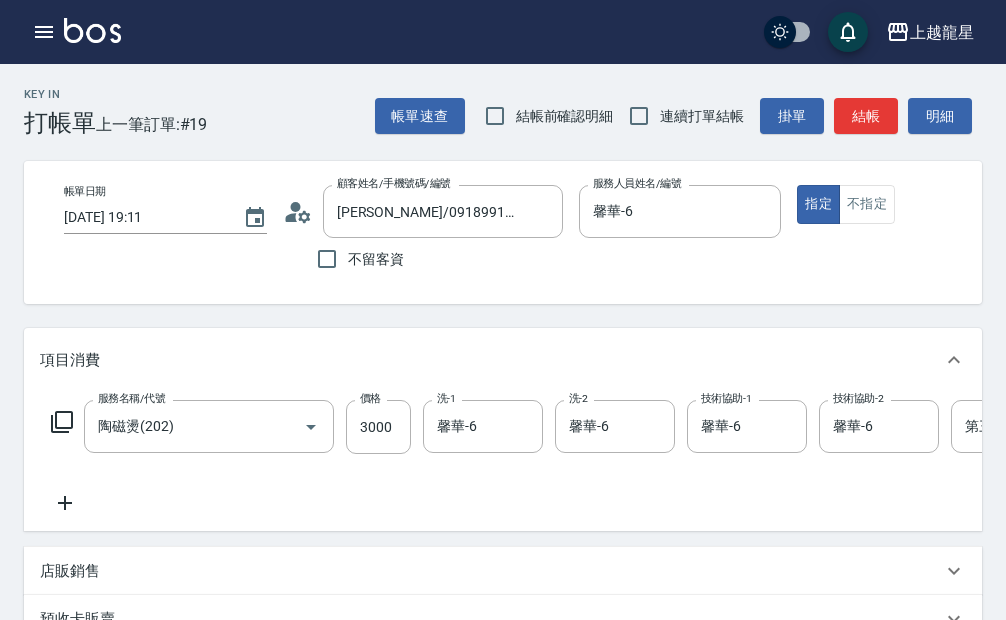 click 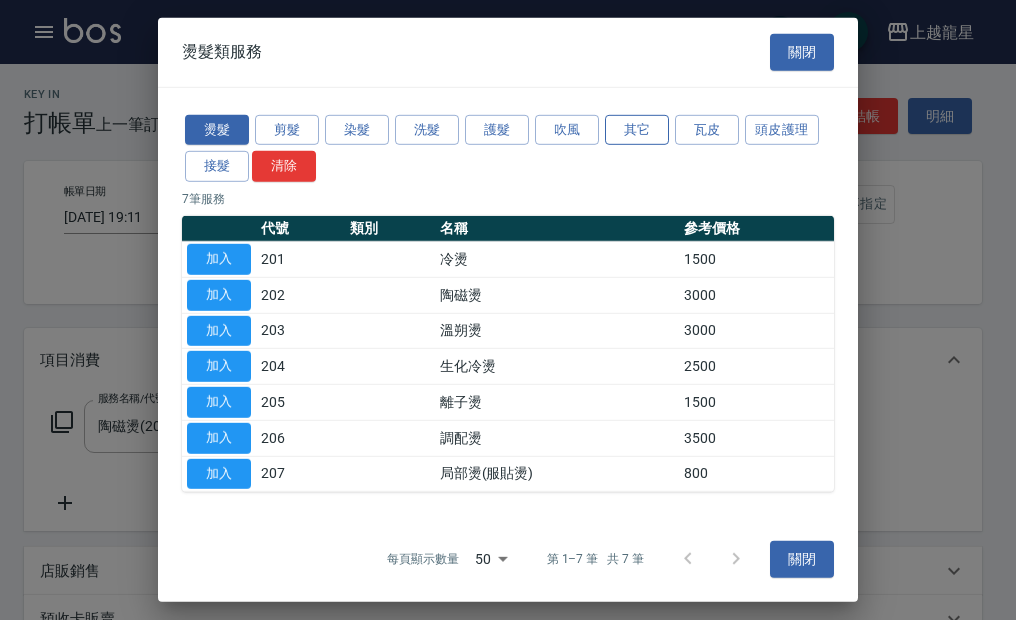 click on "其它" at bounding box center [637, 129] 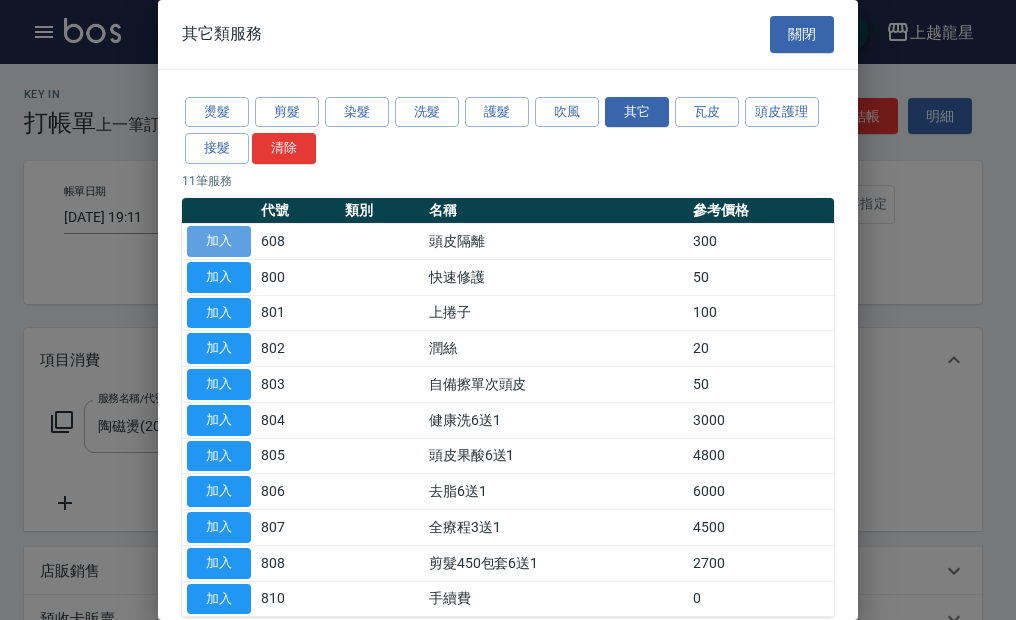 click on "加入" at bounding box center (219, 241) 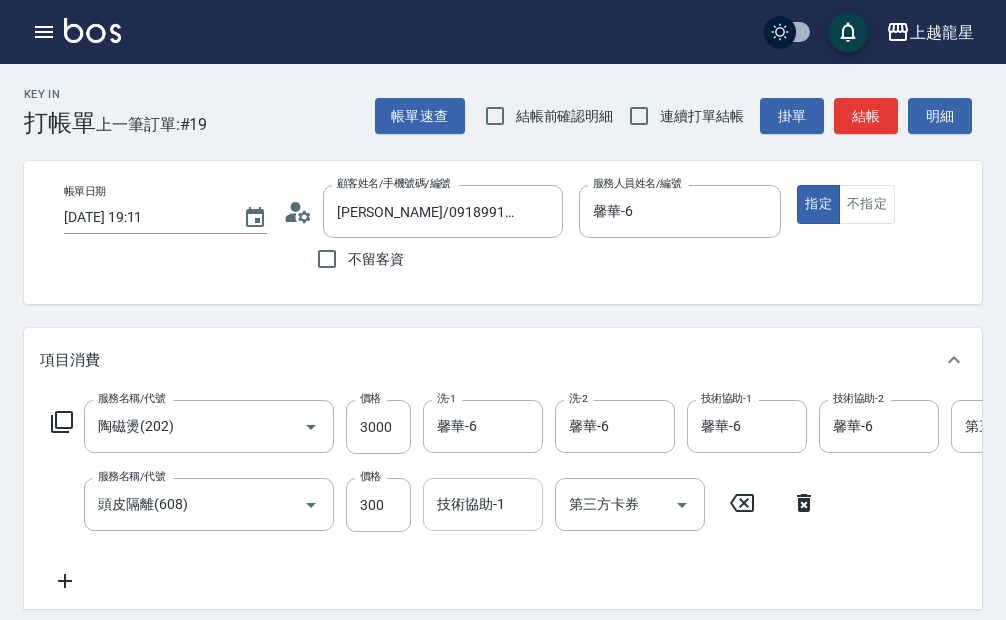 click on "技術協助-1 技術協助-1" at bounding box center (483, 504) 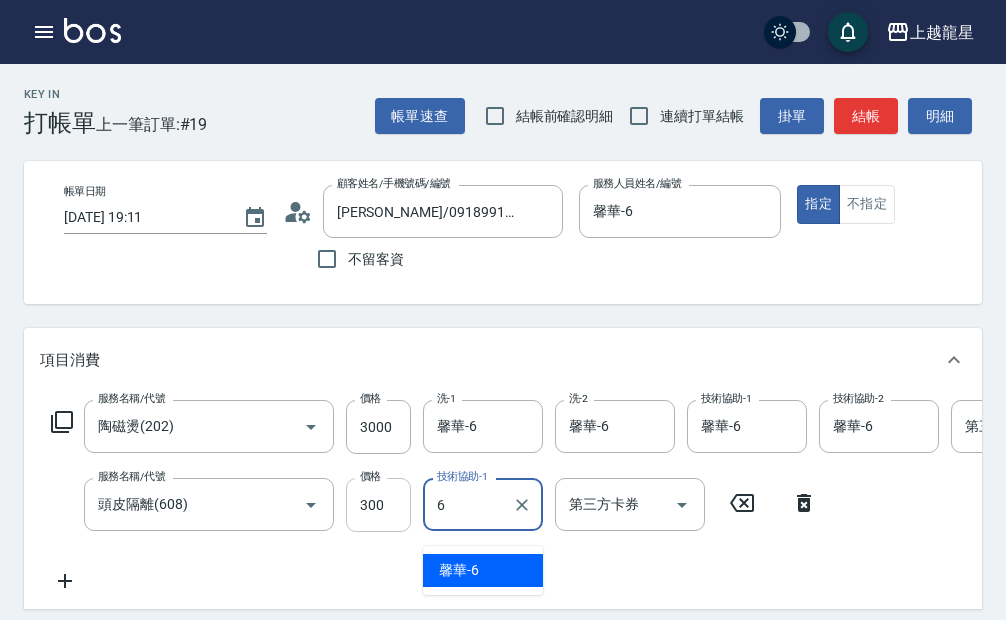 type on "馨華-6" 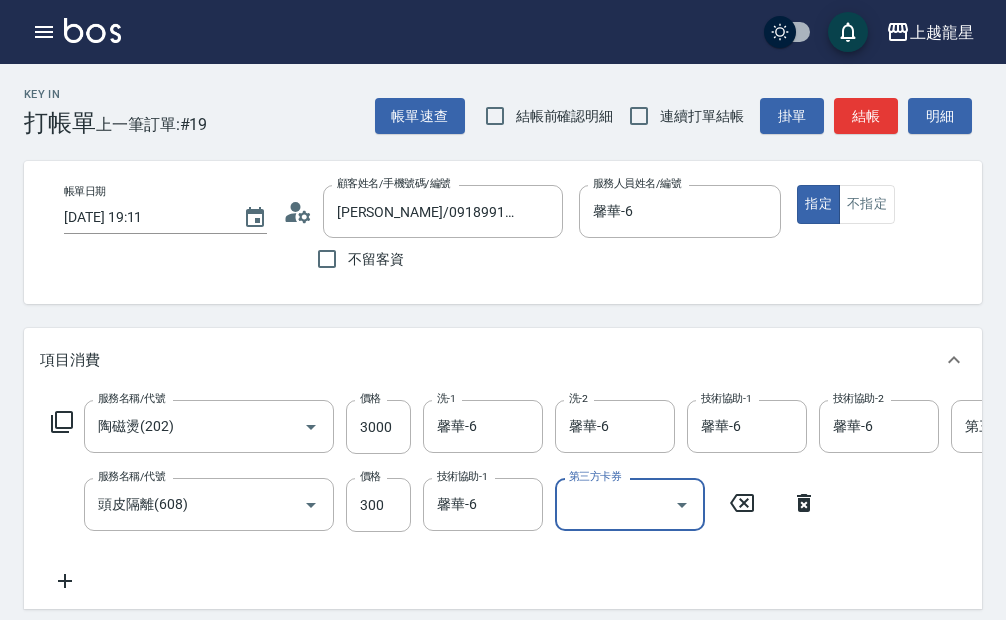 click 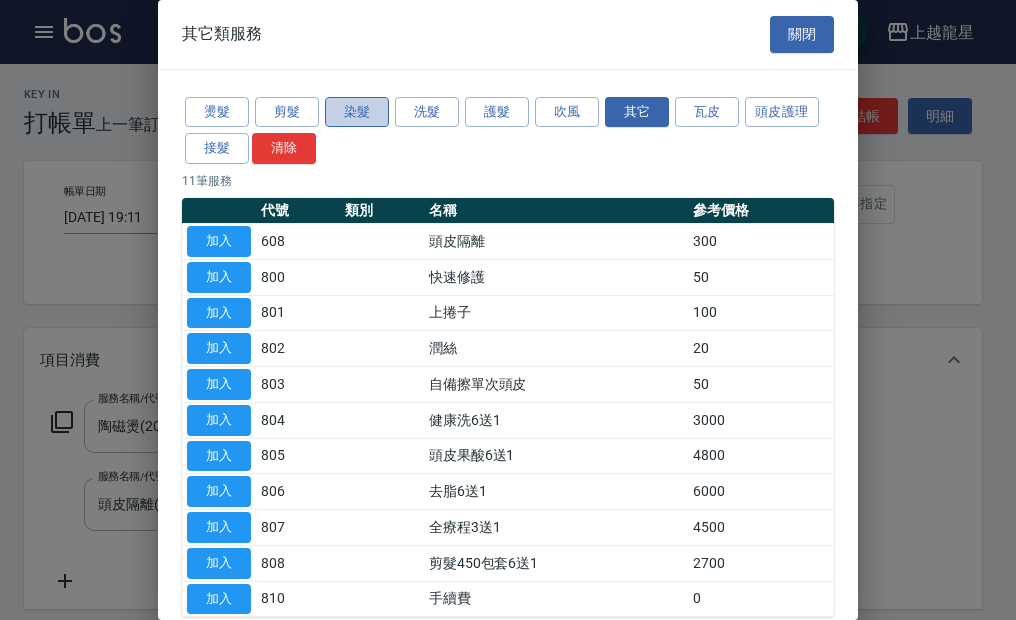 click on "染髮" at bounding box center [357, 112] 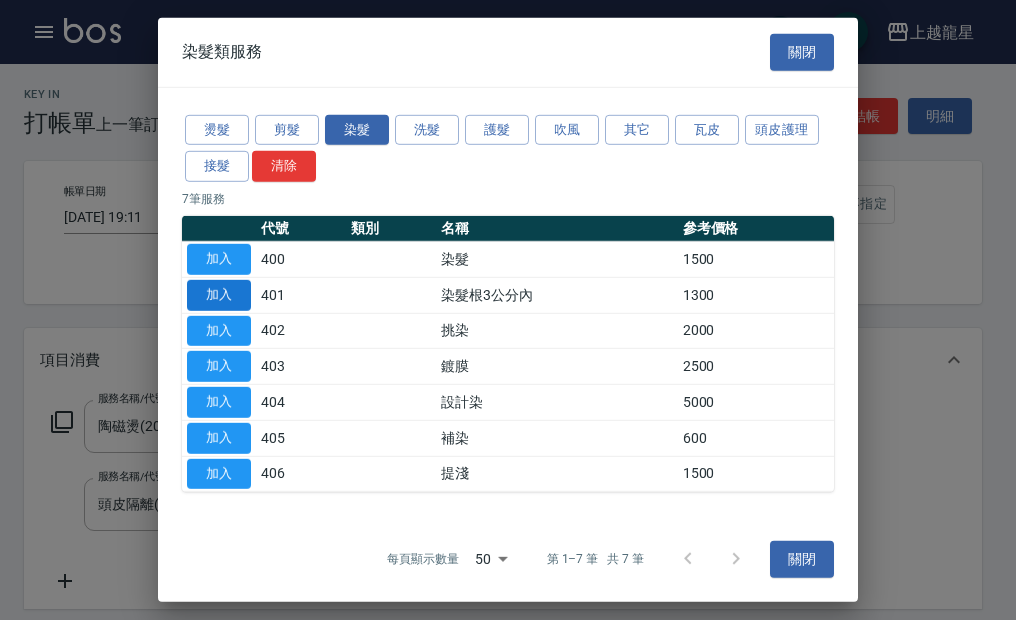 click on "加入" at bounding box center [219, 295] 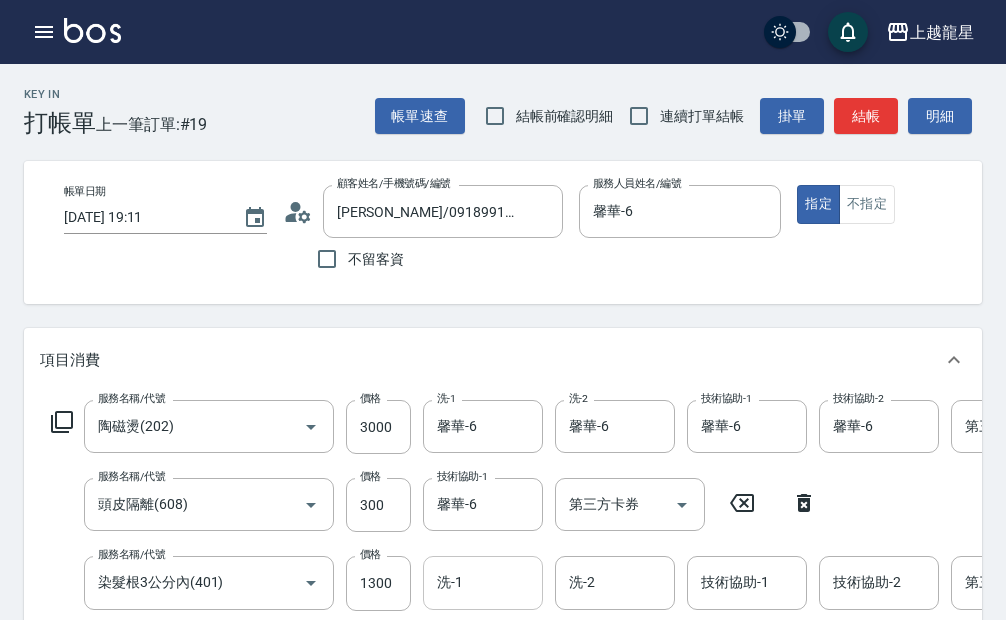 click on "洗-1" at bounding box center [483, 582] 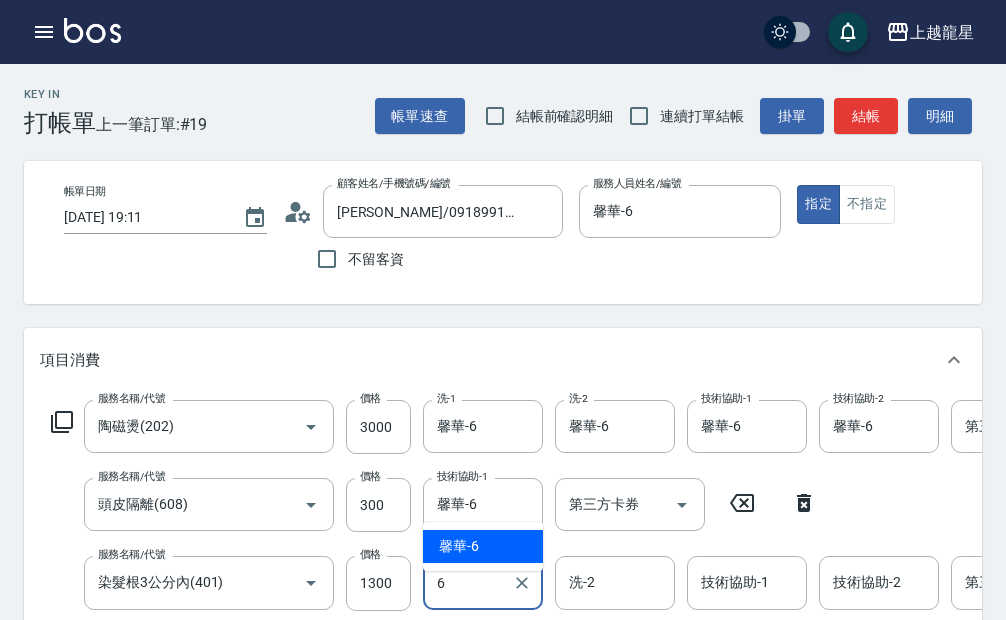 type on "馨華-6" 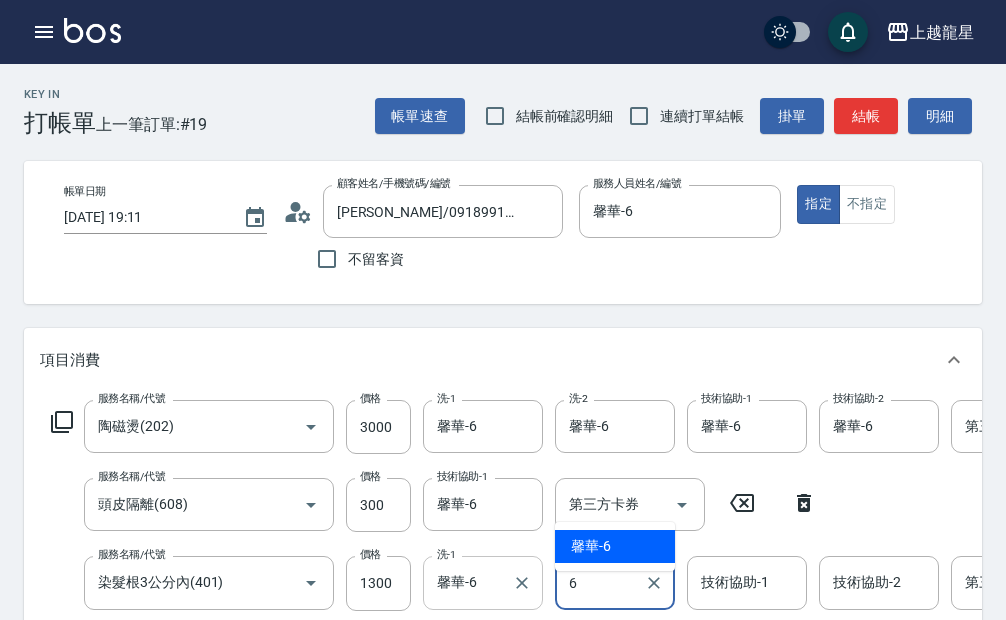 type on "馨華-6" 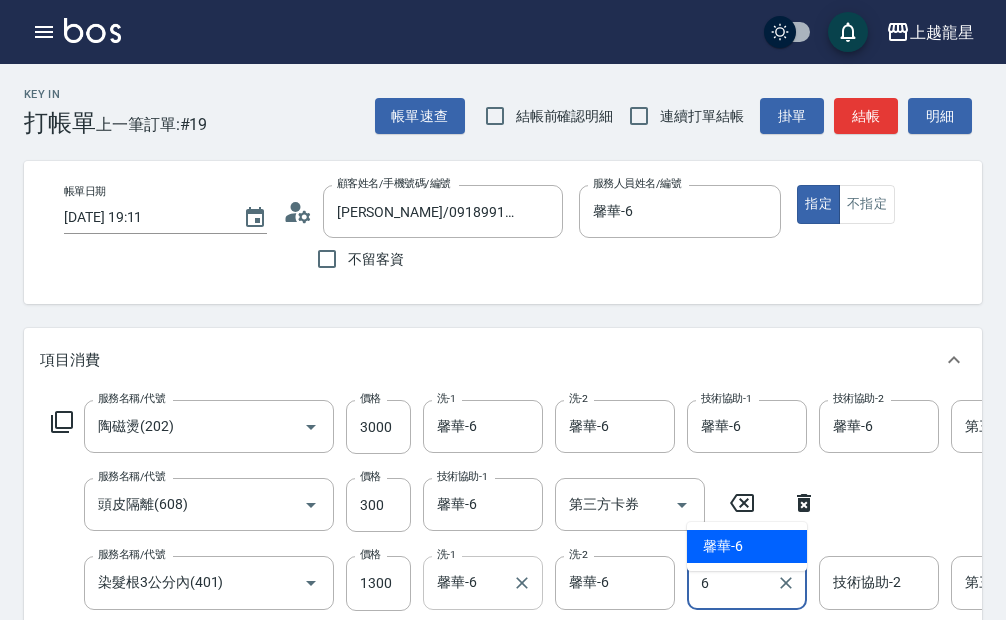 type on "馨華-6" 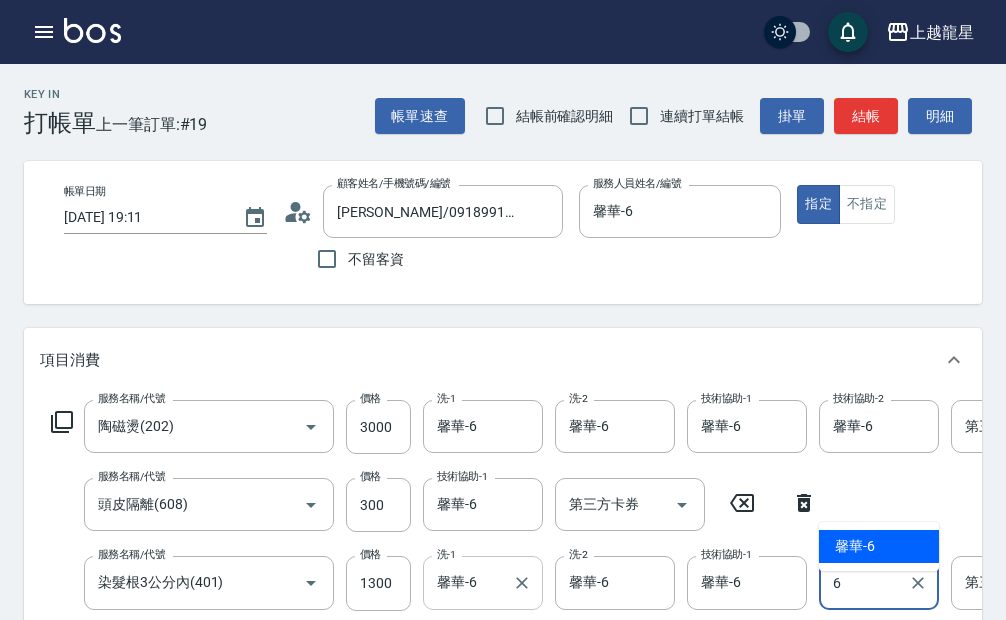 type on "馨華-6" 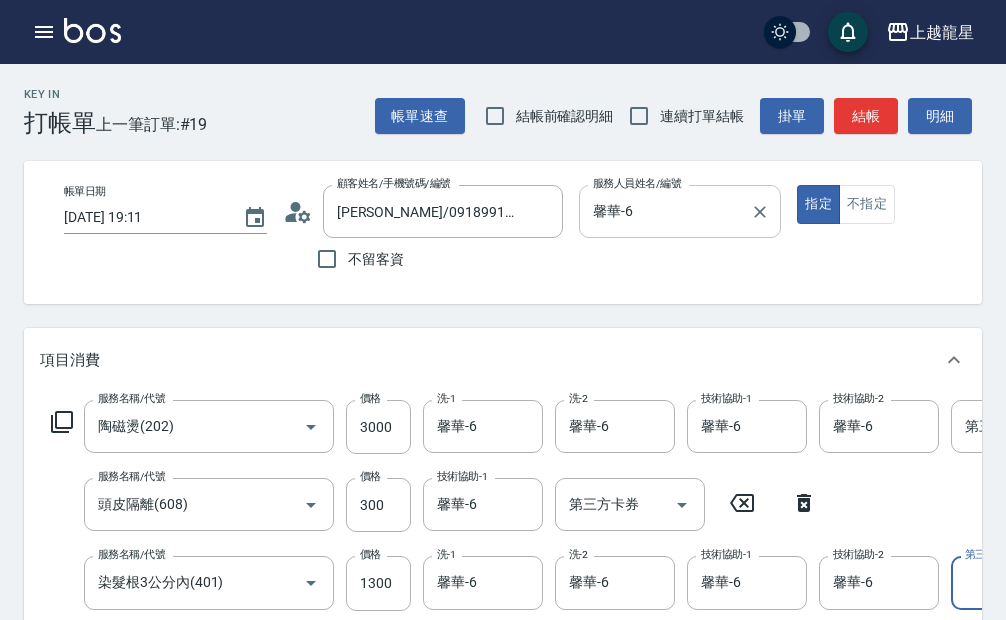 scroll, scrollTop: 0, scrollLeft: 80, axis: horizontal 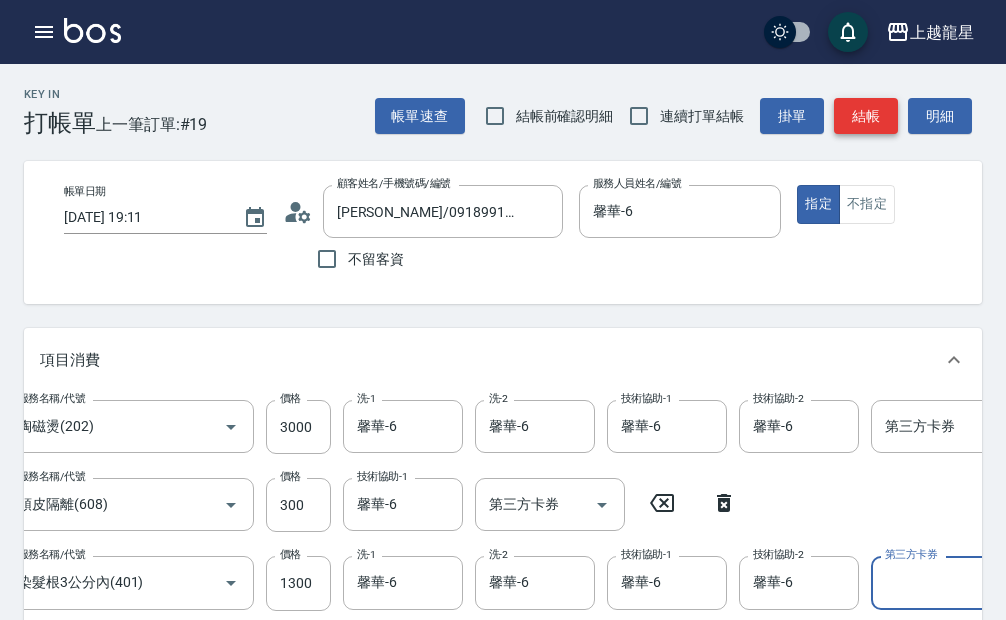 click on "結帳" at bounding box center (866, 116) 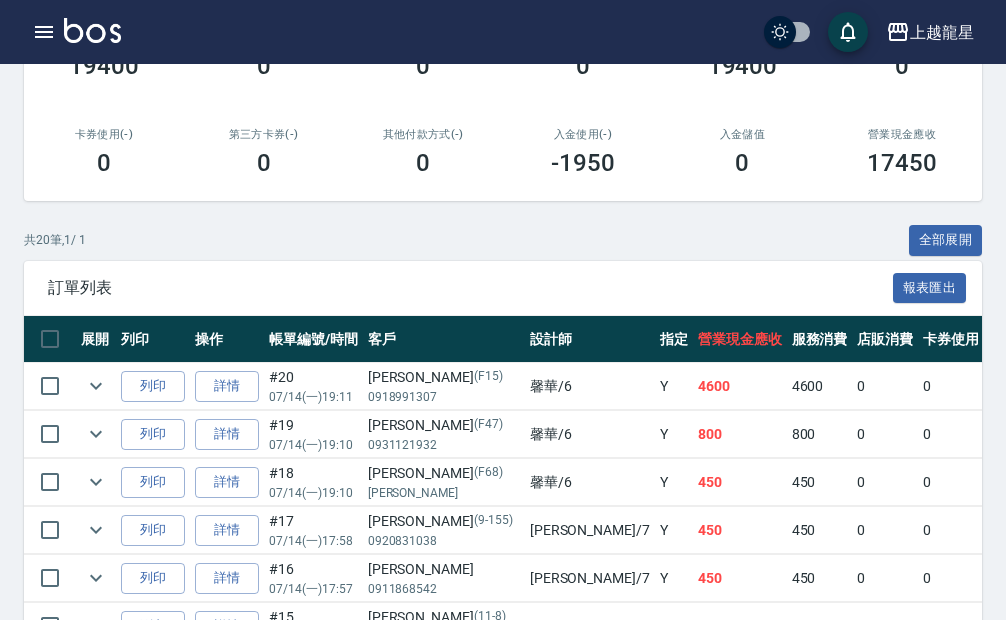 scroll, scrollTop: 400, scrollLeft: 0, axis: vertical 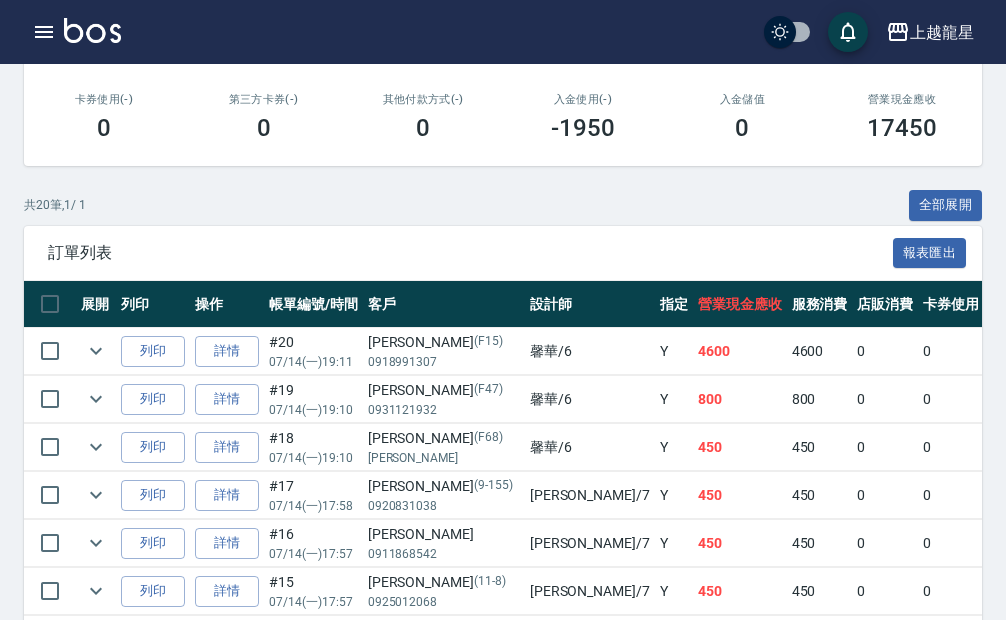 click at bounding box center [92, 30] 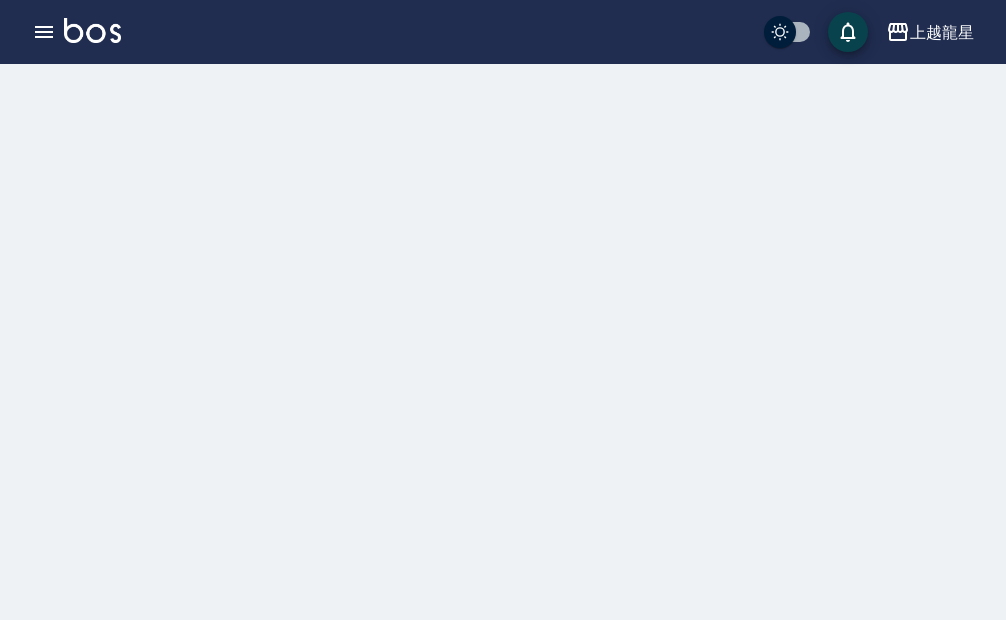 scroll, scrollTop: 0, scrollLeft: 0, axis: both 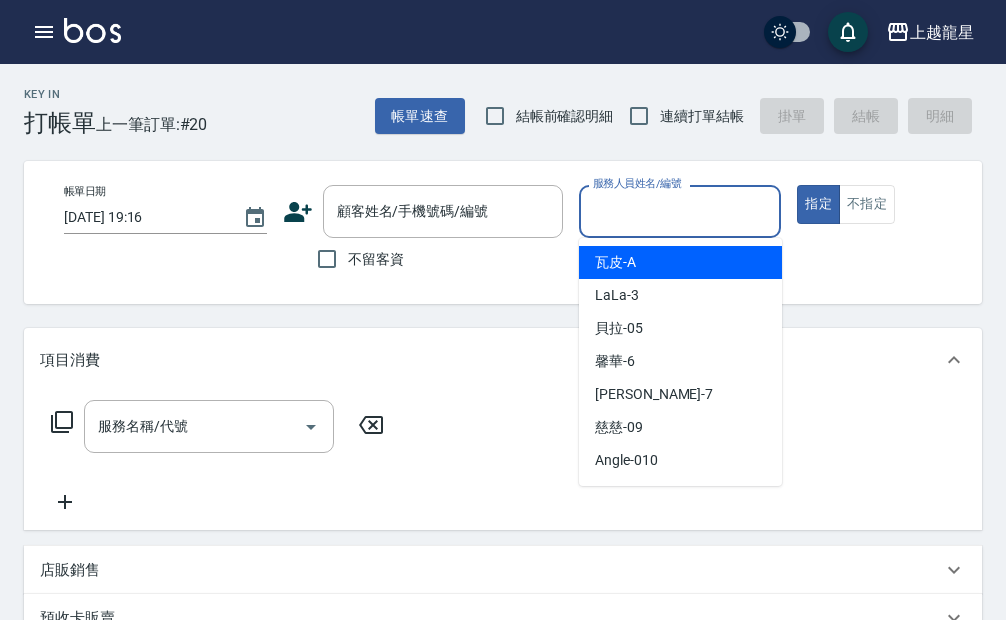click on "服務人員姓名/編號 服務人員姓名/編號" at bounding box center [680, 211] 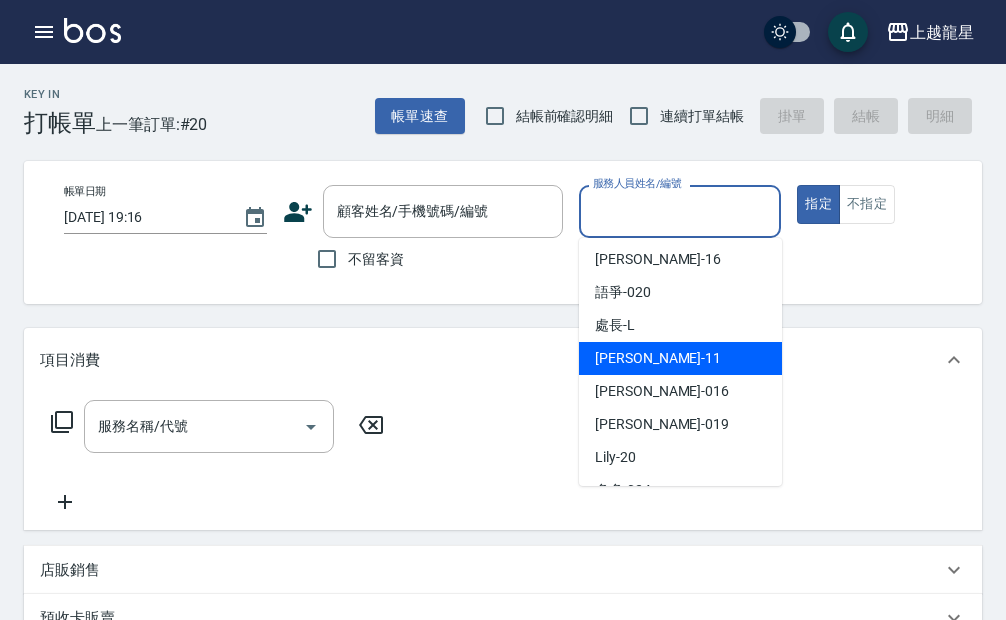 scroll, scrollTop: 362, scrollLeft: 0, axis: vertical 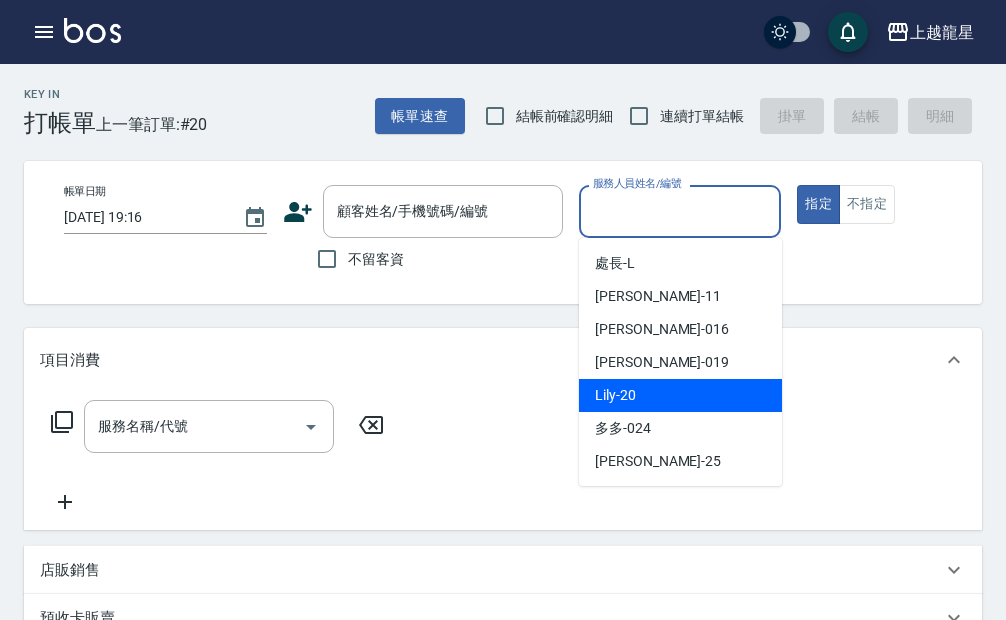 click on "Lily -20" at bounding box center (680, 395) 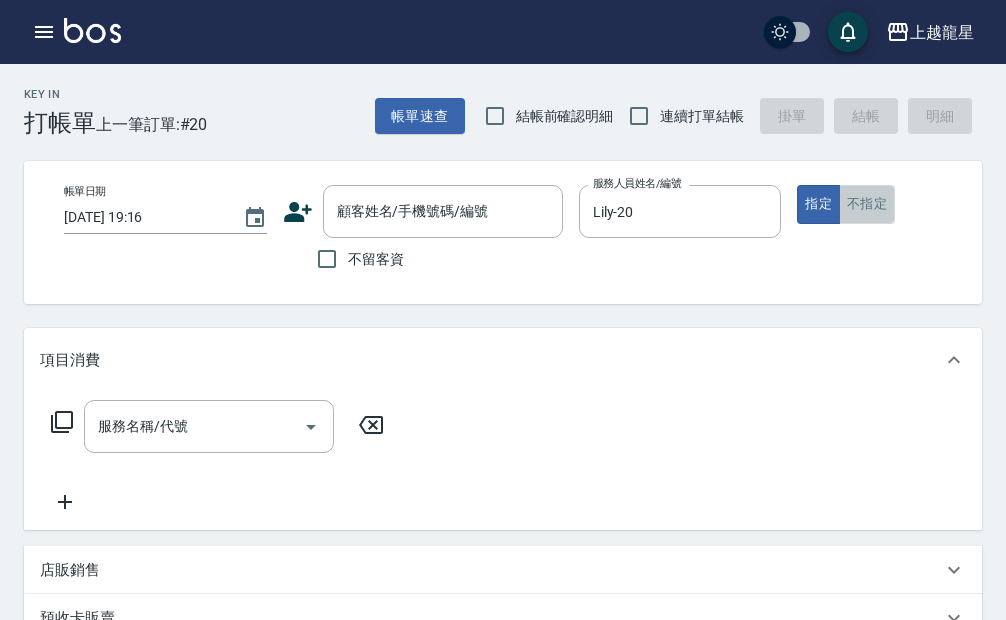 click on "不指定" at bounding box center [867, 204] 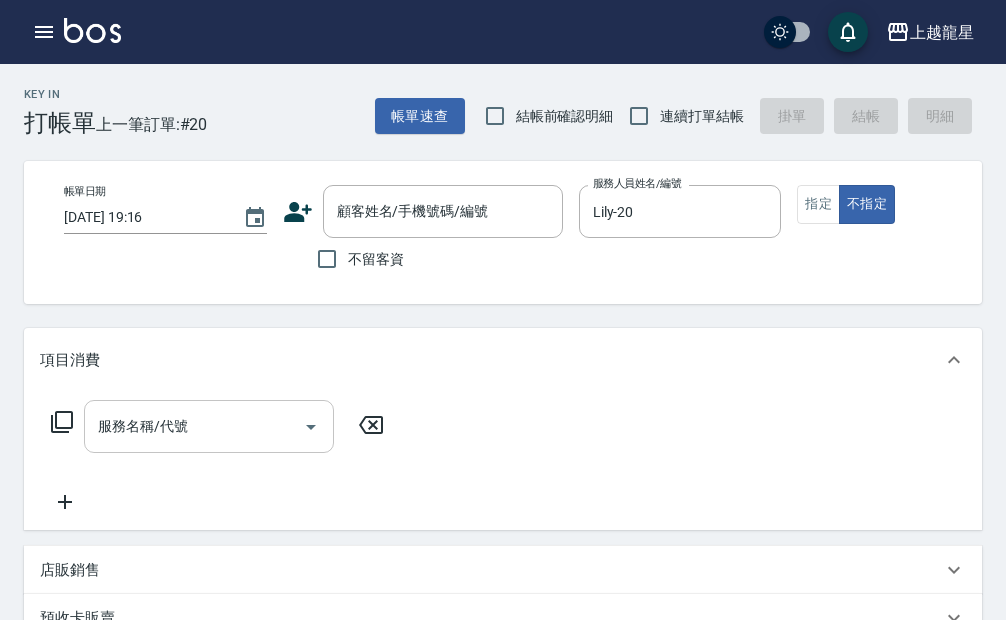 click on "服務名稱/代號 服務名稱/代號" at bounding box center (209, 426) 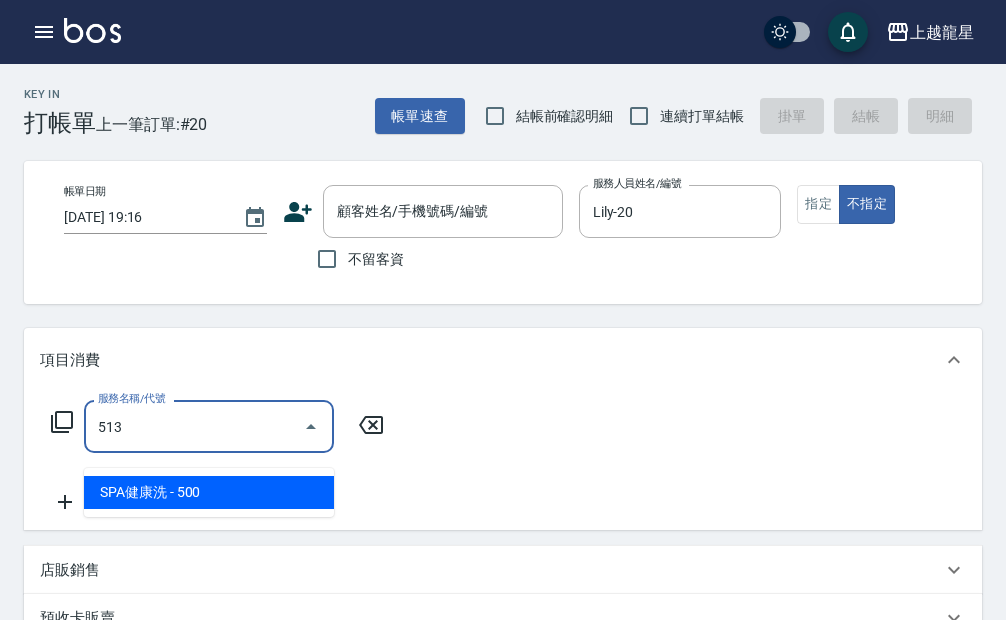 type on "SPA健康洗(513)" 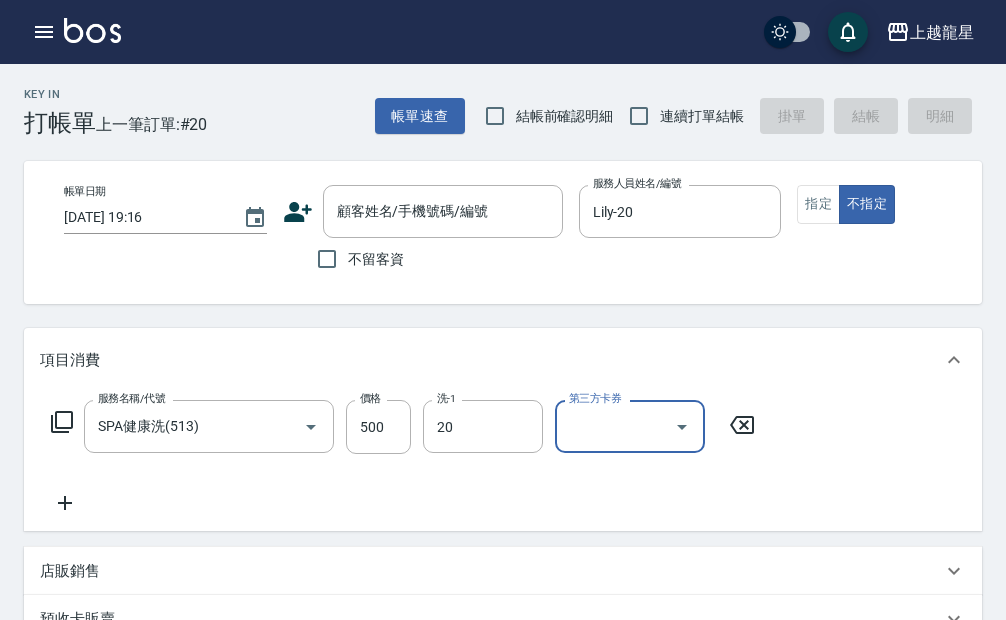type on "Lily-20" 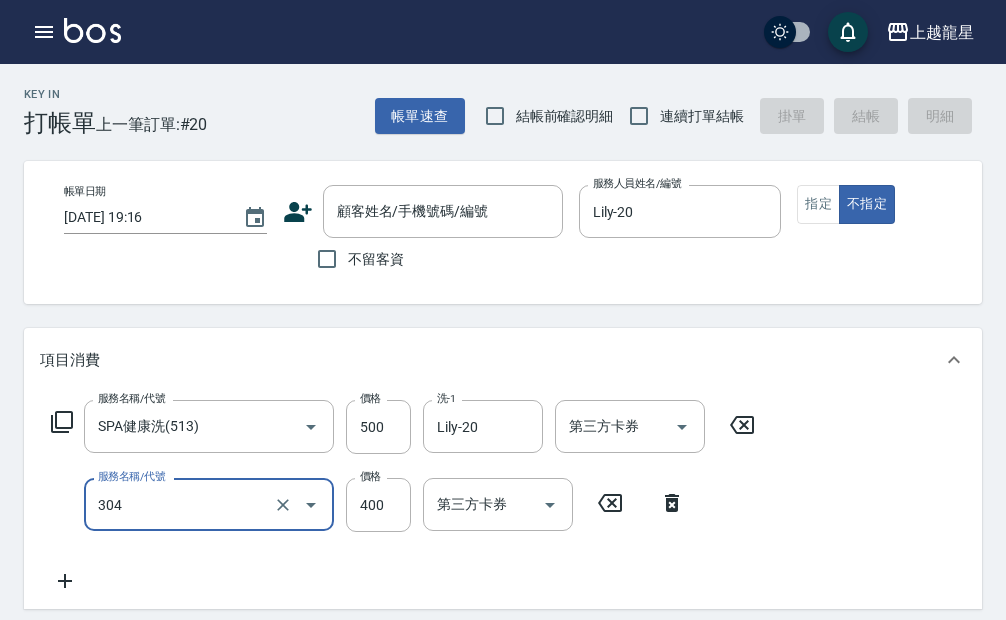 type on "剪髮(304)" 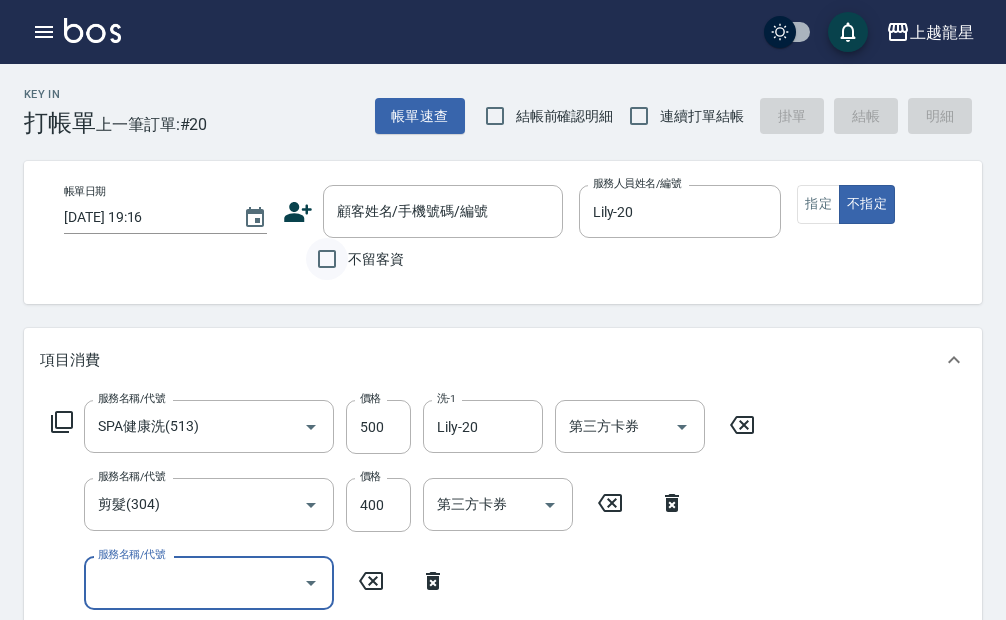 click on "不留客資" at bounding box center (327, 259) 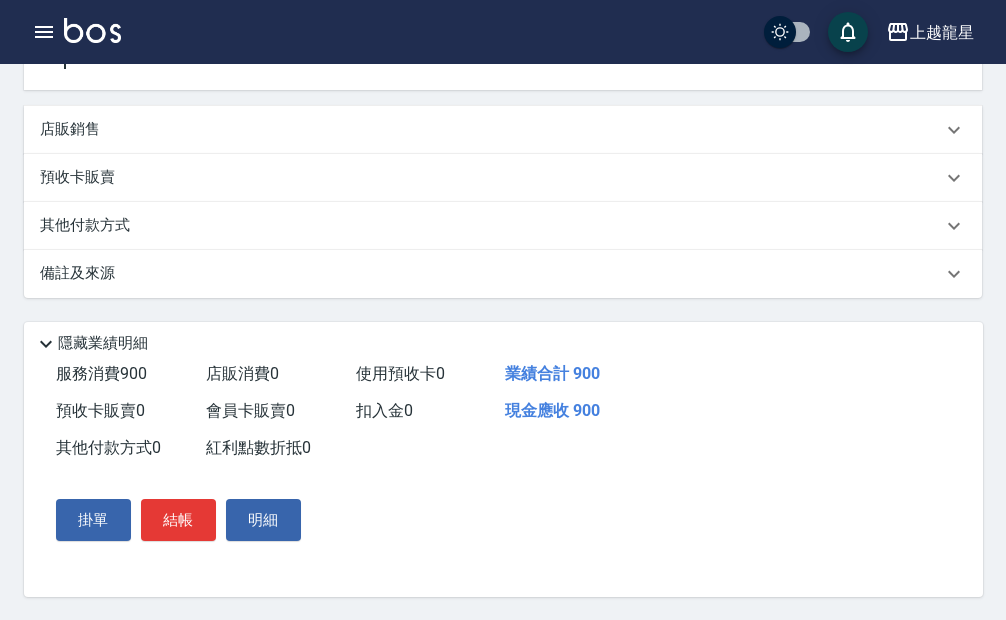 scroll, scrollTop: 600, scrollLeft: 0, axis: vertical 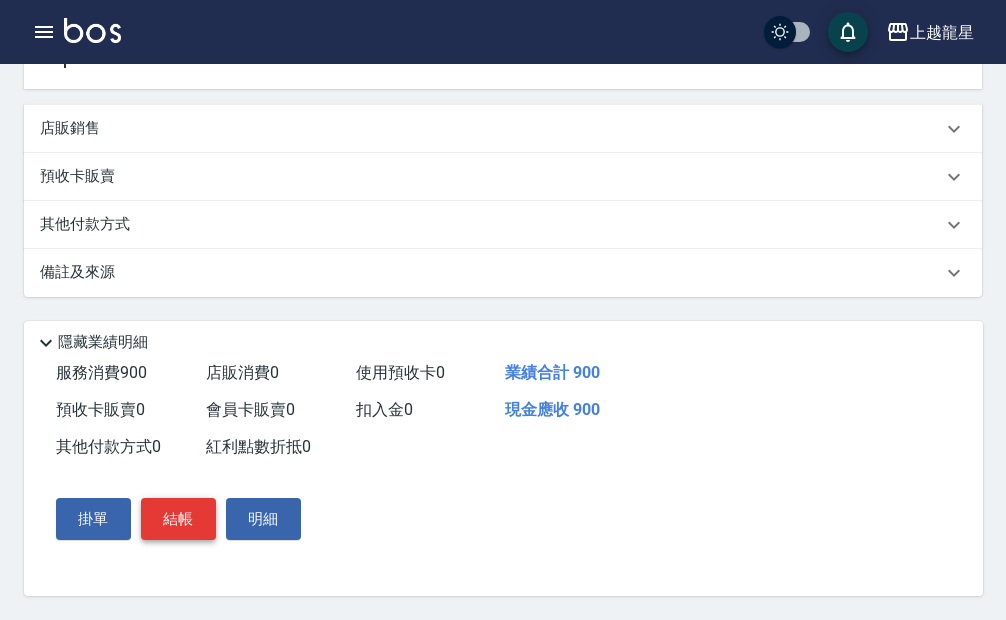 click on "結帳" at bounding box center (178, 519) 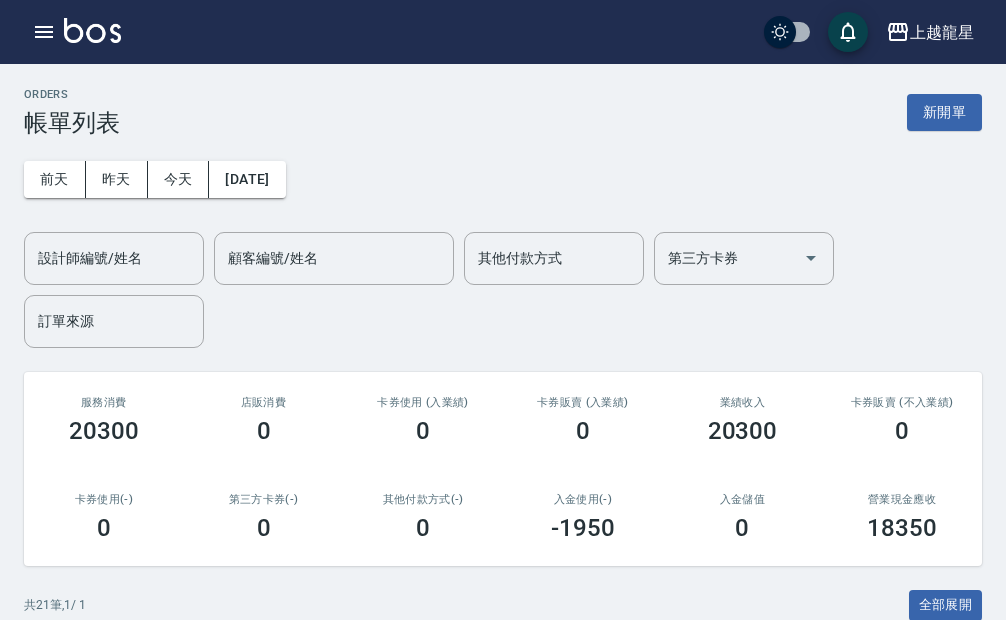 scroll, scrollTop: 500, scrollLeft: 0, axis: vertical 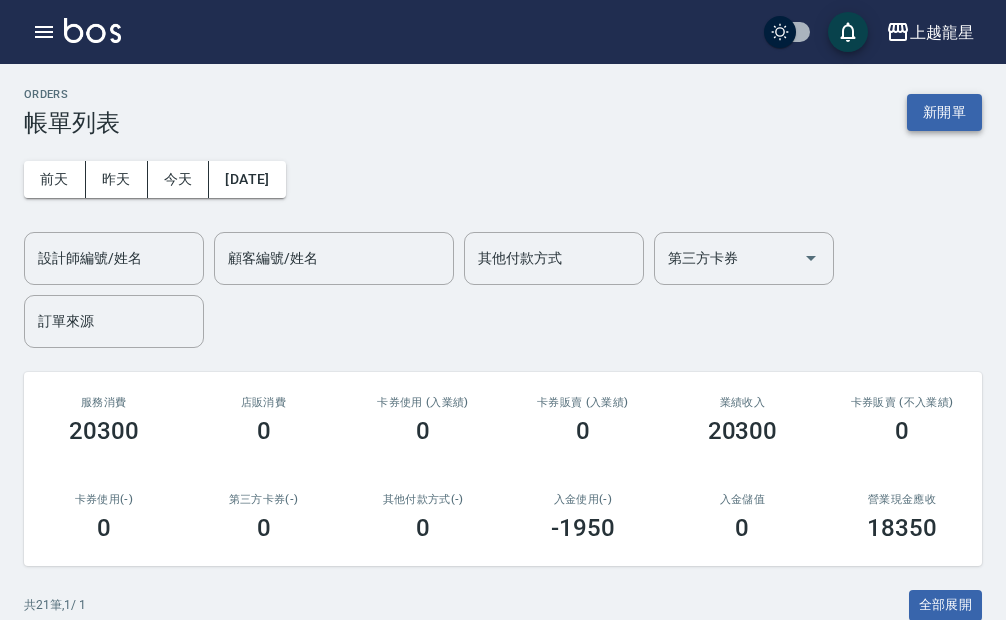 click on "新開單" at bounding box center [944, 112] 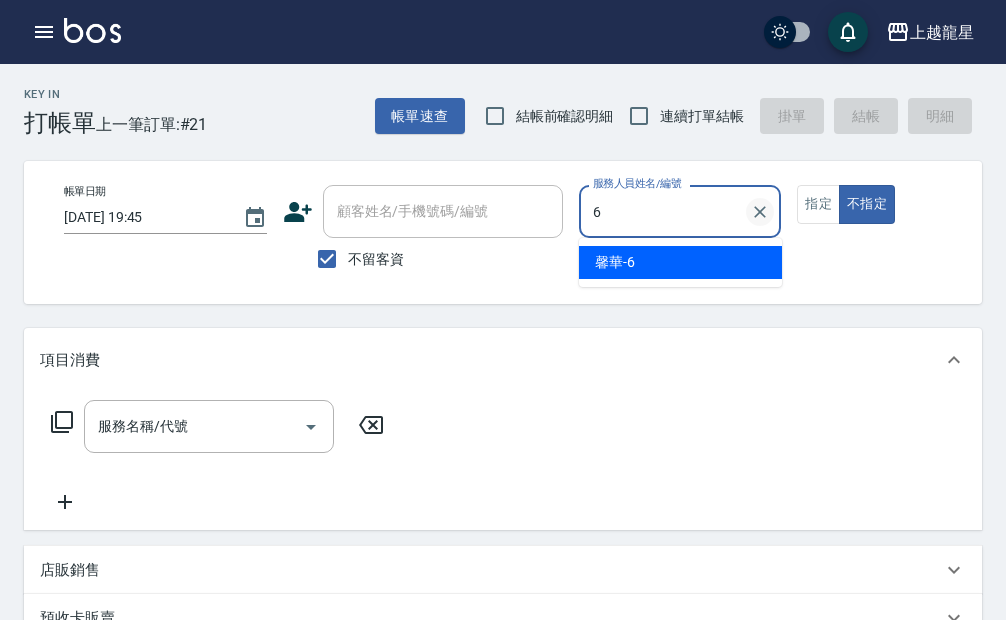 type on "馨華-6" 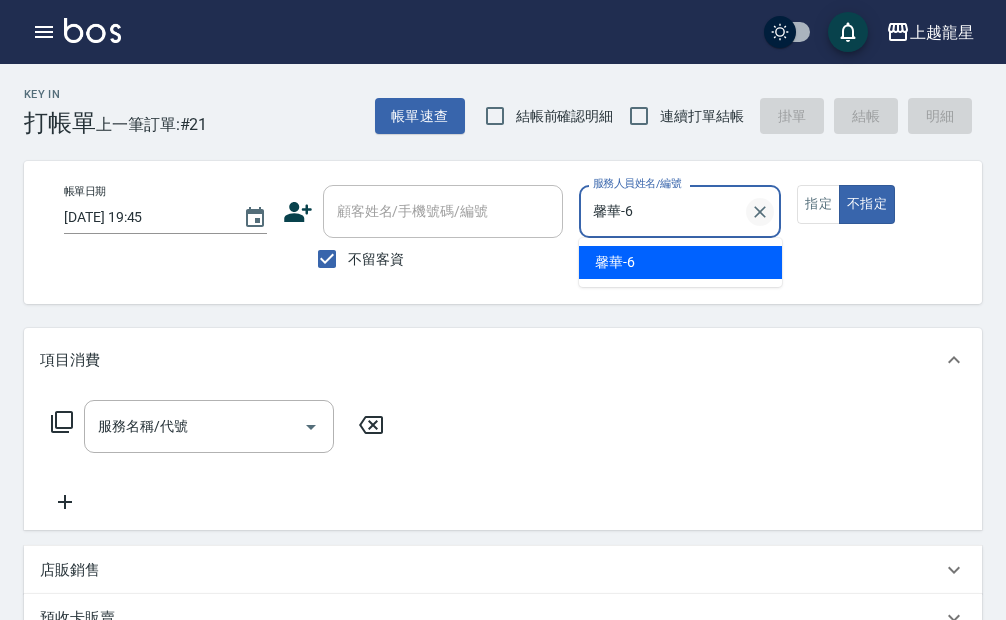 type on "false" 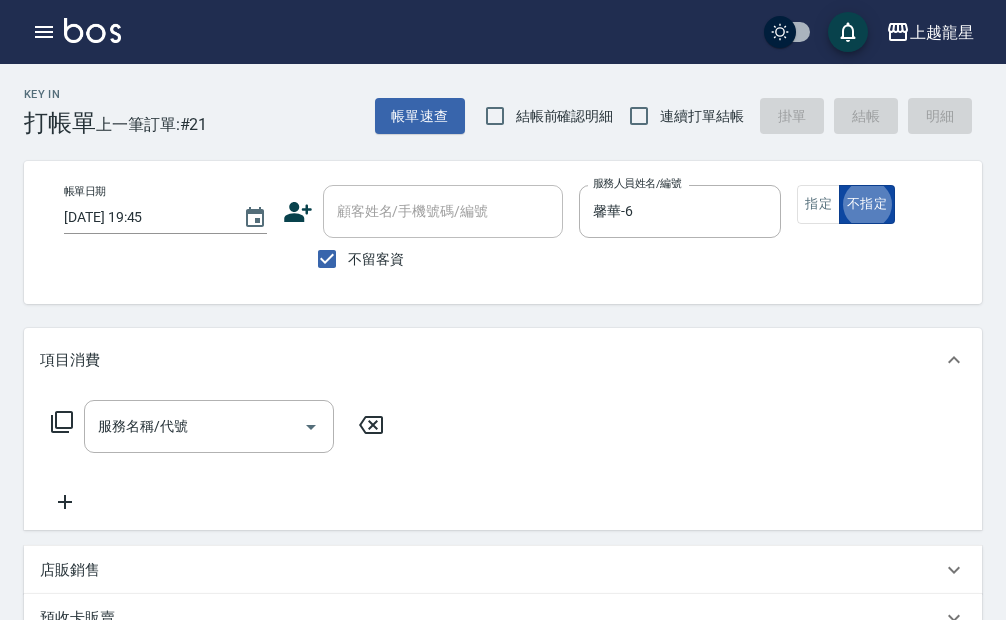 click on "不指定" at bounding box center (867, 204) 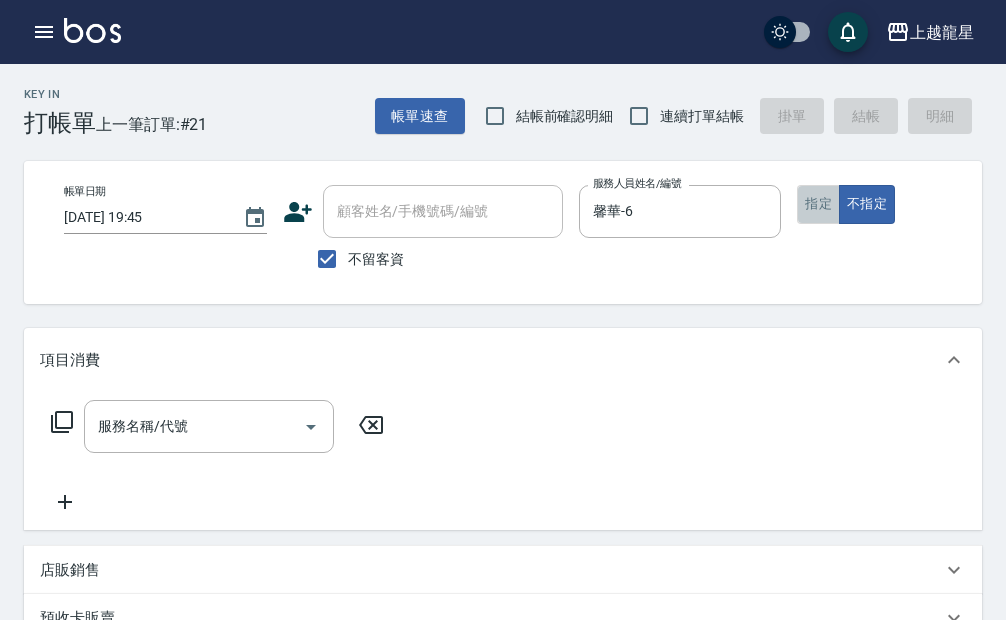 click on "指定" at bounding box center [818, 204] 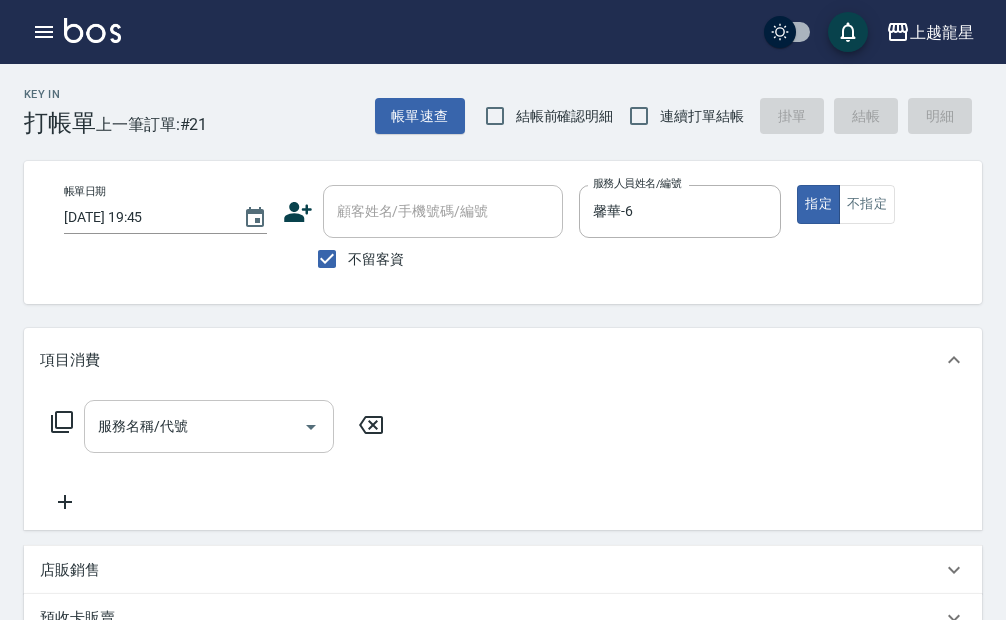 click on "服務名稱/代號" at bounding box center [194, 426] 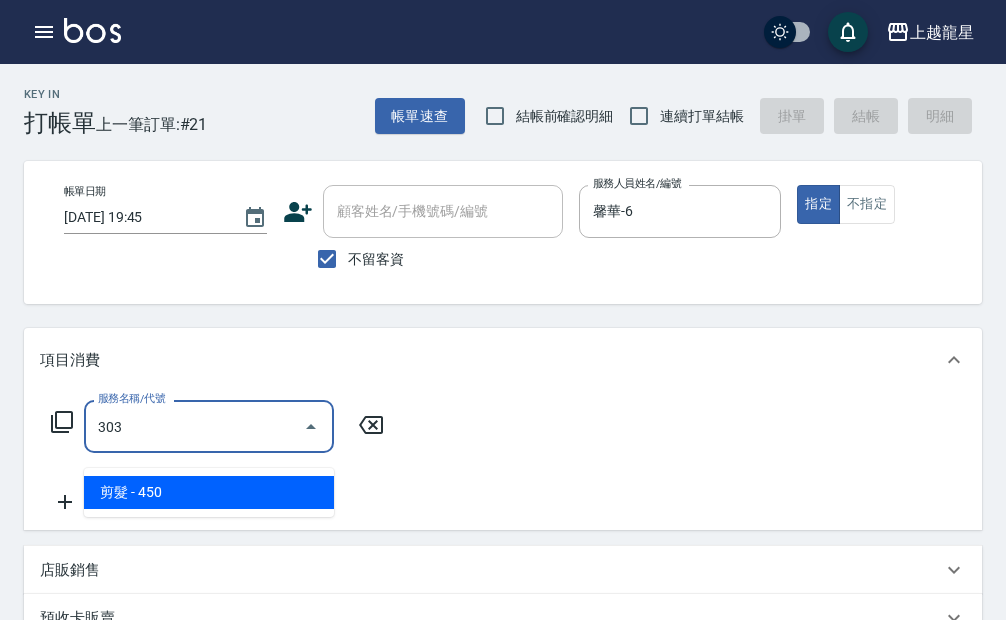 type on "剪髮(303)" 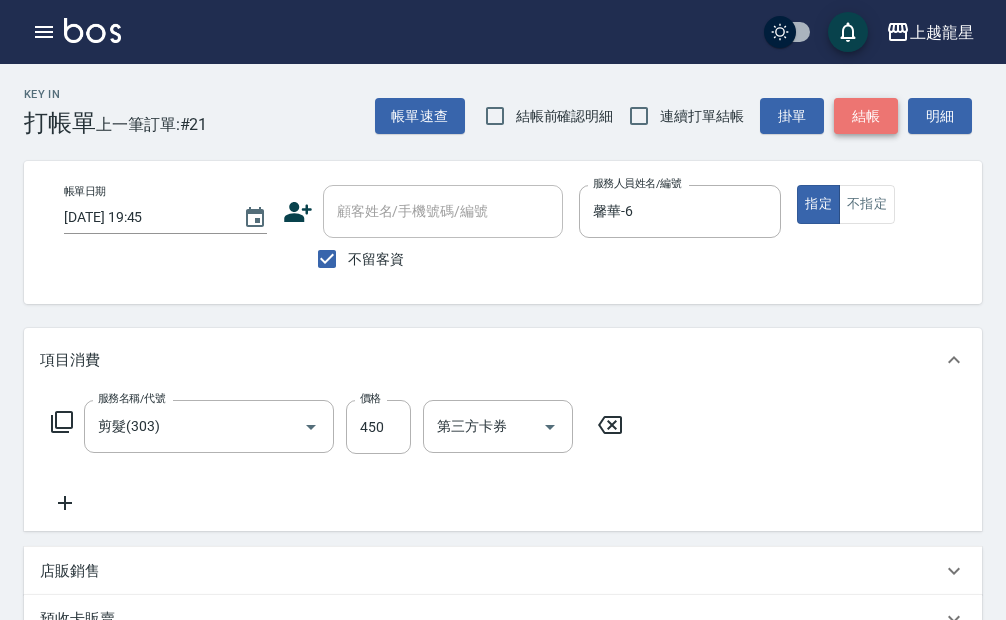 click on "結帳" at bounding box center (866, 116) 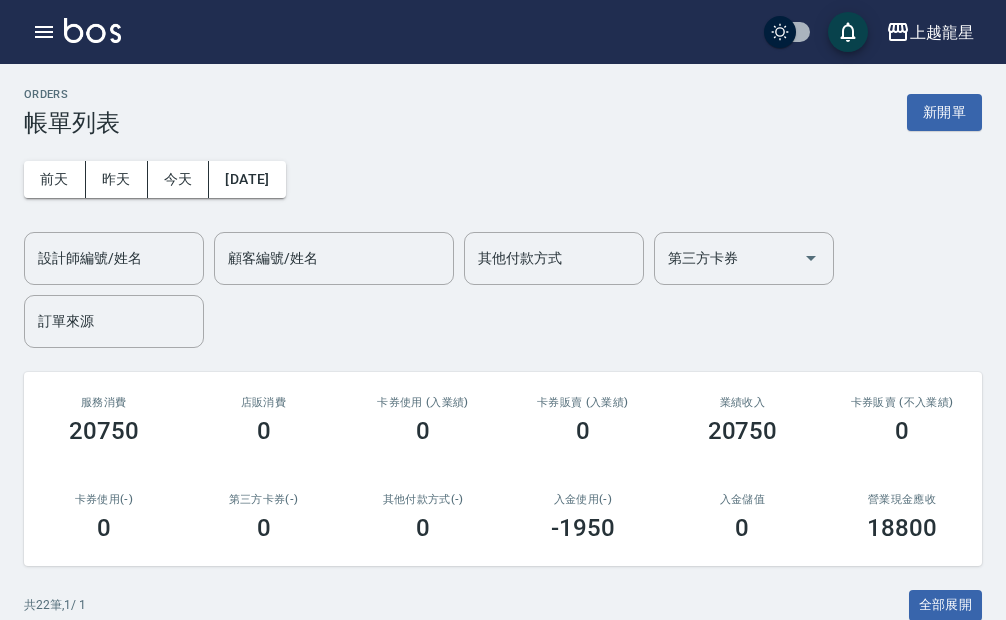click at bounding box center [92, 30] 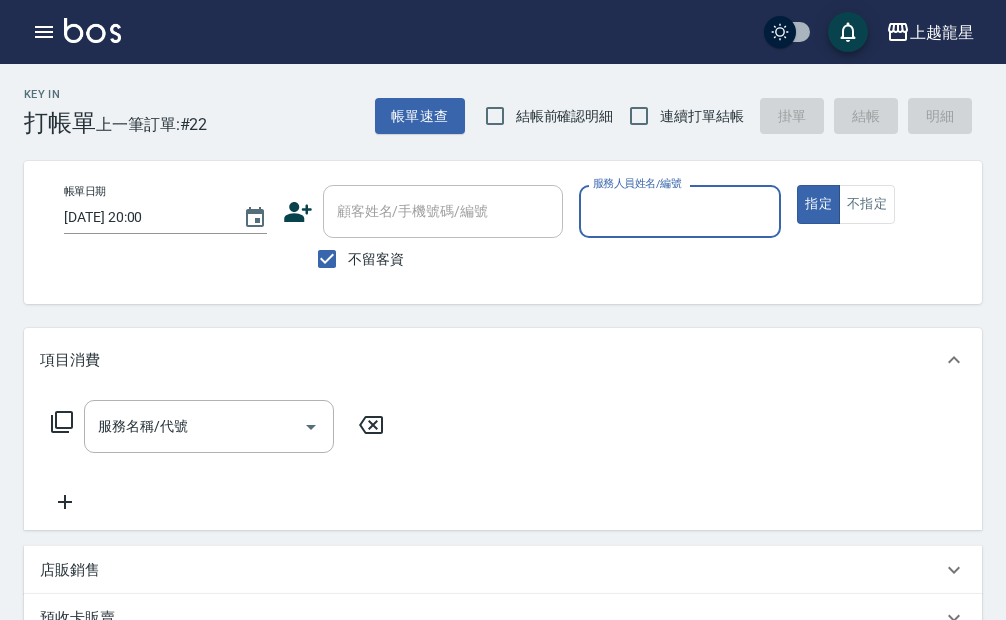 click on "服務人員姓名/編號" at bounding box center [680, 211] 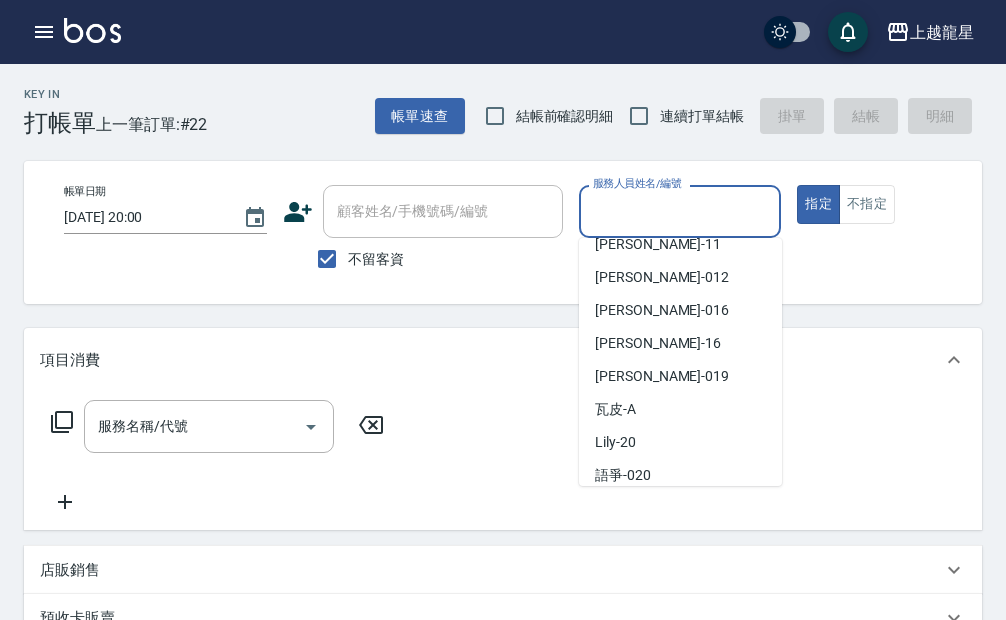 scroll, scrollTop: 300, scrollLeft: 0, axis: vertical 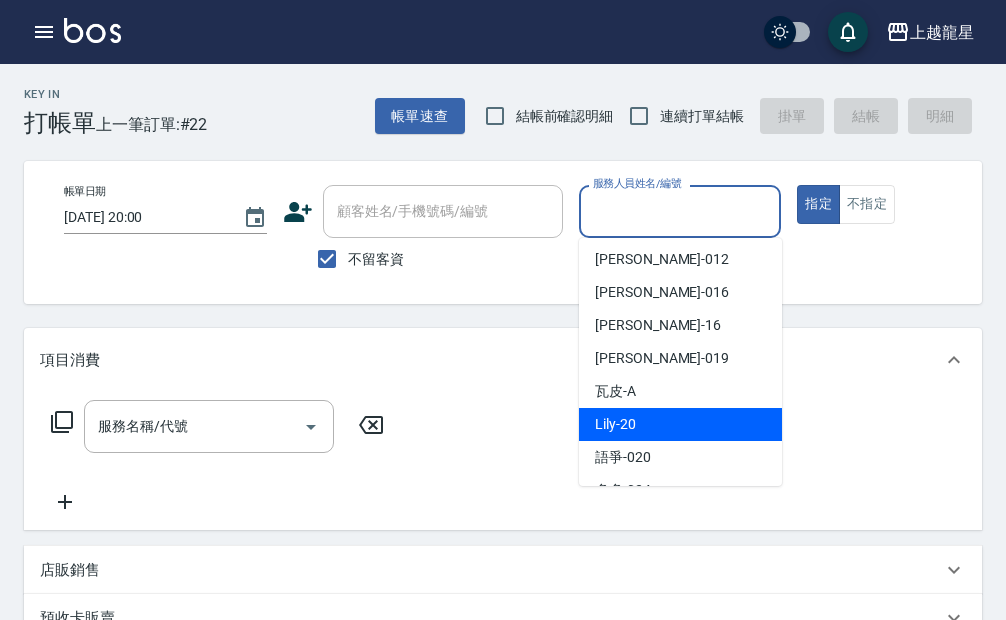 click on "Lily -20" at bounding box center (615, 424) 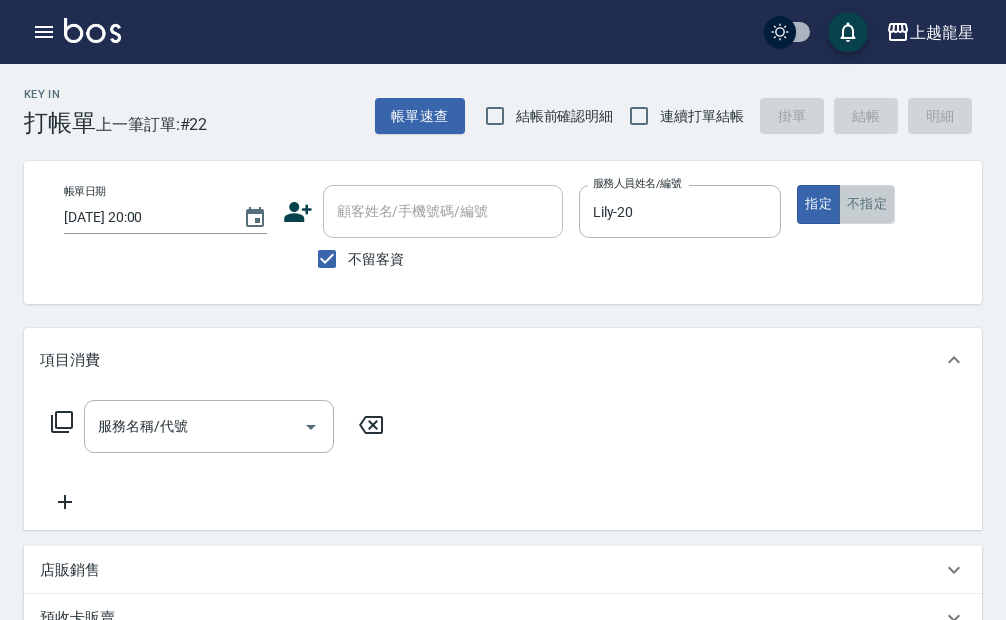 click on "不指定" at bounding box center [867, 204] 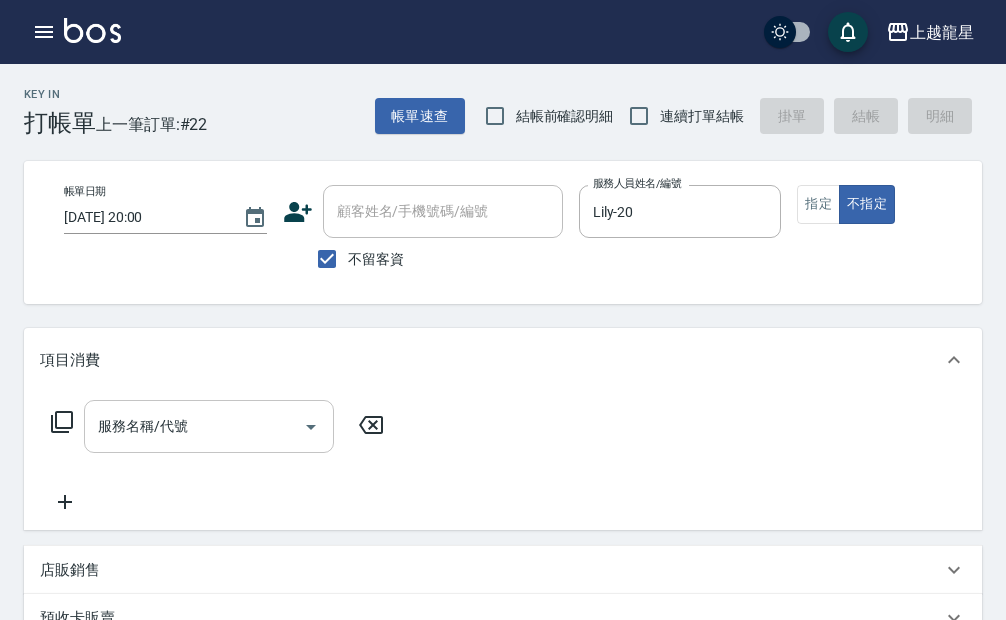 click on "服務名稱/代號" at bounding box center (194, 426) 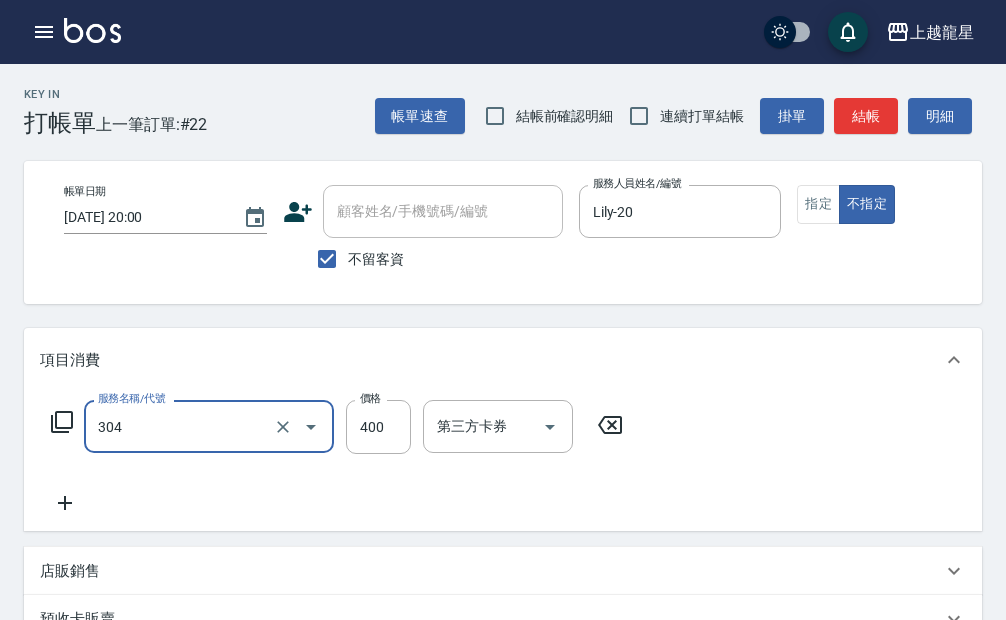 type on "剪髮(304)" 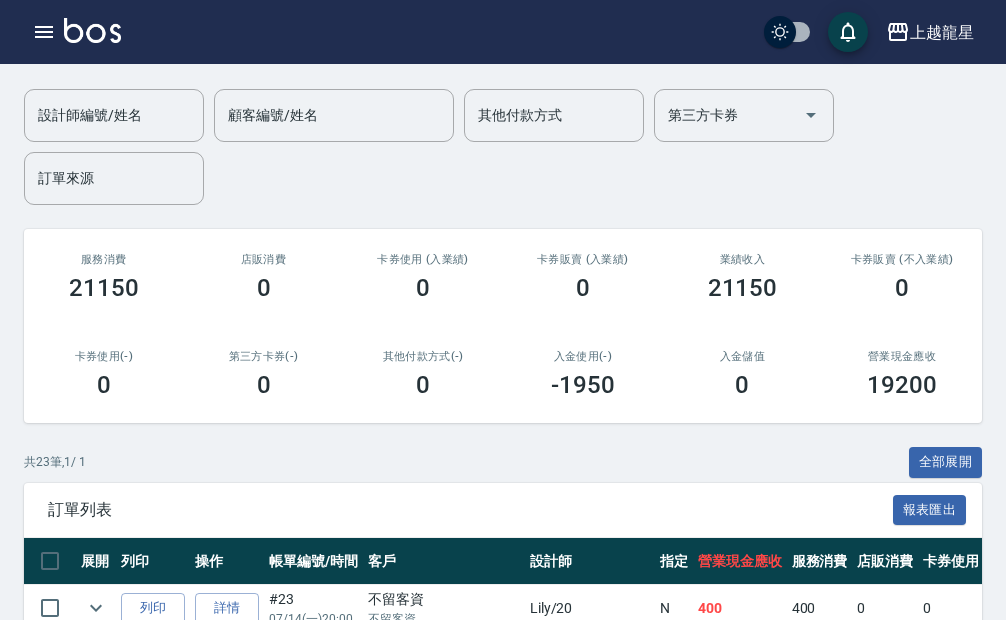 scroll, scrollTop: 0, scrollLeft: 0, axis: both 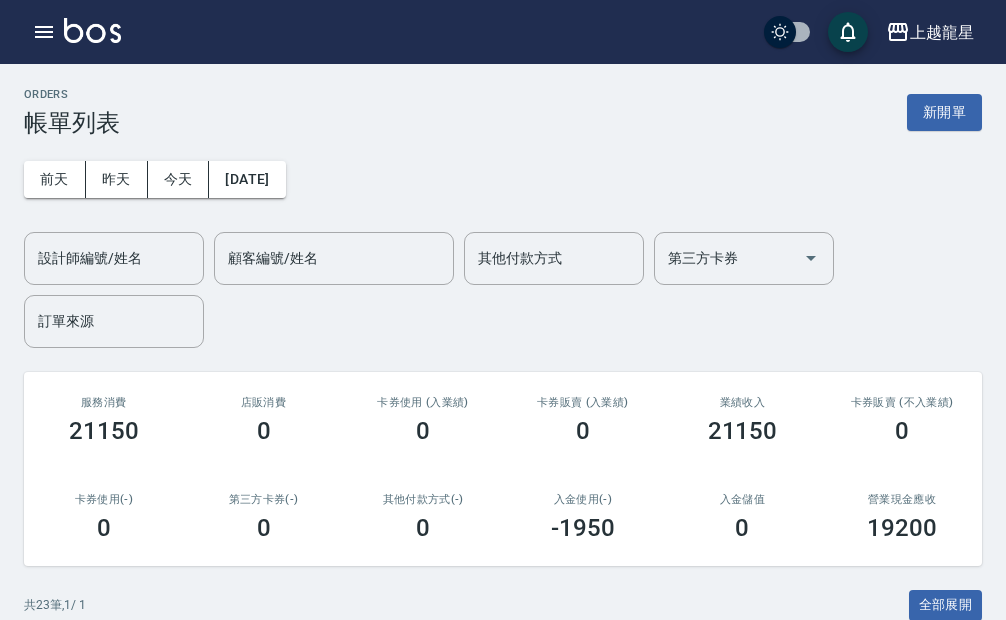 click on "新開單" at bounding box center (944, 112) 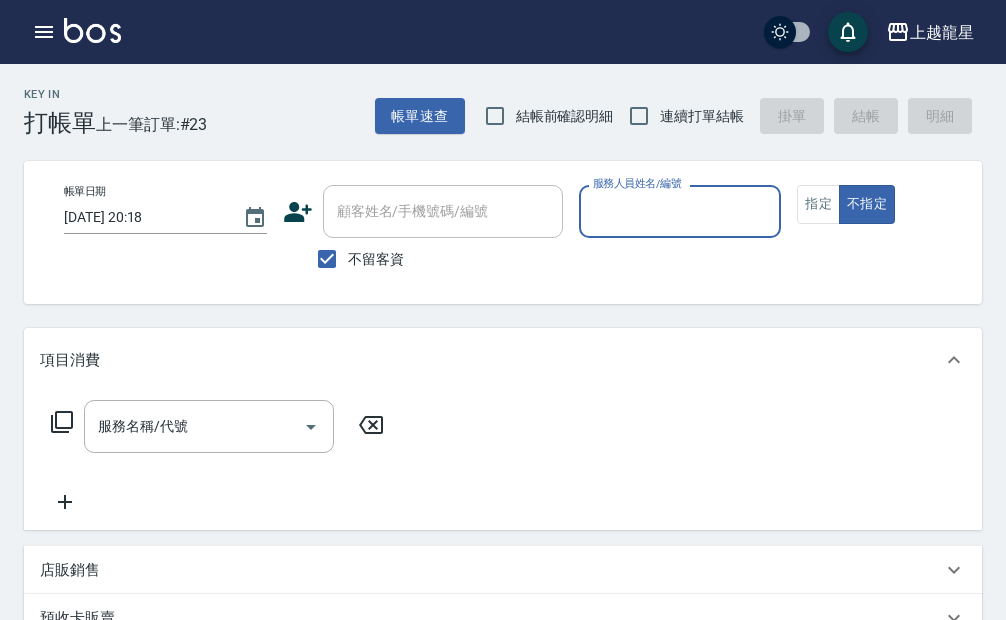 click on "不留客資" at bounding box center (376, 259) 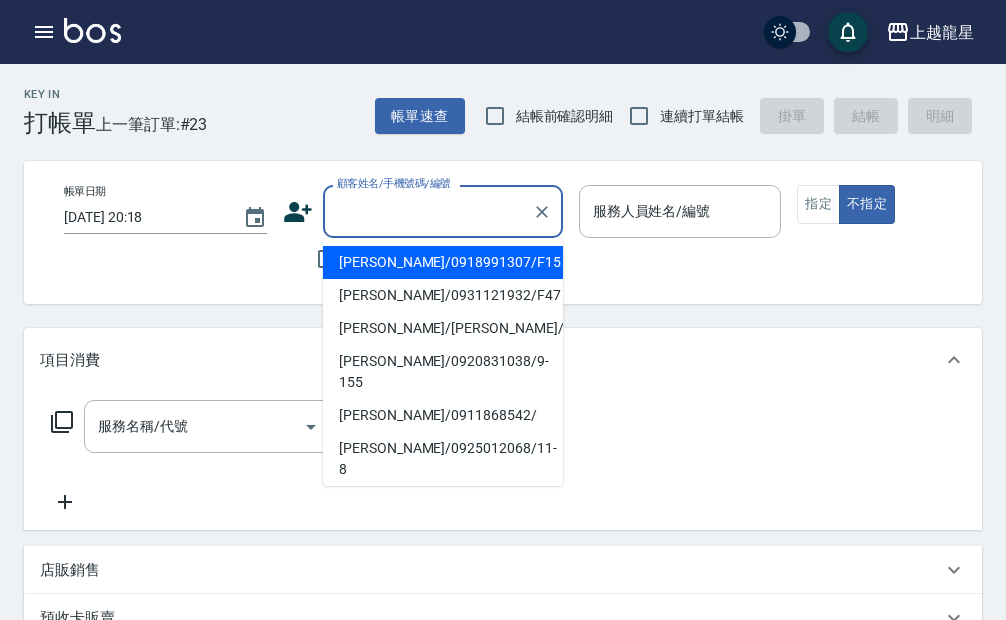 click on "顧客姓名/手機號碼/編號 顧客姓名/手機號碼/編號" at bounding box center [443, 211] 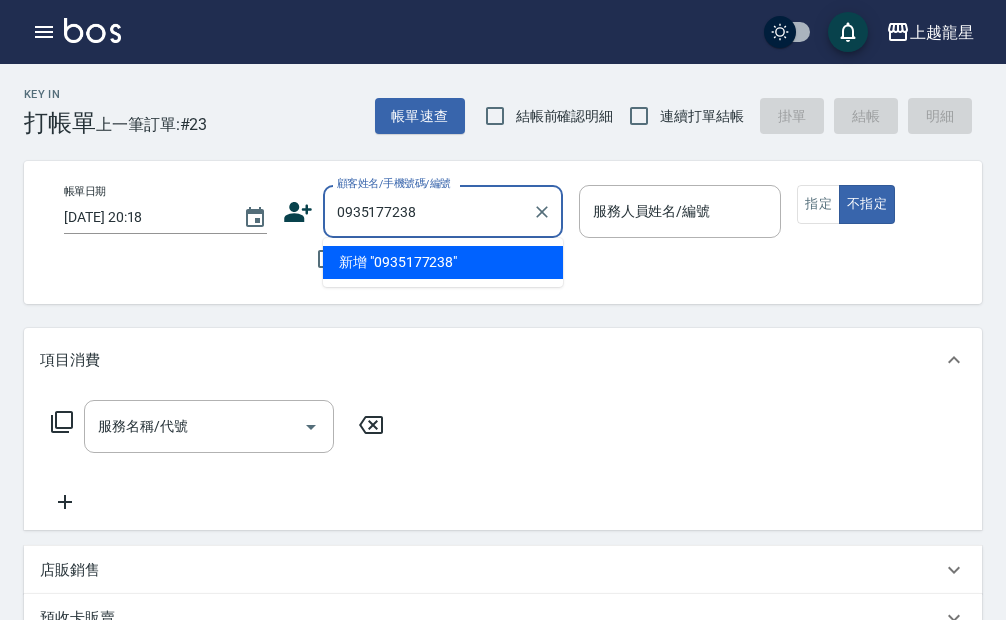 click on "0935177238" at bounding box center [428, 211] 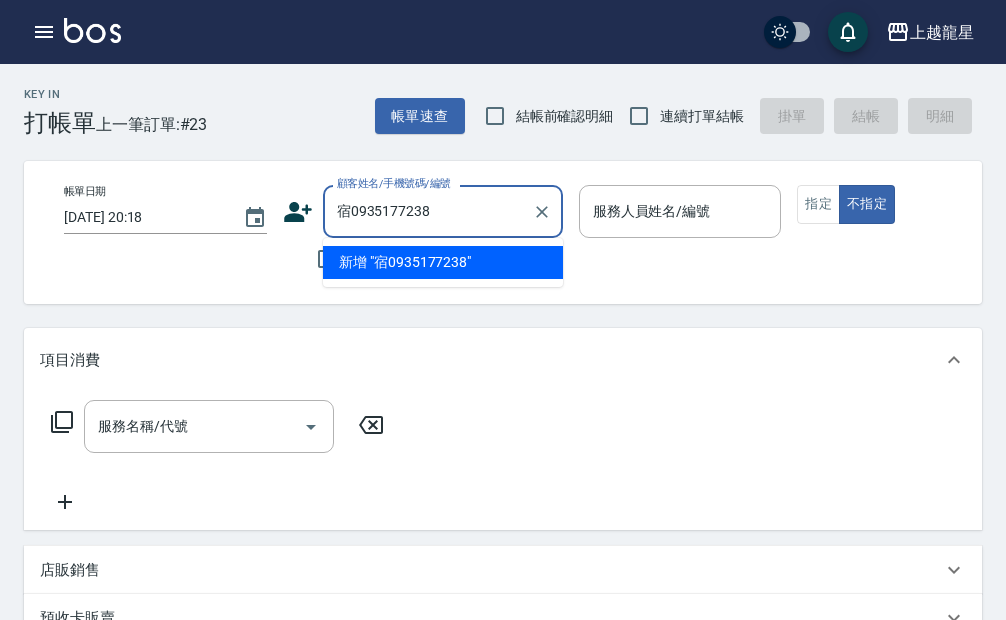 type on "宿0935177238" 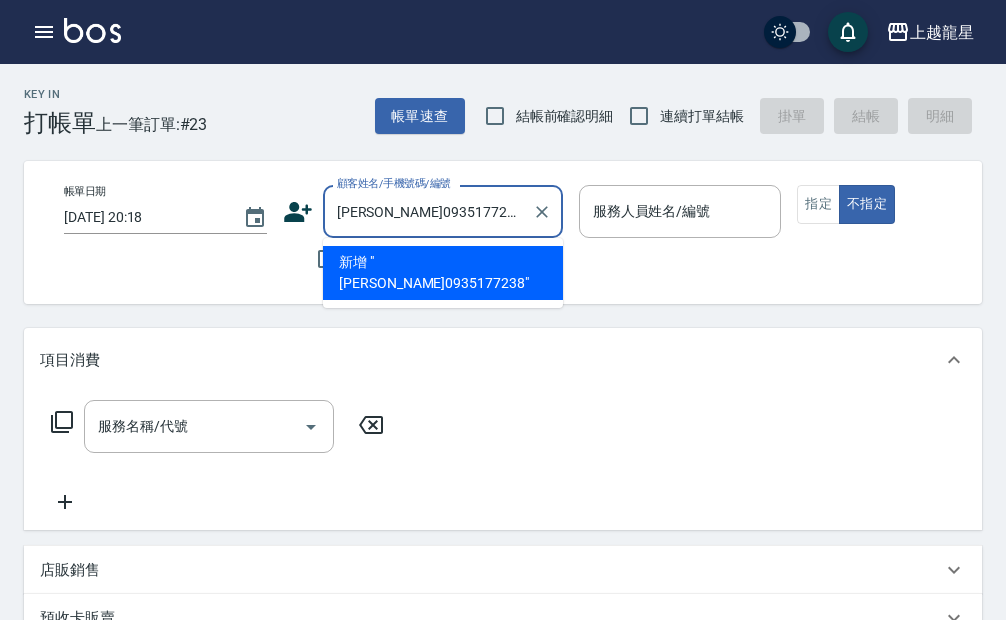 click on "新增 "[PERSON_NAME]0935177238"" at bounding box center (443, 273) 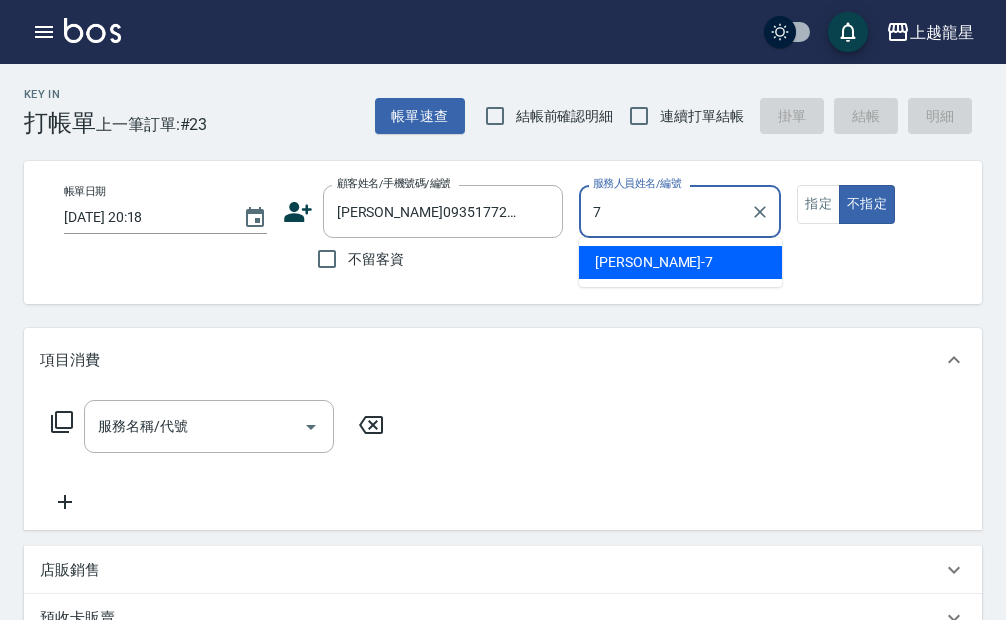 type on "雅君-7" 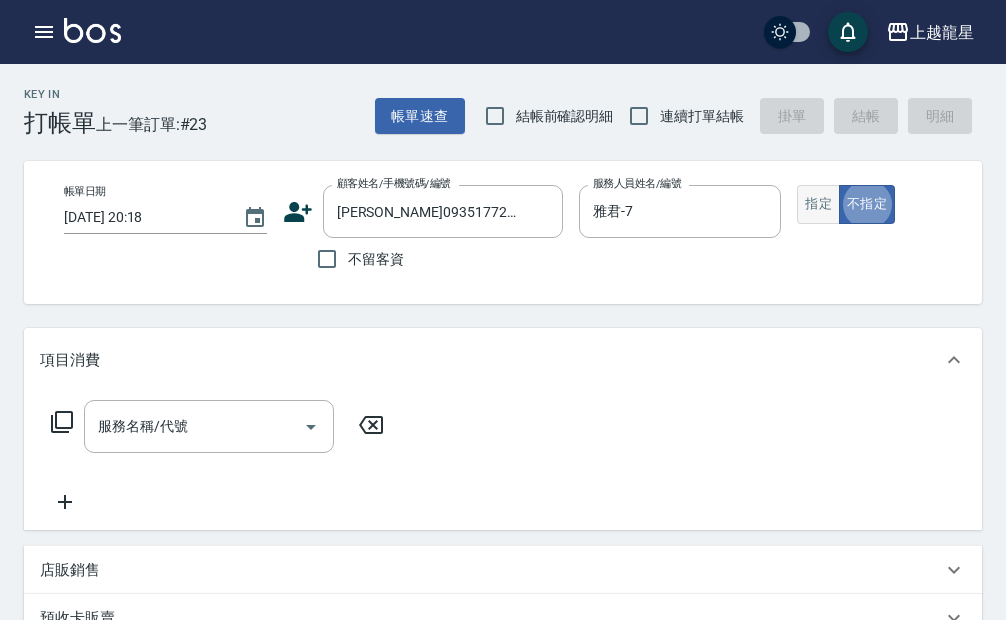 type on "false" 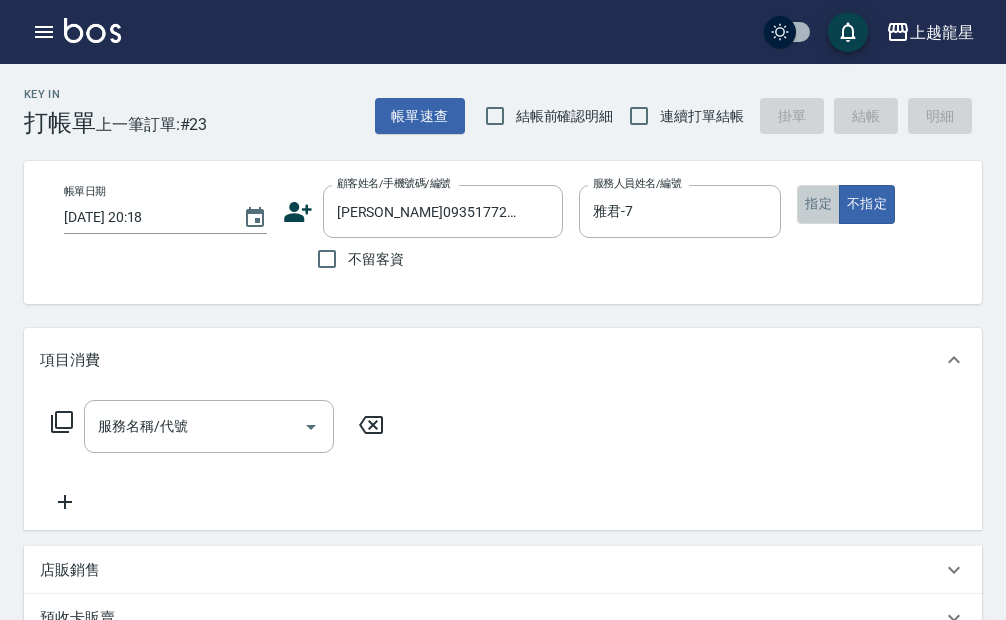 click on "指定" at bounding box center (818, 204) 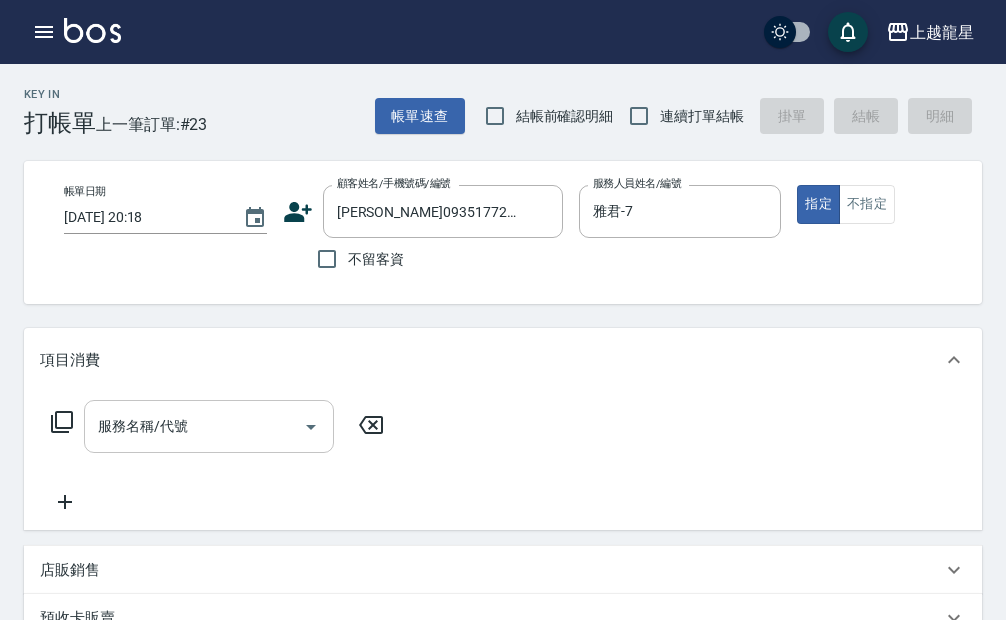 click on "服務名稱/代號" at bounding box center [194, 426] 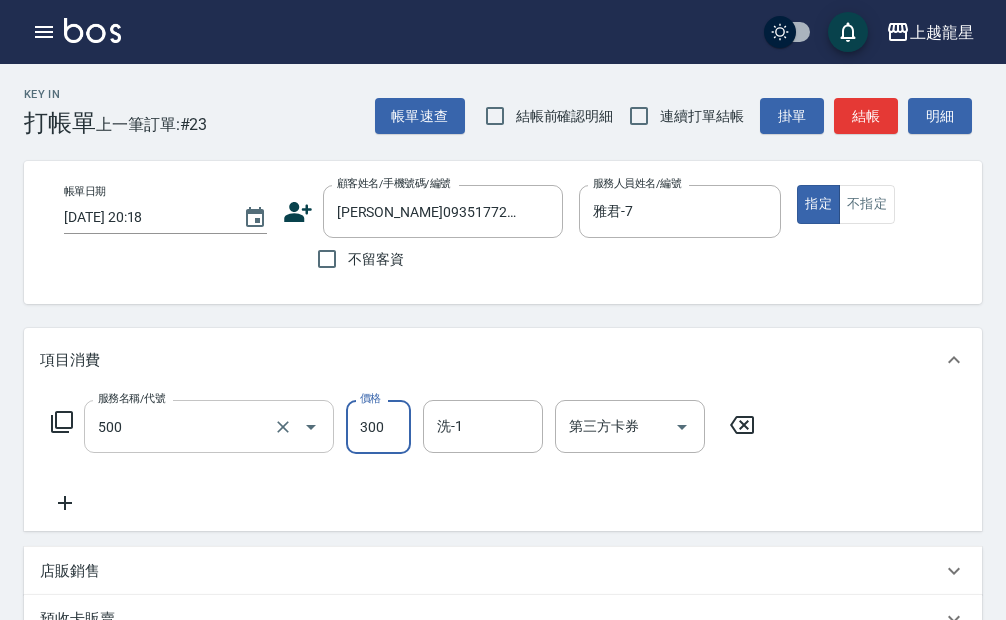 type on "一般洗髮(500)" 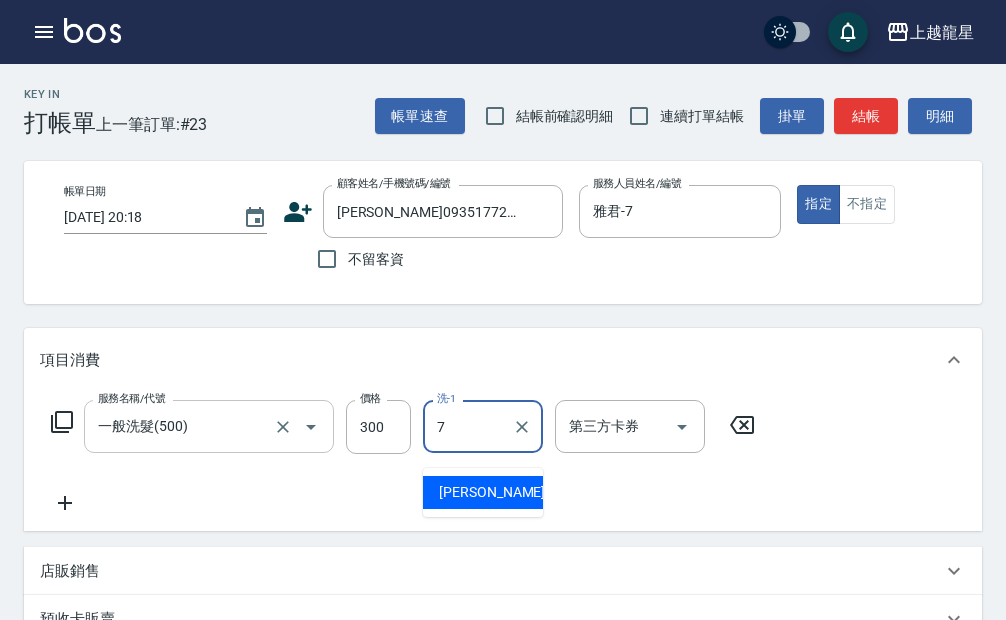 type on "雅君-7" 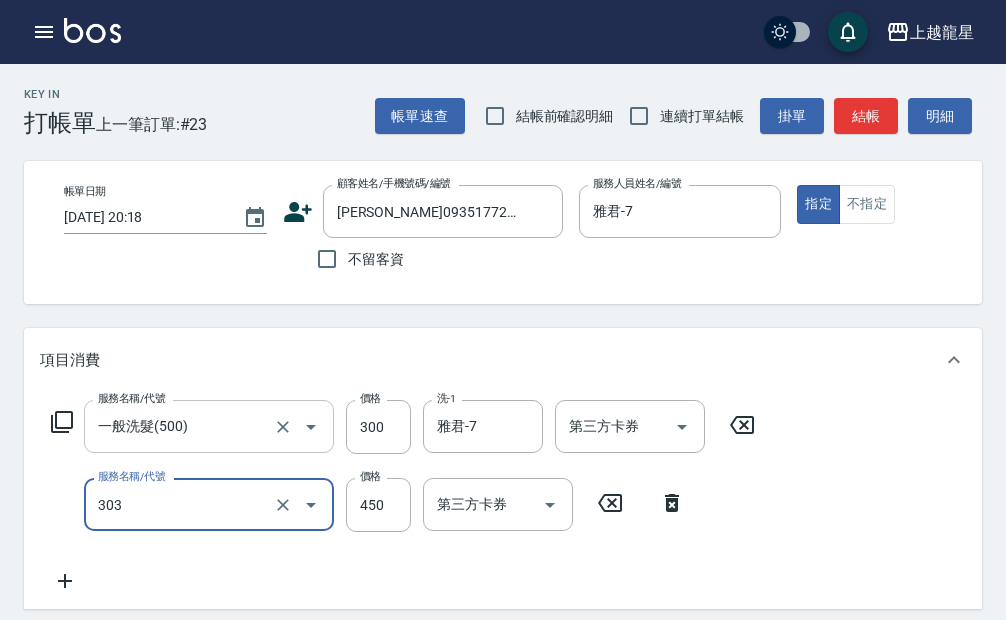 type on "剪髮(303)" 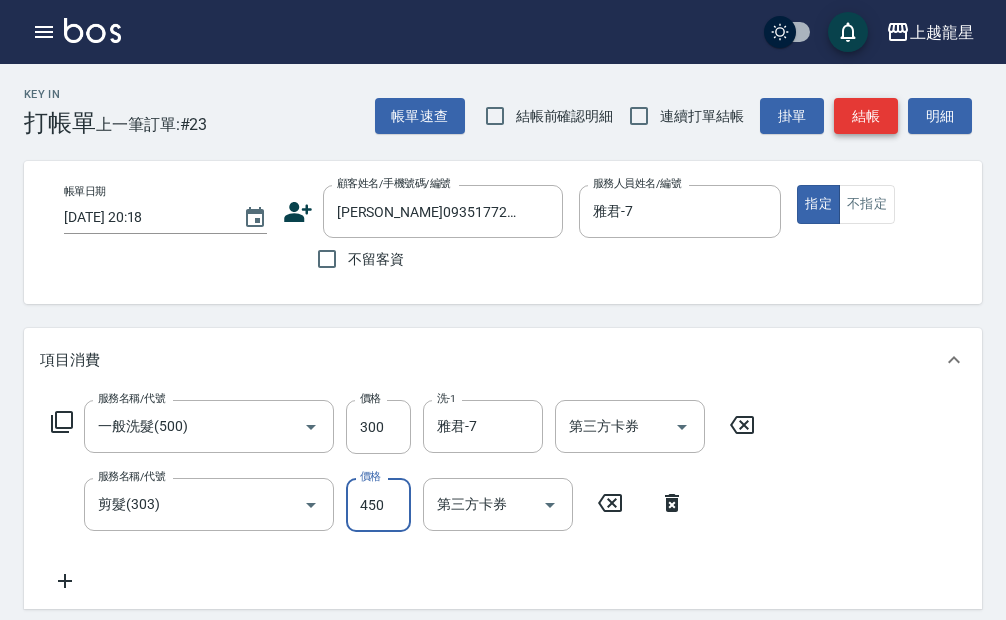 click on "結帳" at bounding box center (866, 116) 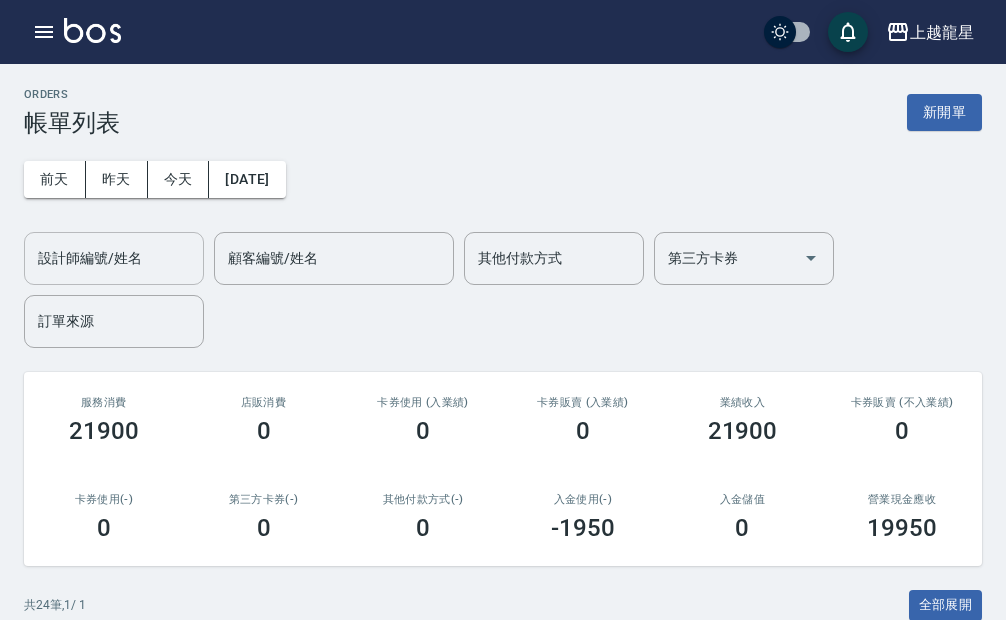 click on "設計師編號/姓名" at bounding box center [114, 258] 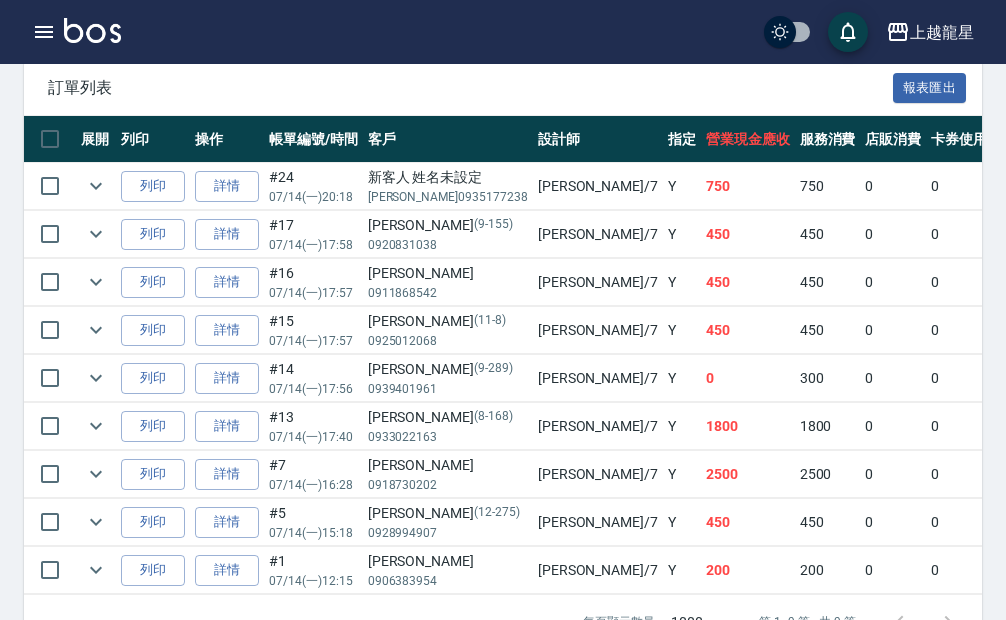 scroll, scrollTop: 600, scrollLeft: 0, axis: vertical 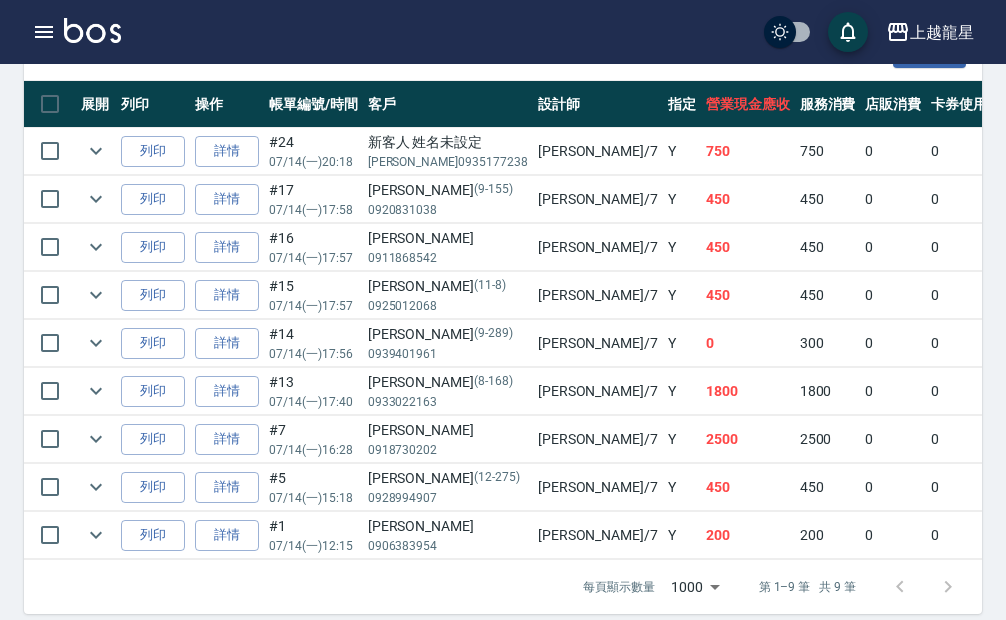 type on "雅君-7" 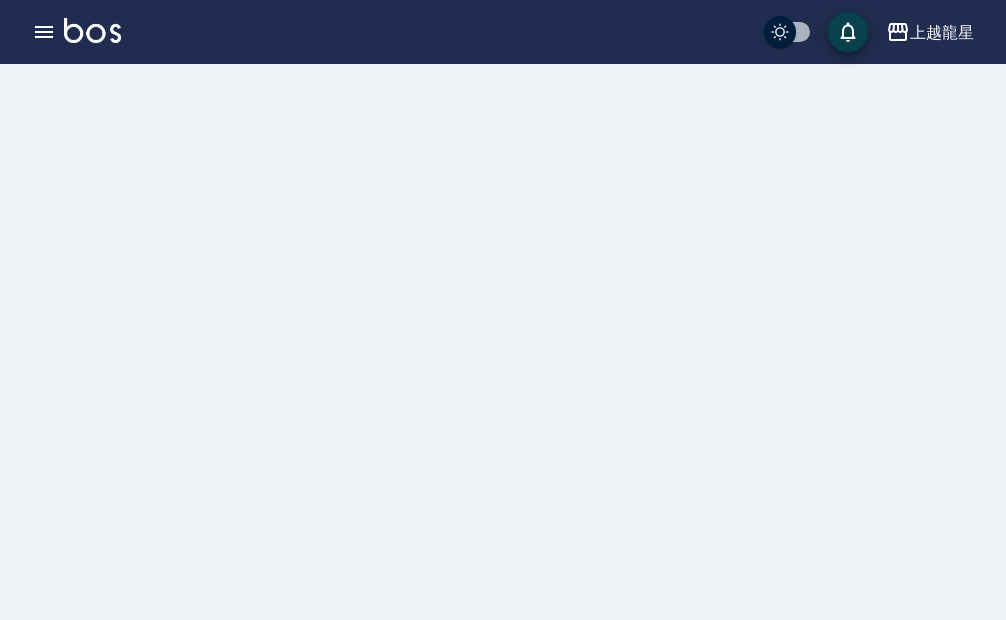 scroll, scrollTop: 0, scrollLeft: 0, axis: both 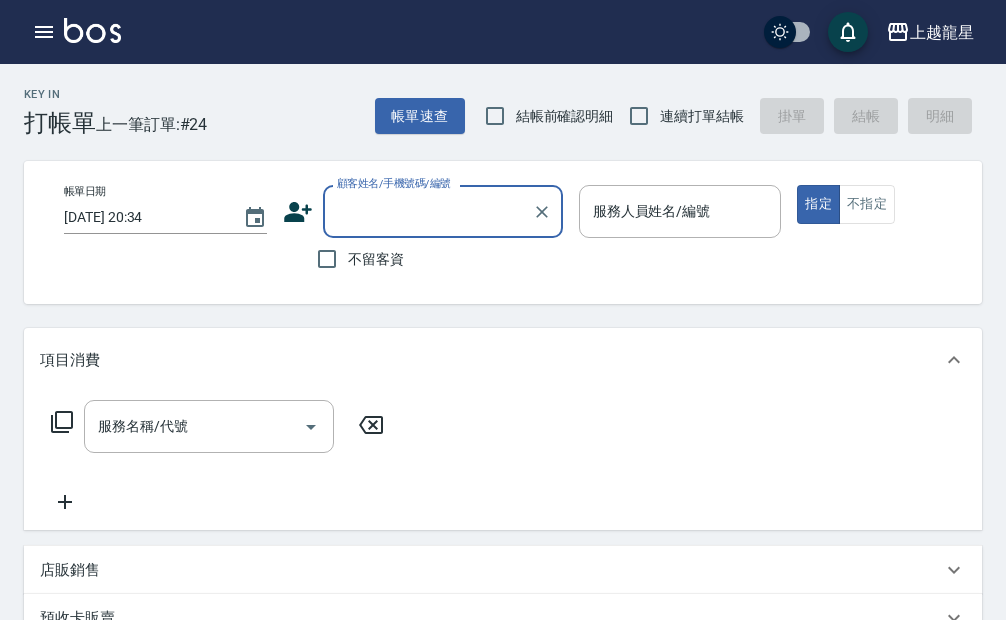 click on "顧客姓名/手機號碼/編號" at bounding box center [428, 211] 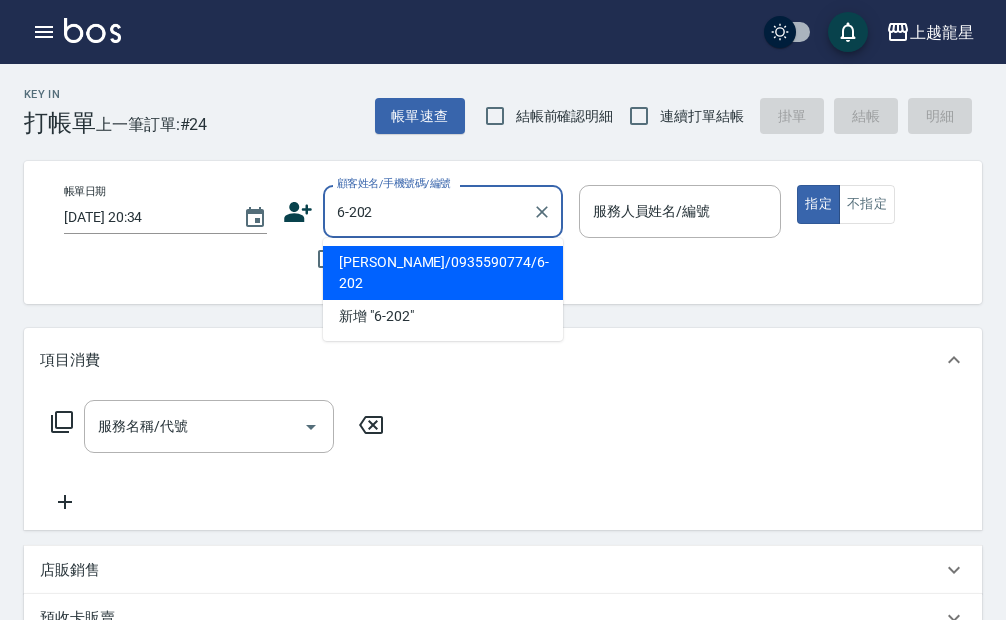 click on "[PERSON_NAME]/0935590774/6-202" at bounding box center (443, 273) 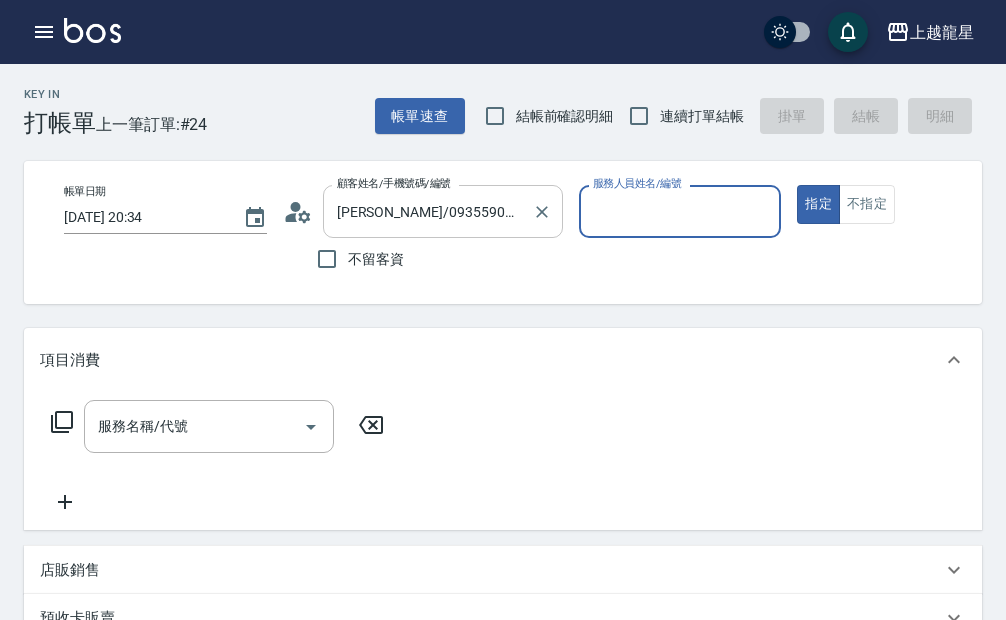 type on "Alisa-10" 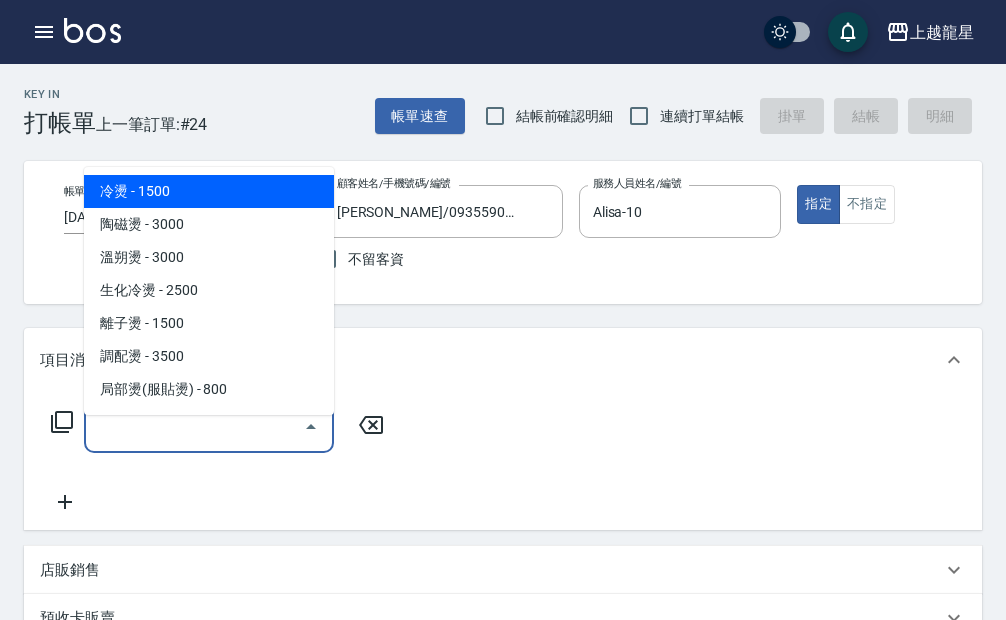 click on "服務名稱/代號" at bounding box center (194, 426) 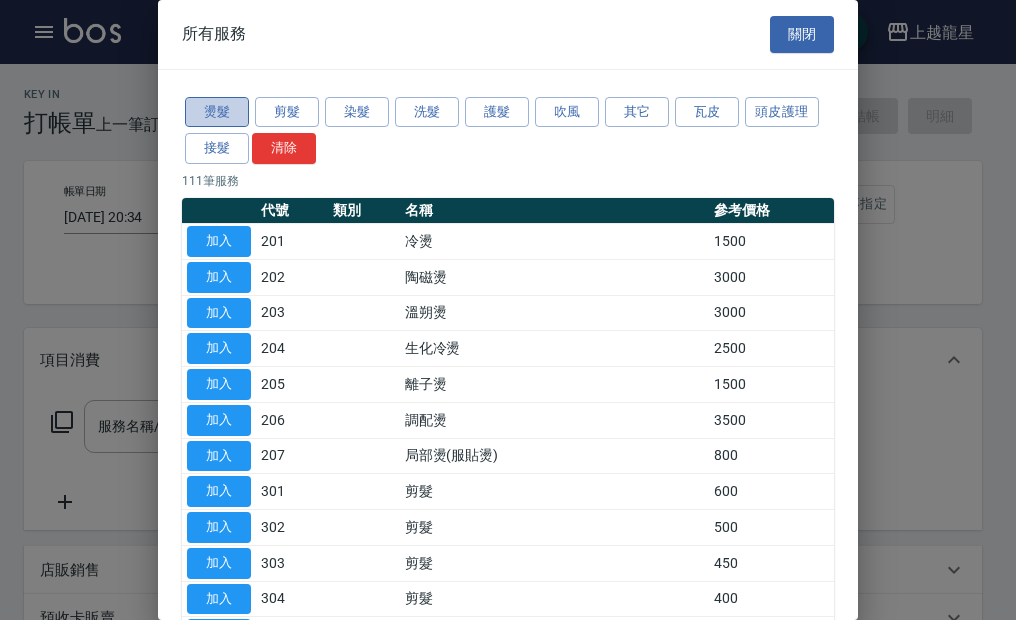click on "燙髮" at bounding box center [217, 112] 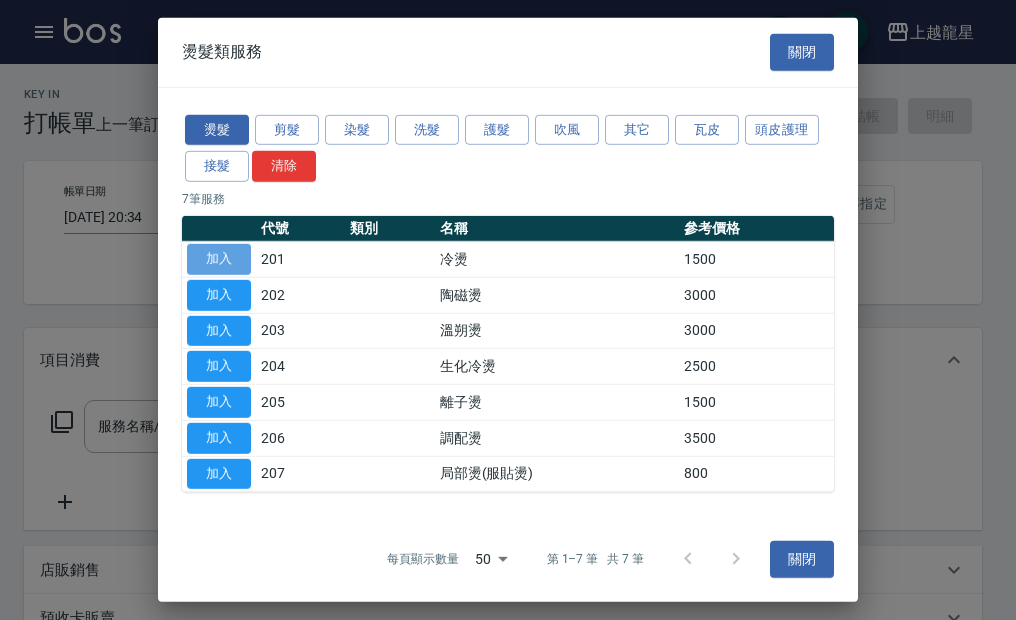 click on "加入" at bounding box center (219, 259) 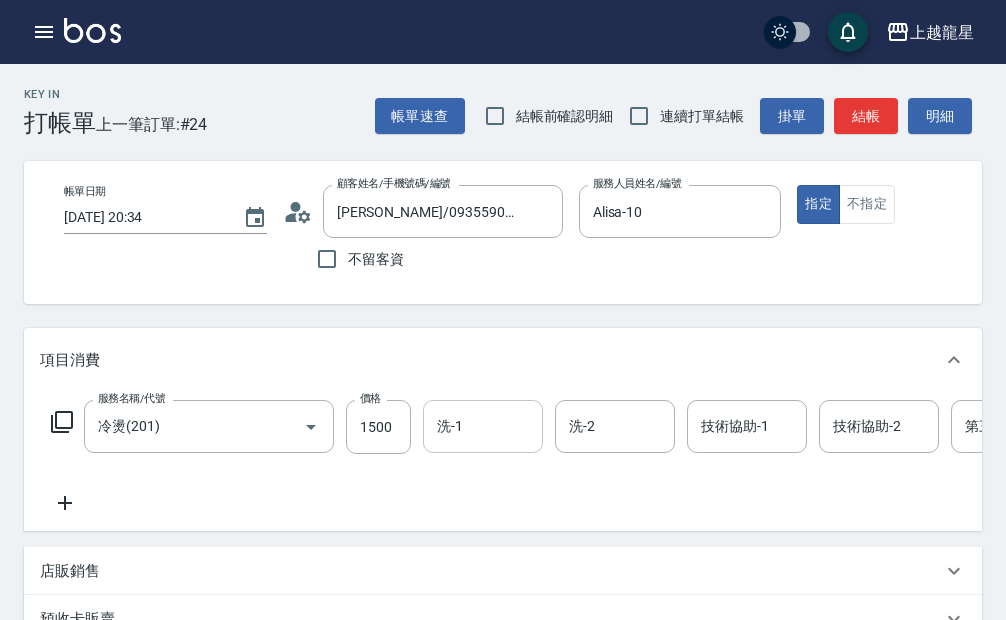 click on "洗-1" at bounding box center [483, 426] 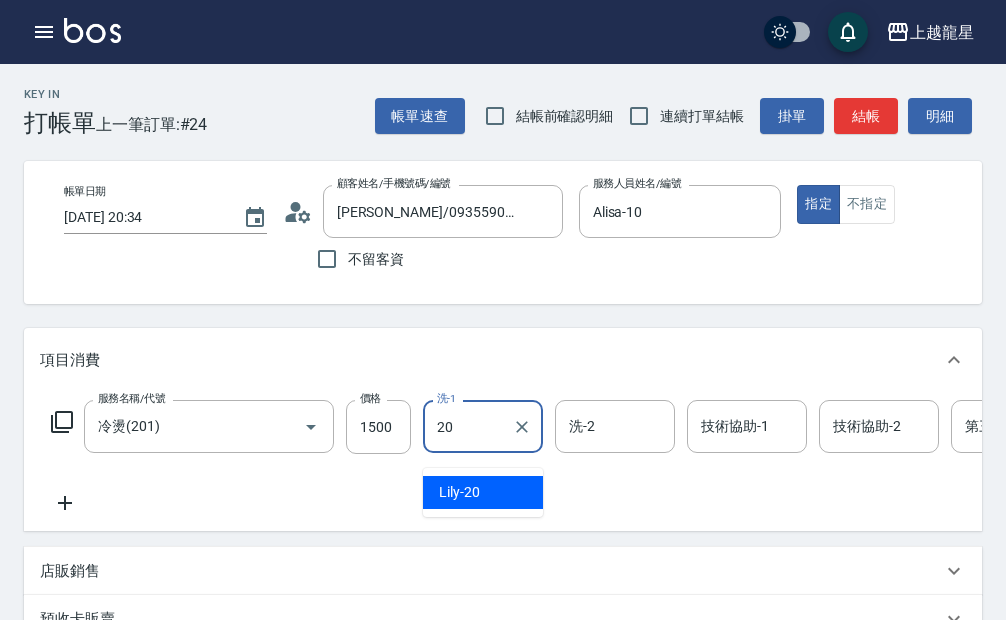 type on "Lily-20" 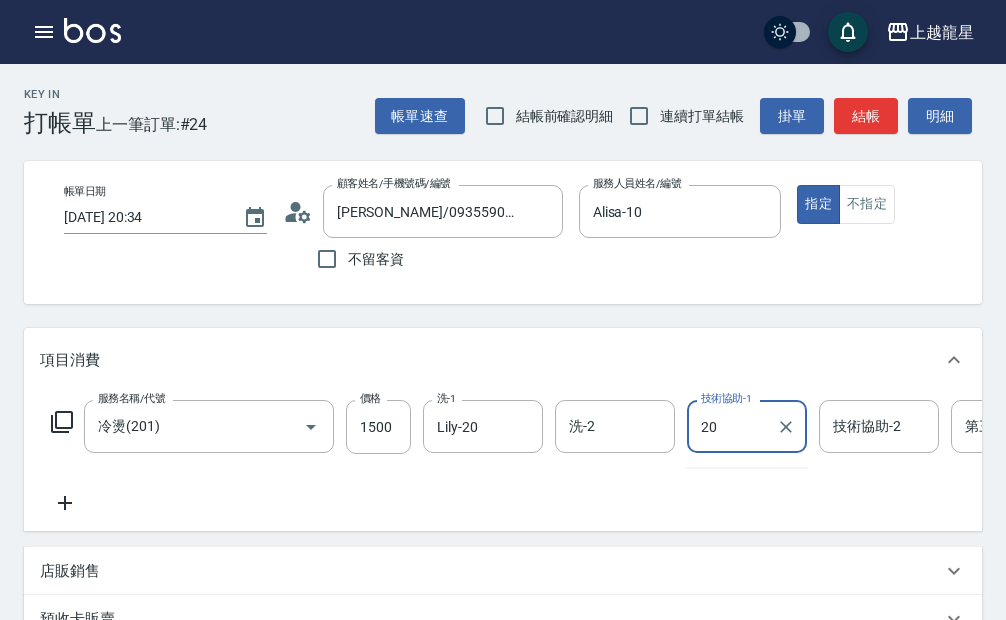 type on "Lily-20" 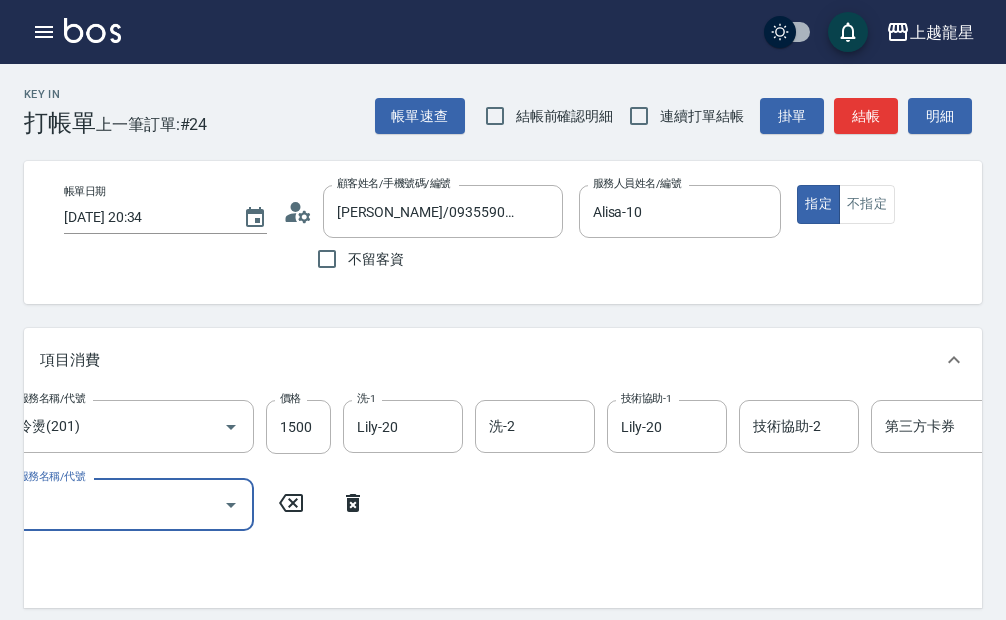 scroll, scrollTop: 0, scrollLeft: 69, axis: horizontal 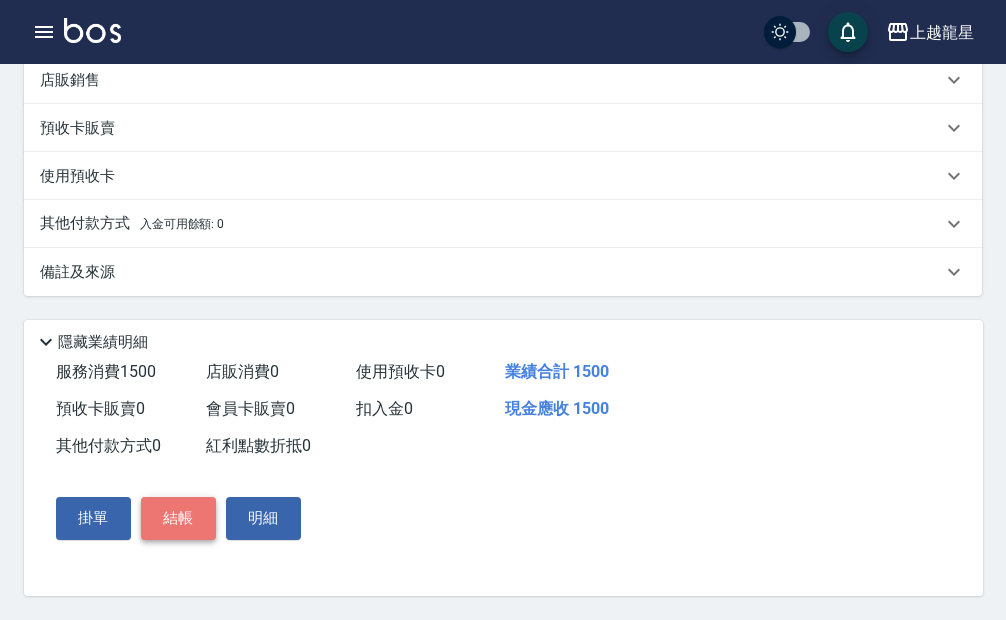 click on "結帳" at bounding box center [178, 518] 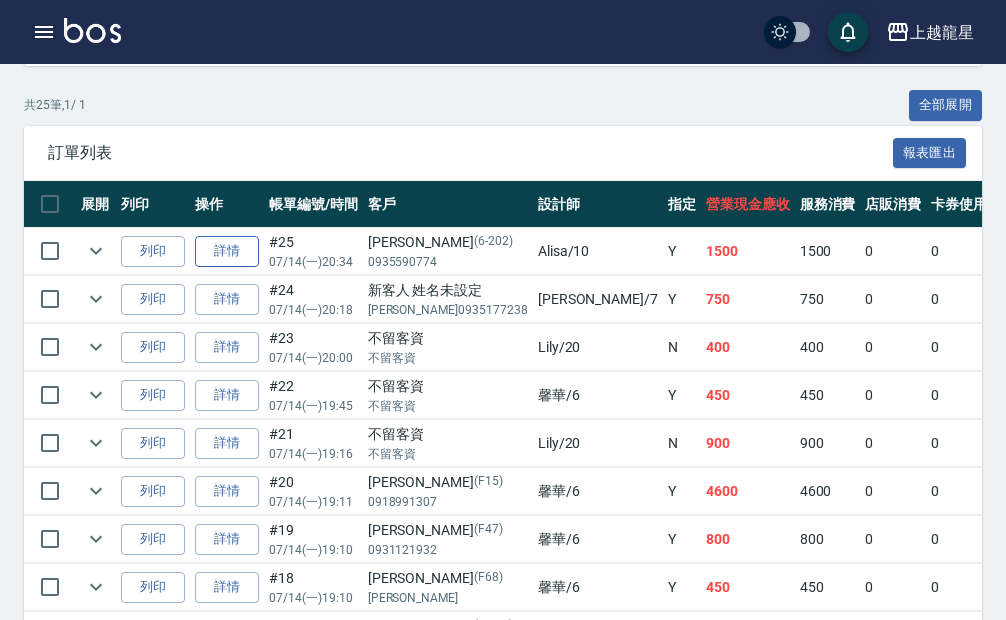 scroll, scrollTop: 100, scrollLeft: 0, axis: vertical 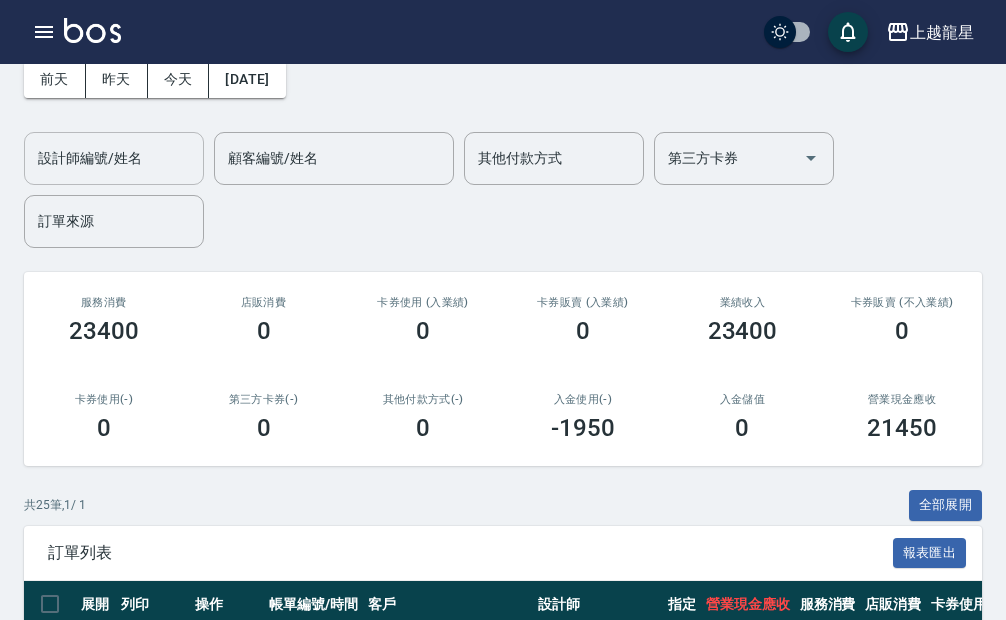 click on "設計師編號/姓名" at bounding box center (114, 158) 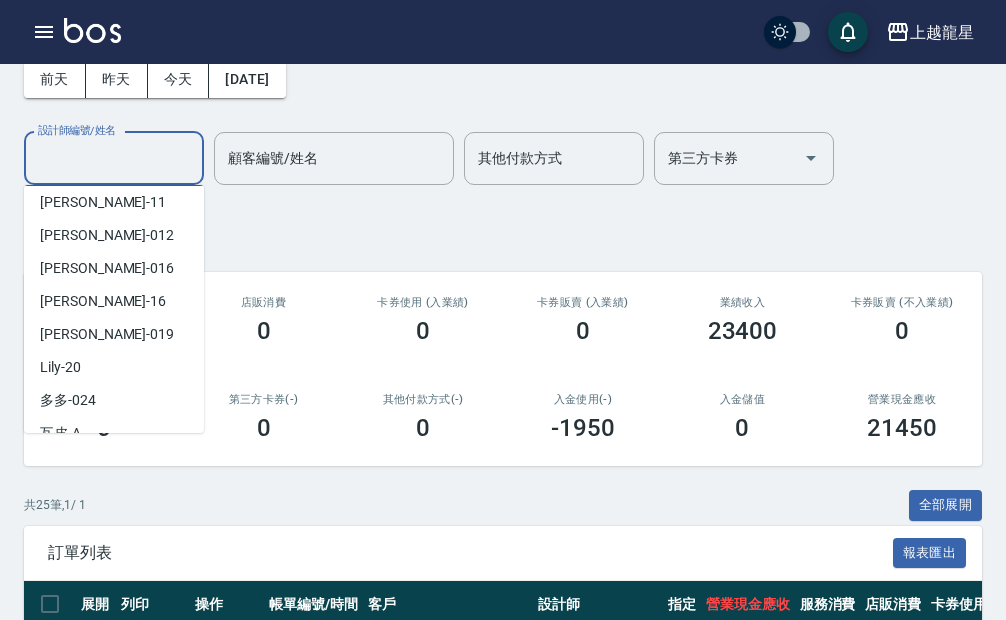scroll, scrollTop: 300, scrollLeft: 0, axis: vertical 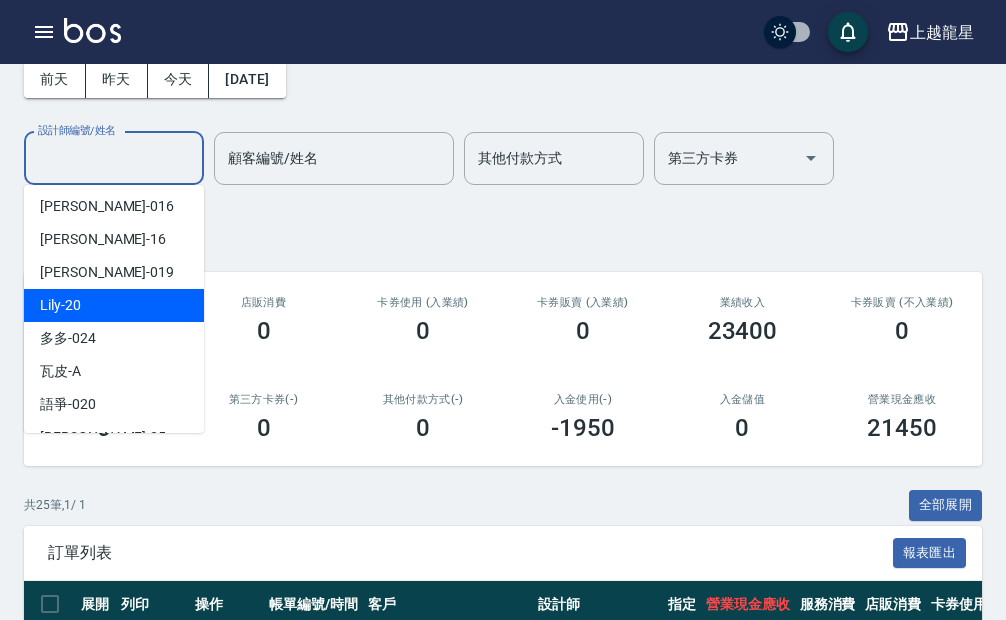 click on "Lily -20" at bounding box center (114, 305) 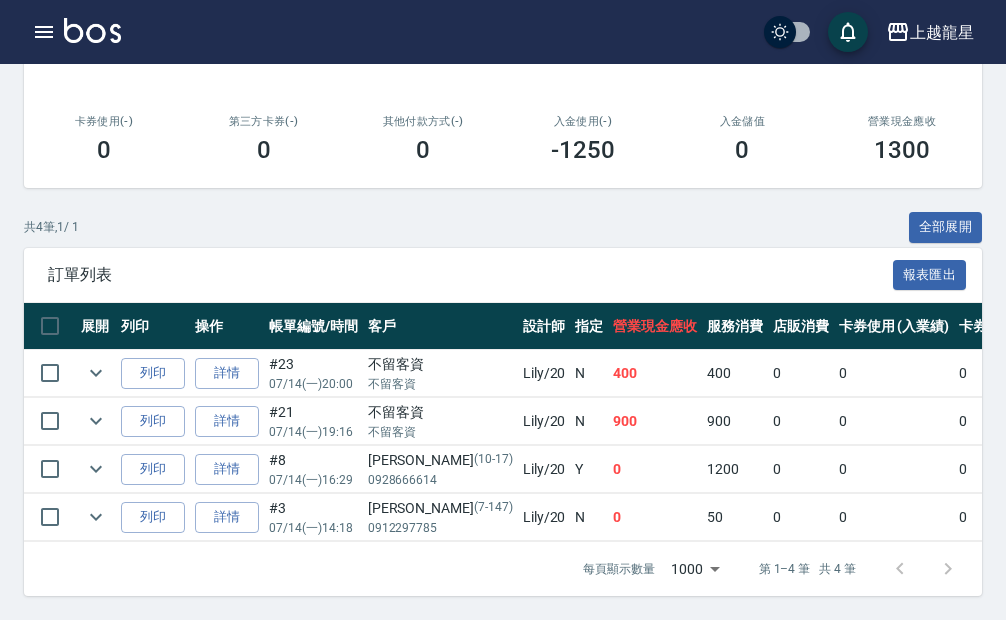 scroll, scrollTop: 93, scrollLeft: 0, axis: vertical 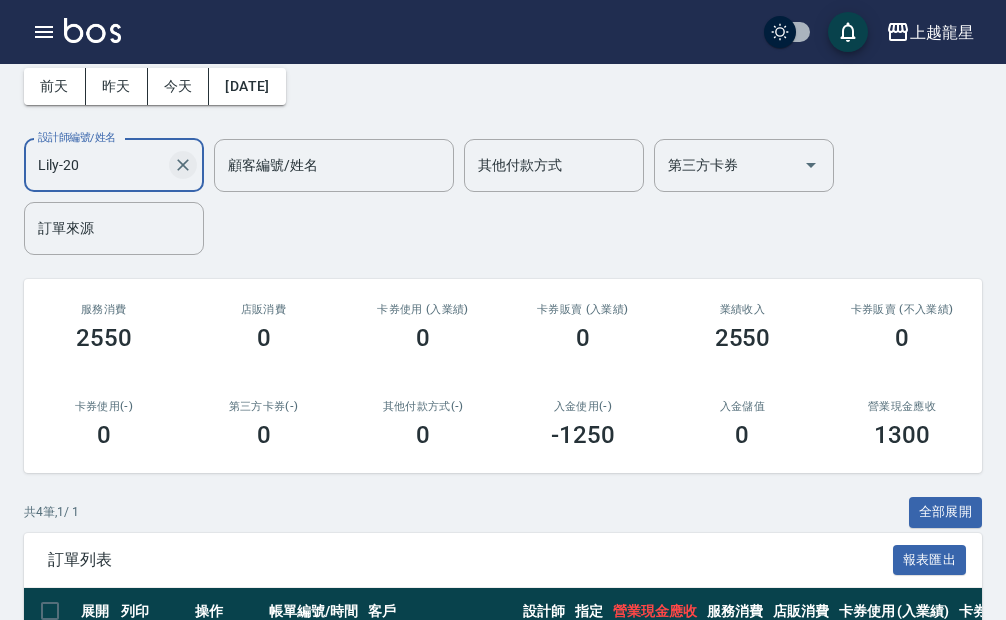click at bounding box center (183, 165) 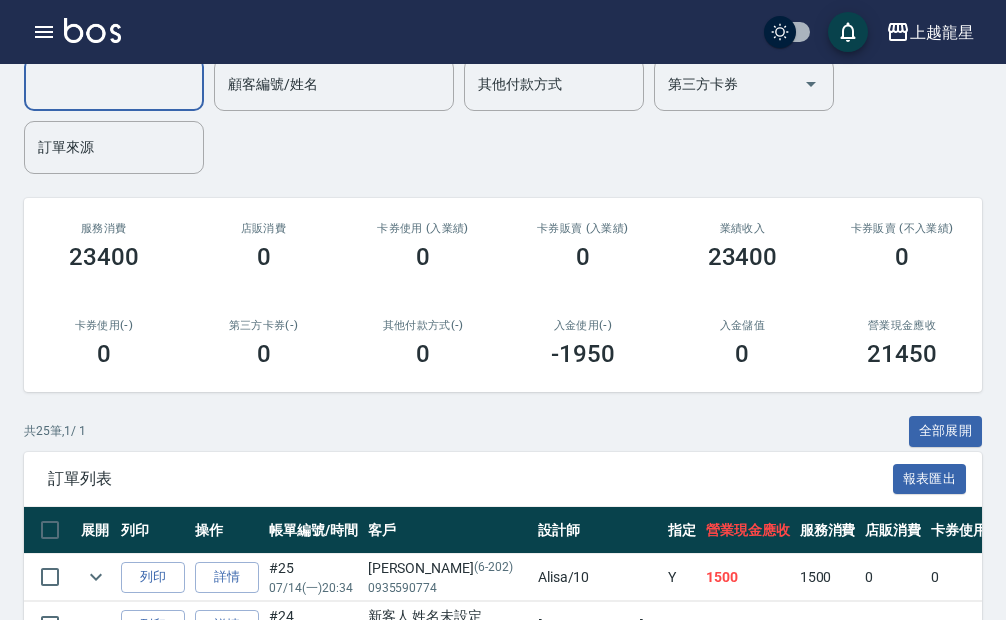scroll, scrollTop: 100, scrollLeft: 0, axis: vertical 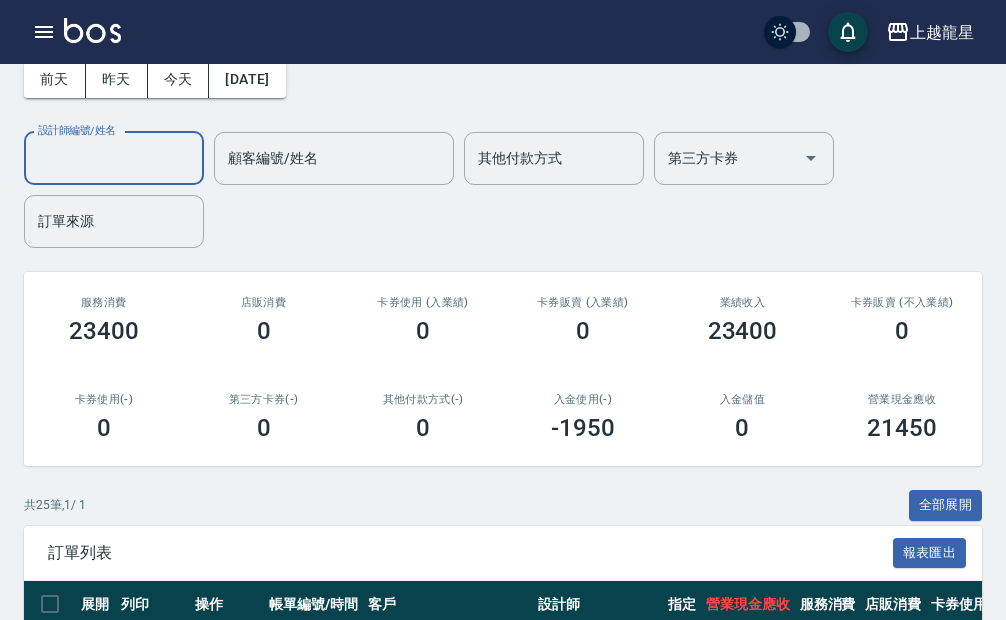 click on "設計師編號/姓名" at bounding box center [114, 158] 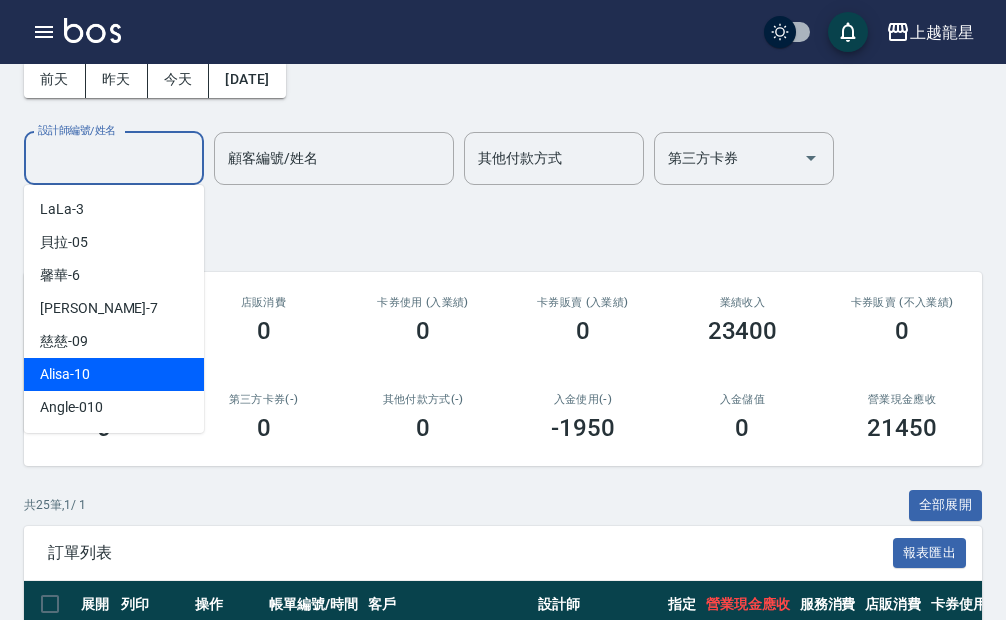click on "Alisa -10" at bounding box center (65, 374) 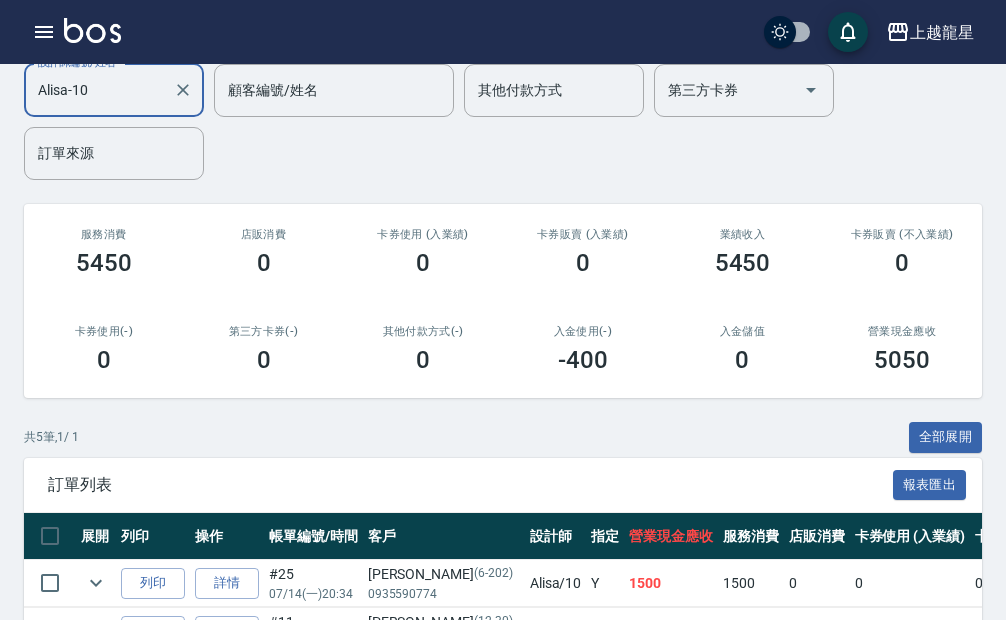 scroll, scrollTop: 0, scrollLeft: 0, axis: both 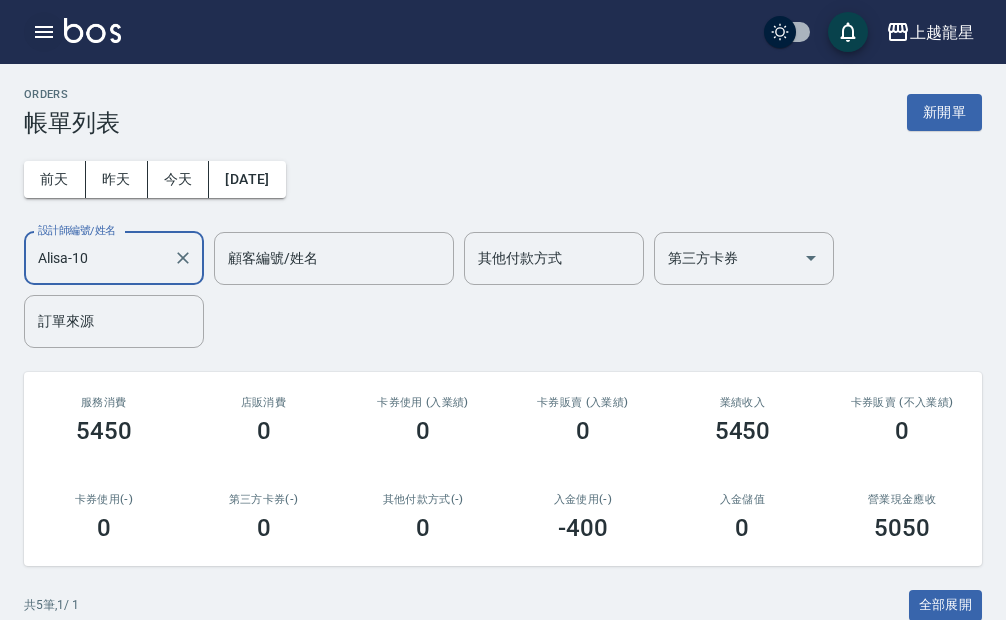 click at bounding box center [44, 32] 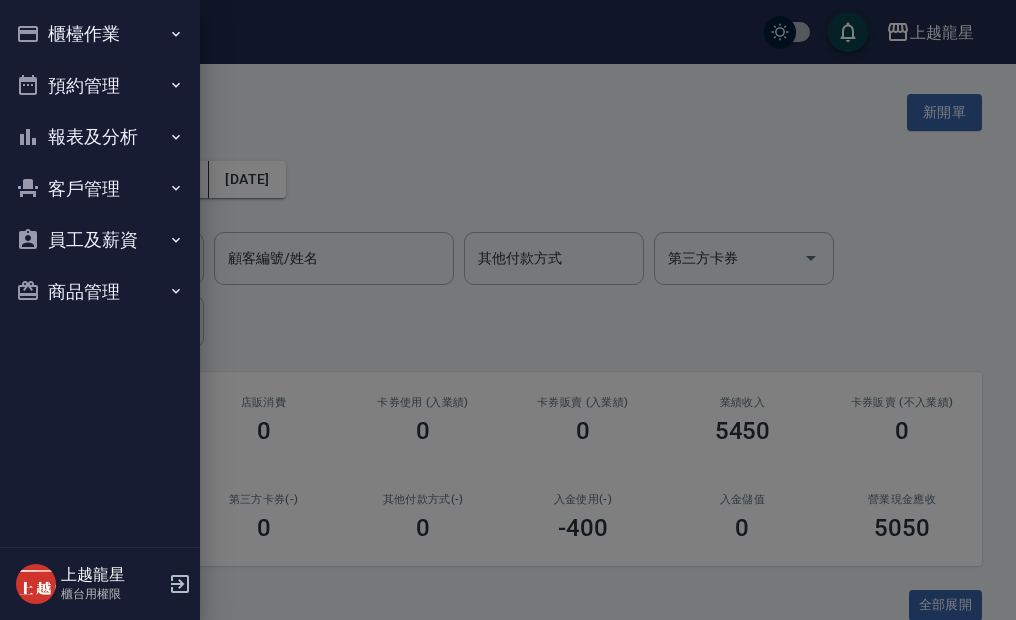 click on "報表及分析" at bounding box center [100, 137] 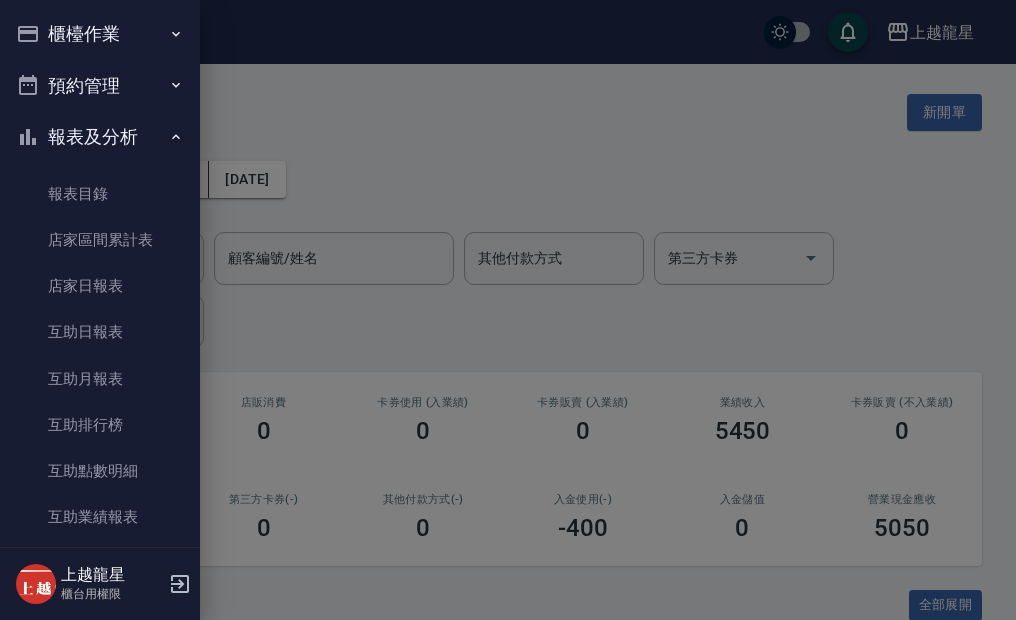 drag, startPoint x: 102, startPoint y: 300, endPoint x: 239, endPoint y: 2, distance: 327.98325 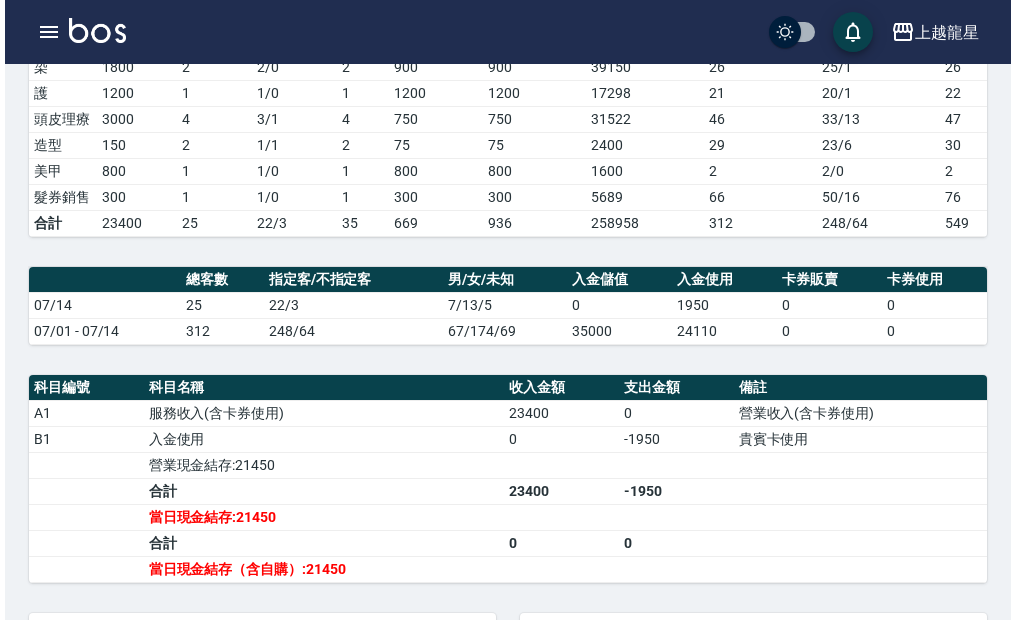 scroll, scrollTop: 500, scrollLeft: 0, axis: vertical 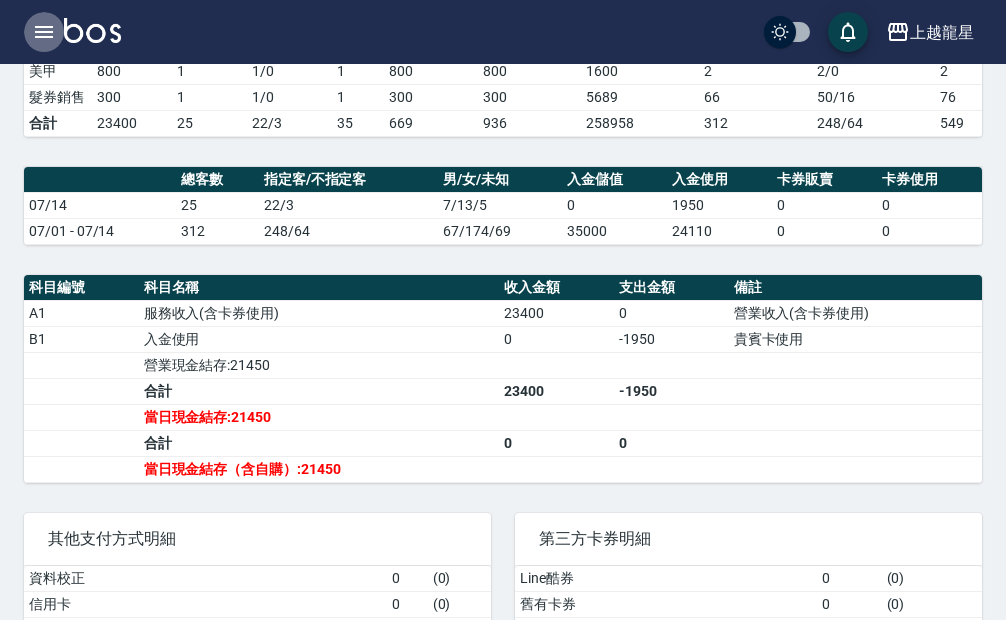 click at bounding box center [44, 32] 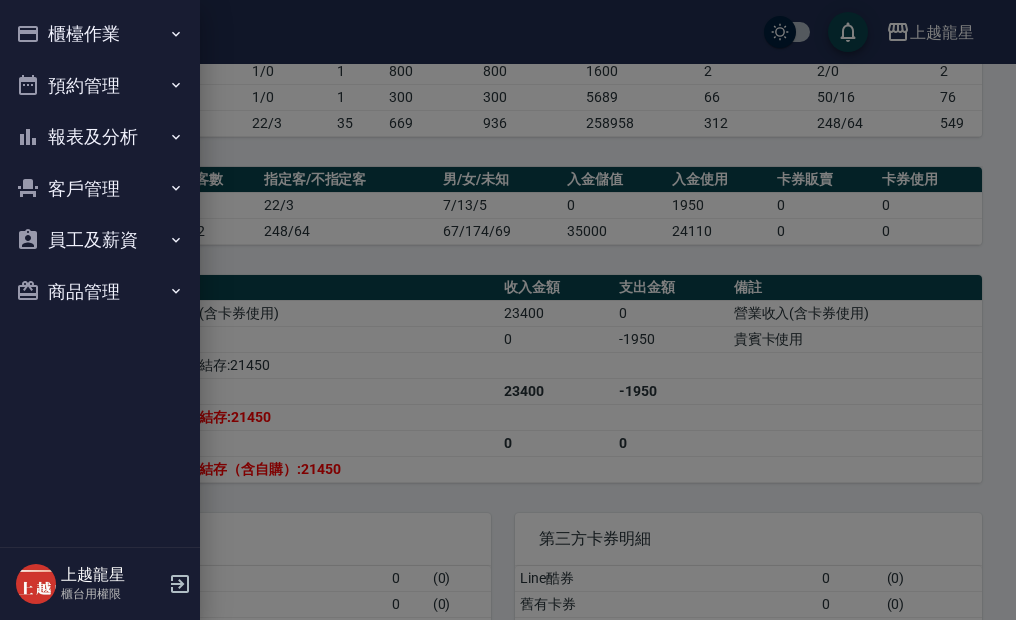 click on "櫃檯作業" at bounding box center (100, 34) 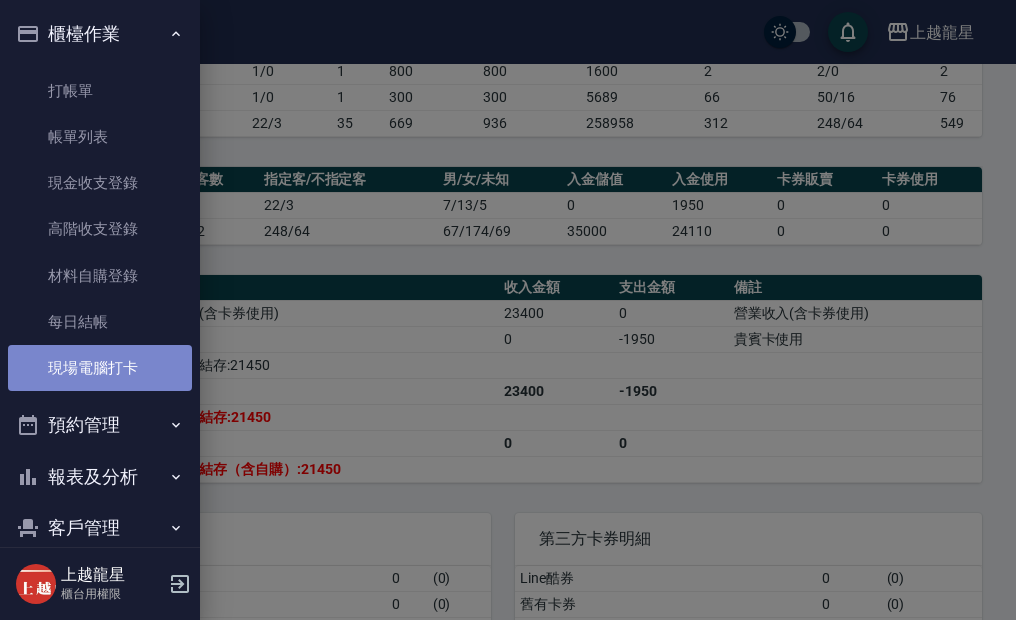 click on "現場電腦打卡" at bounding box center (100, 368) 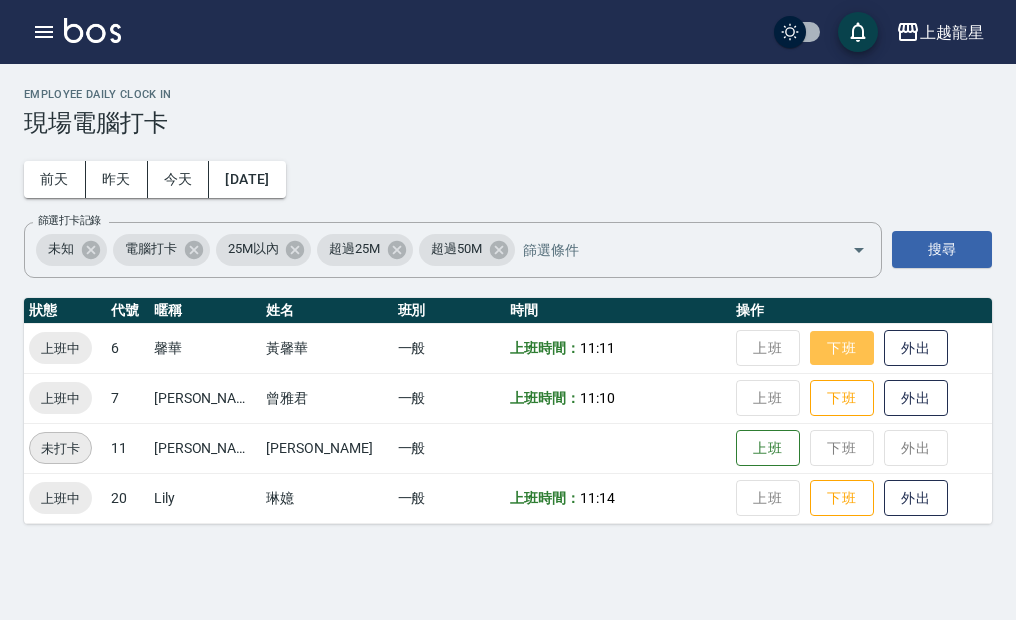click on "下班" at bounding box center (842, 348) 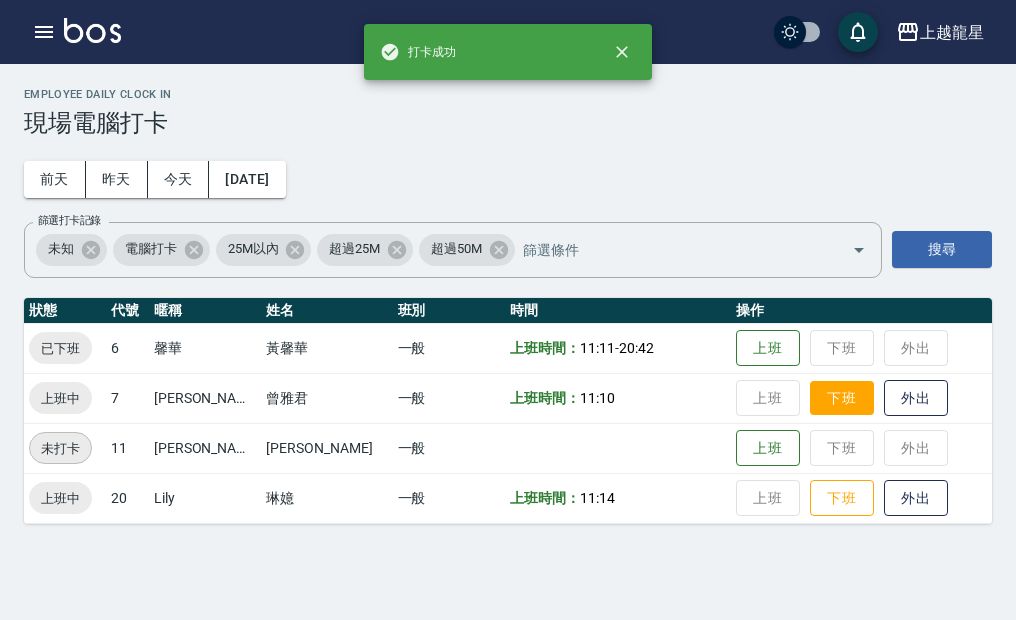 click on "下班" at bounding box center (842, 398) 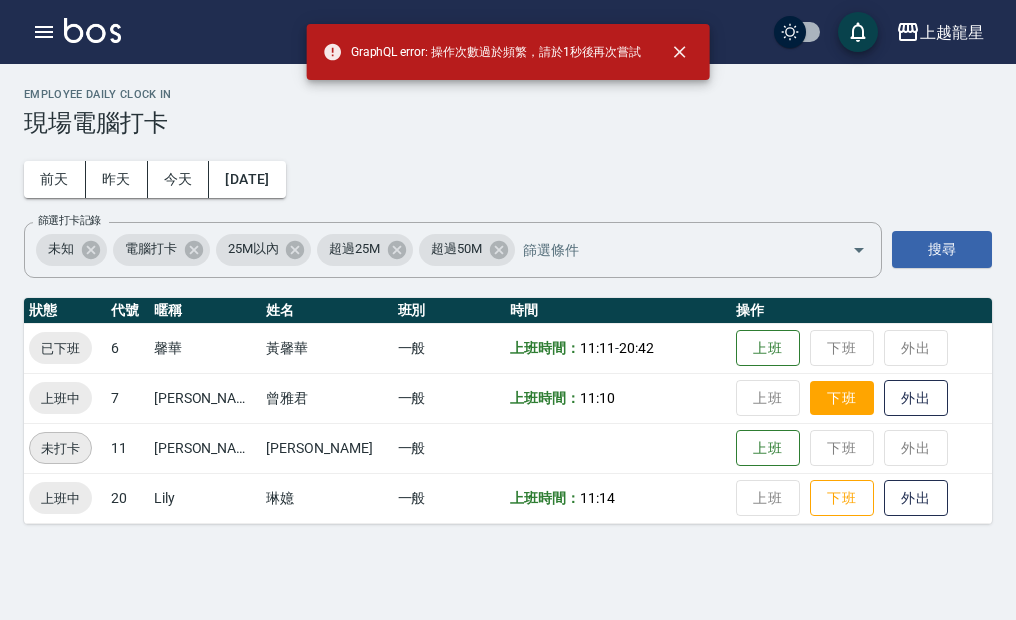 click on "下班" at bounding box center [842, 398] 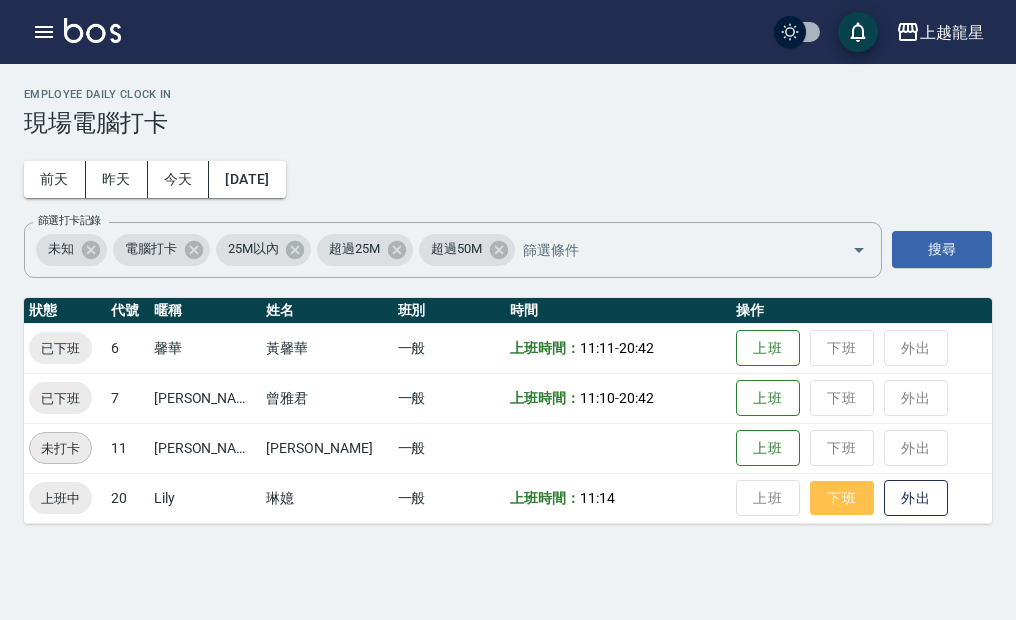 click on "下班" at bounding box center [842, 498] 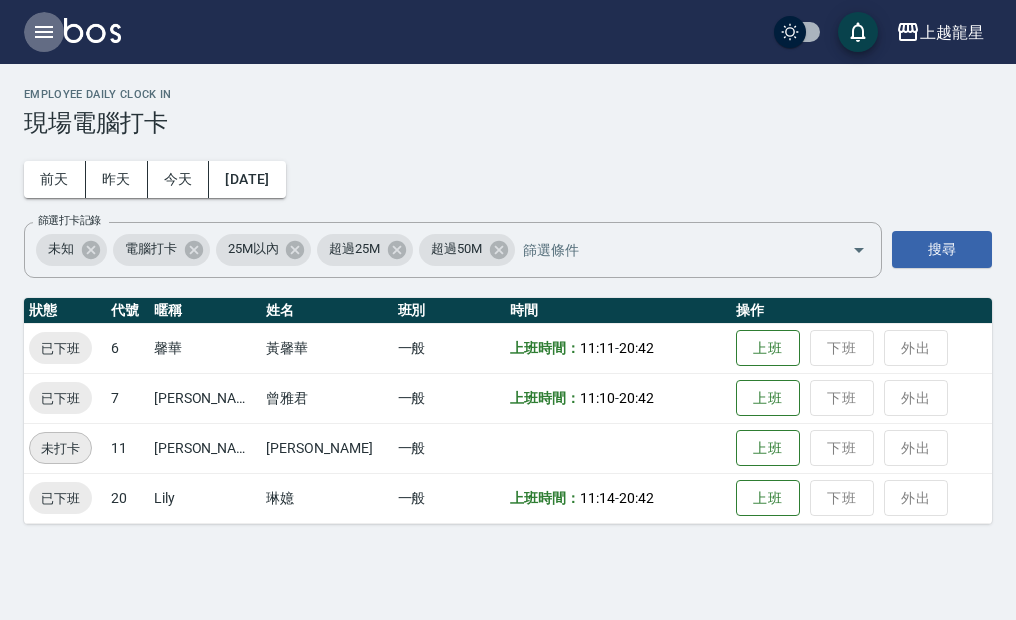 click 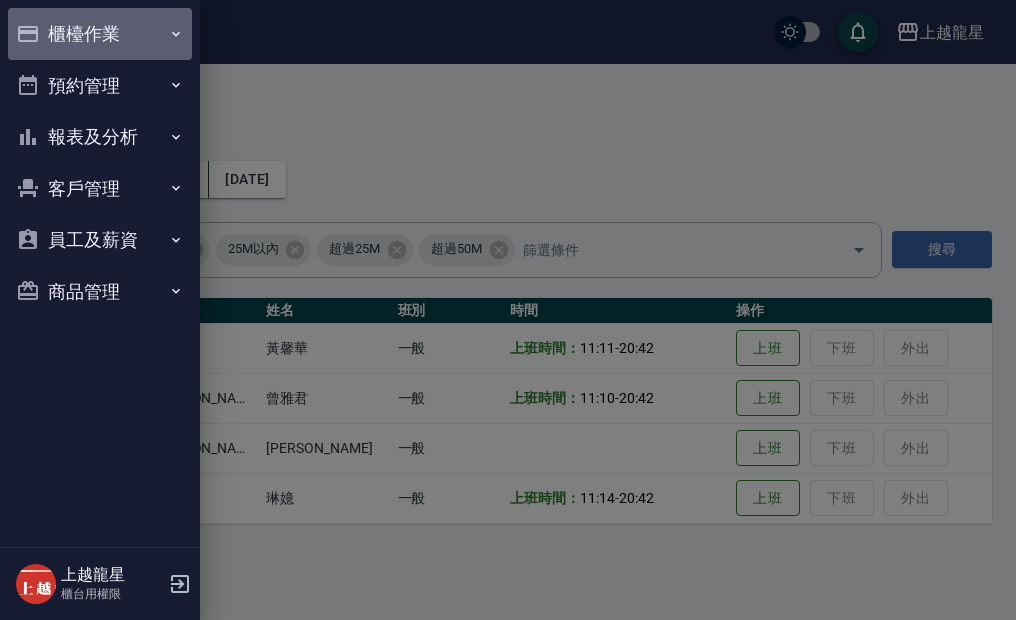 click on "櫃檯作業" at bounding box center (100, 34) 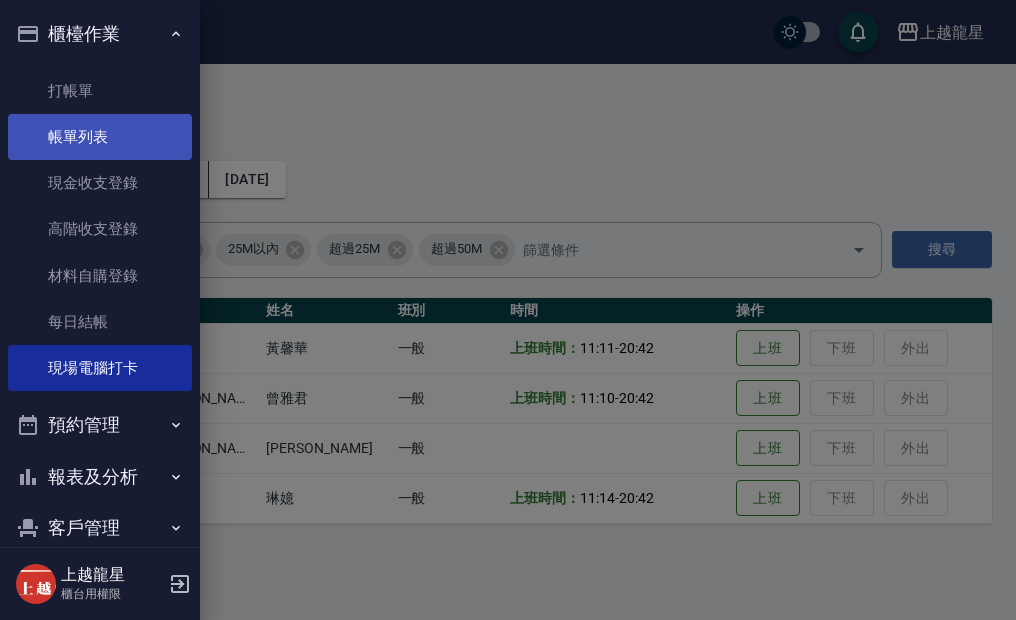 click on "帳單列表" at bounding box center (100, 137) 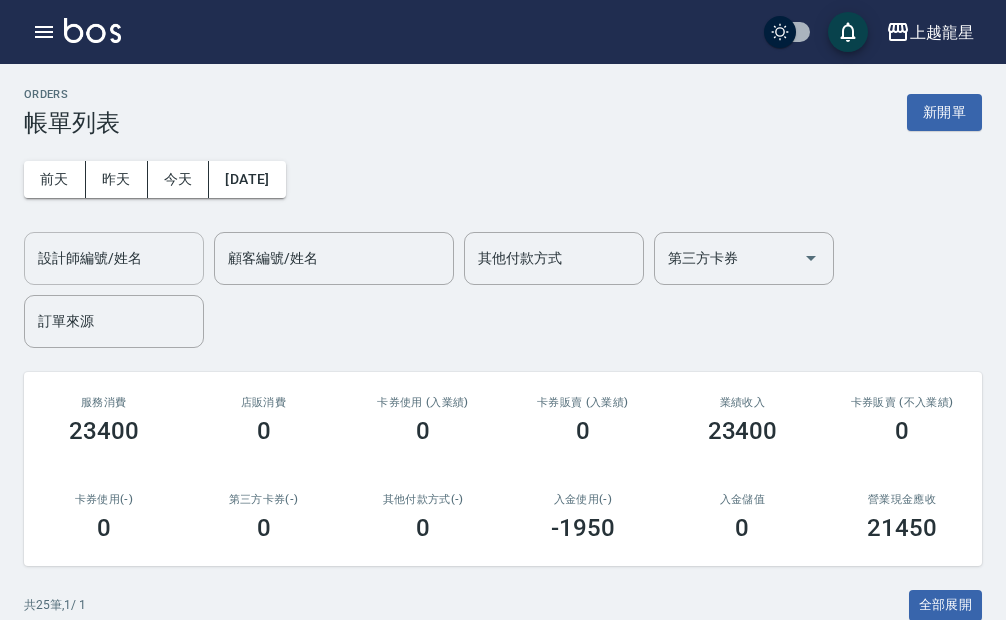 click on "設計師編號/姓名" at bounding box center [114, 258] 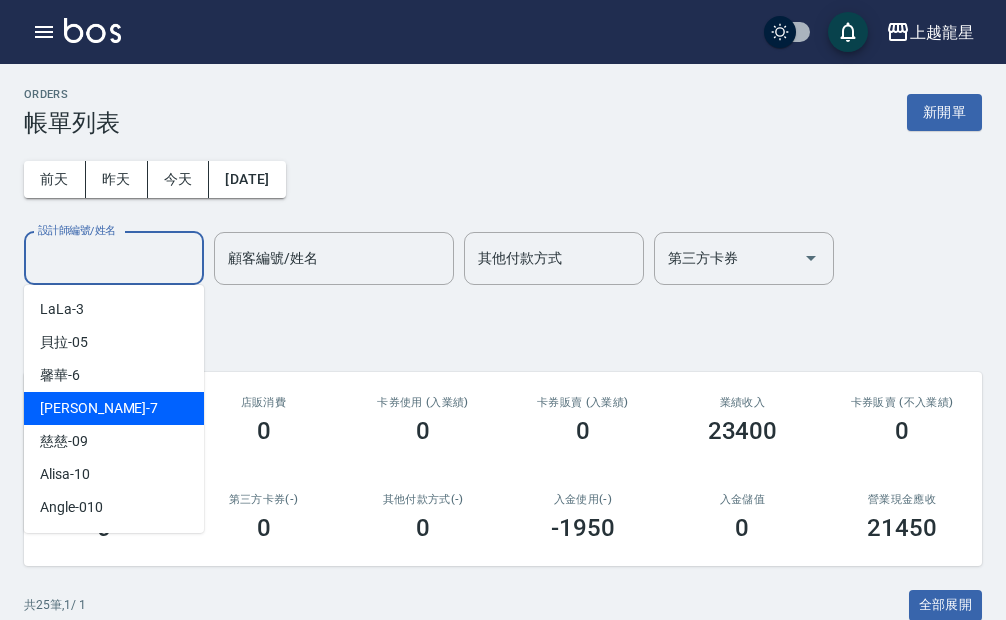 click on "馨華 -6" at bounding box center [114, 375] 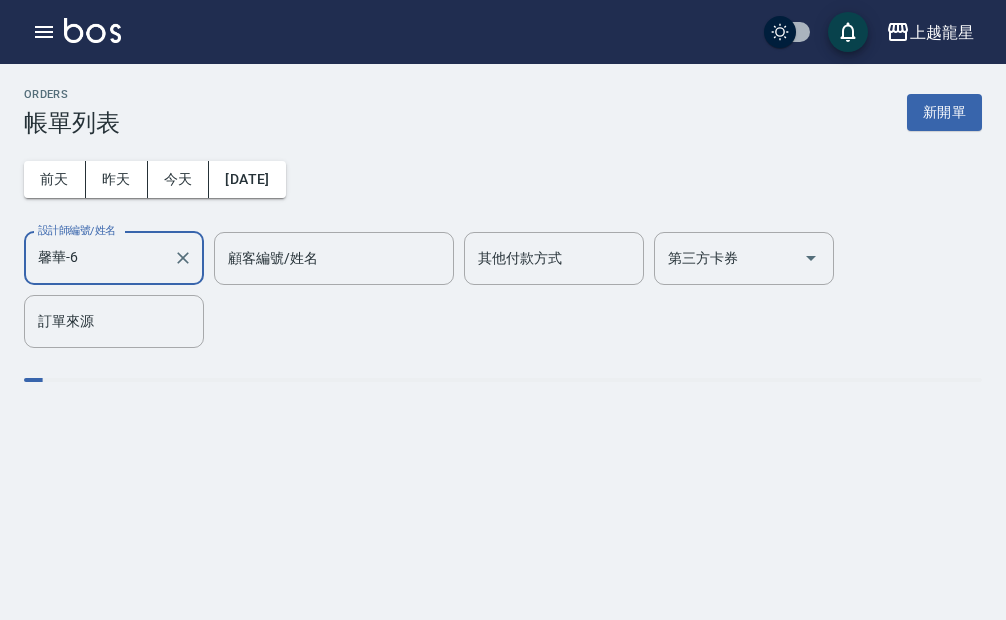 type on "馨華-6" 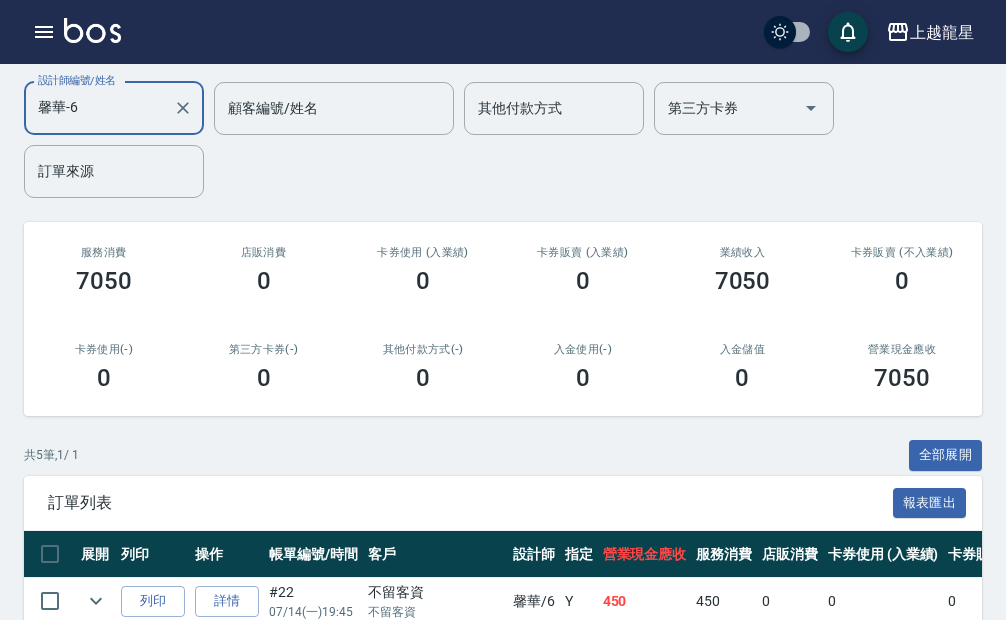 scroll, scrollTop: 0, scrollLeft: 0, axis: both 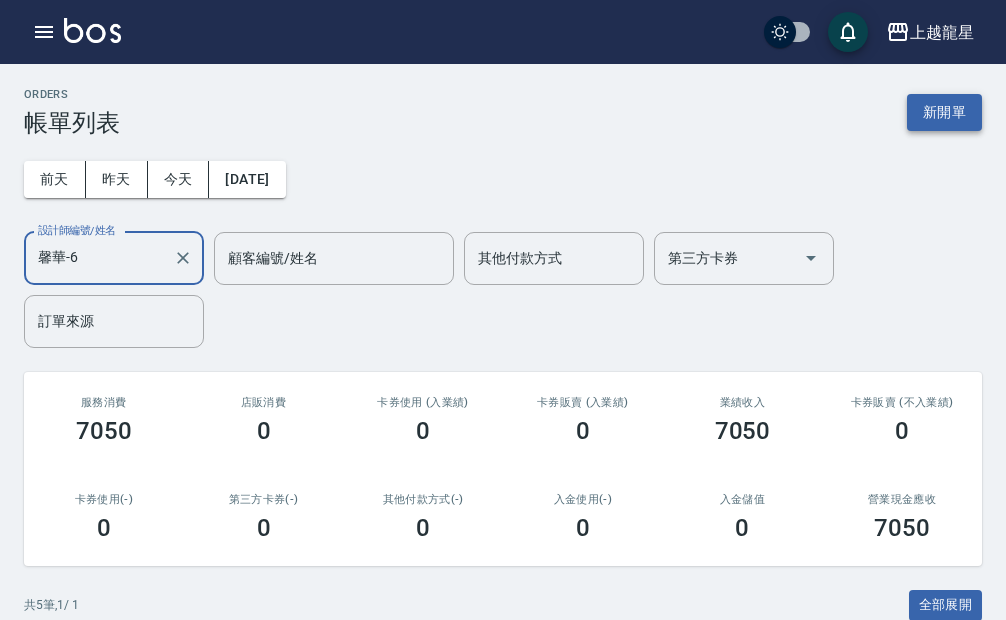 click on "新開單" at bounding box center (944, 112) 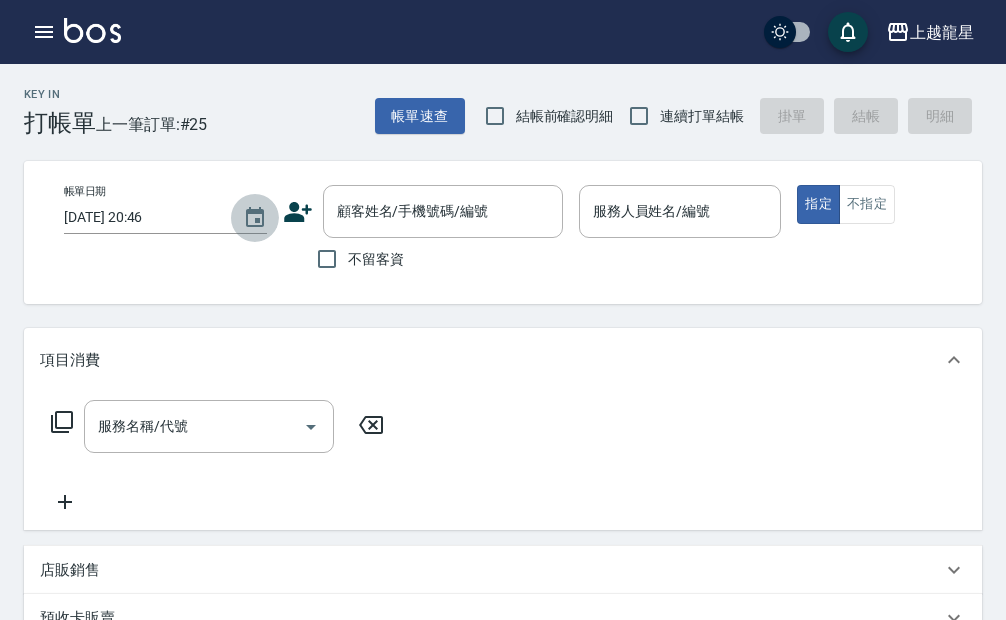 click 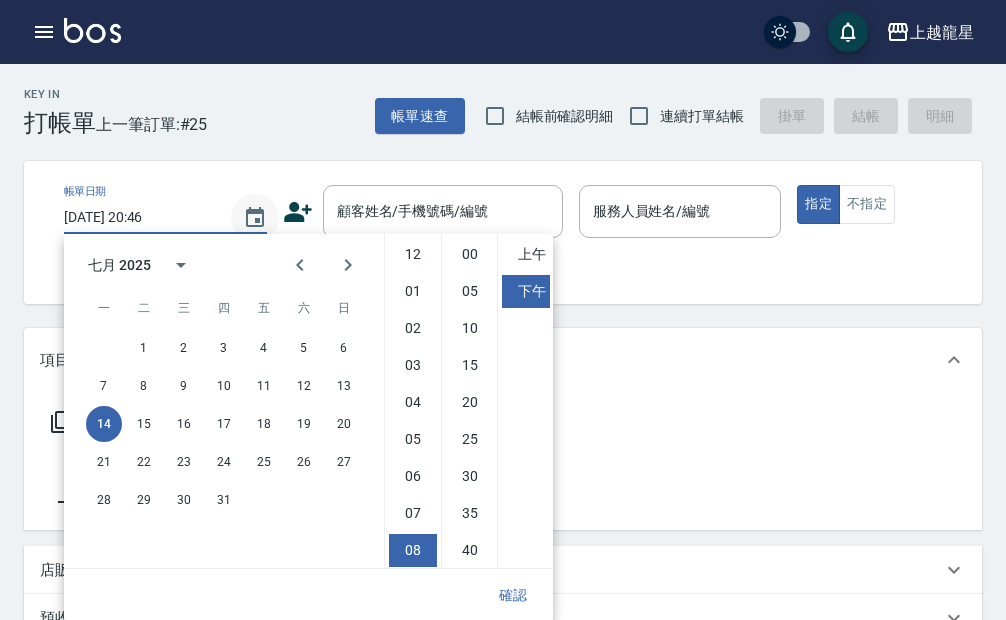 scroll, scrollTop: 112, scrollLeft: 0, axis: vertical 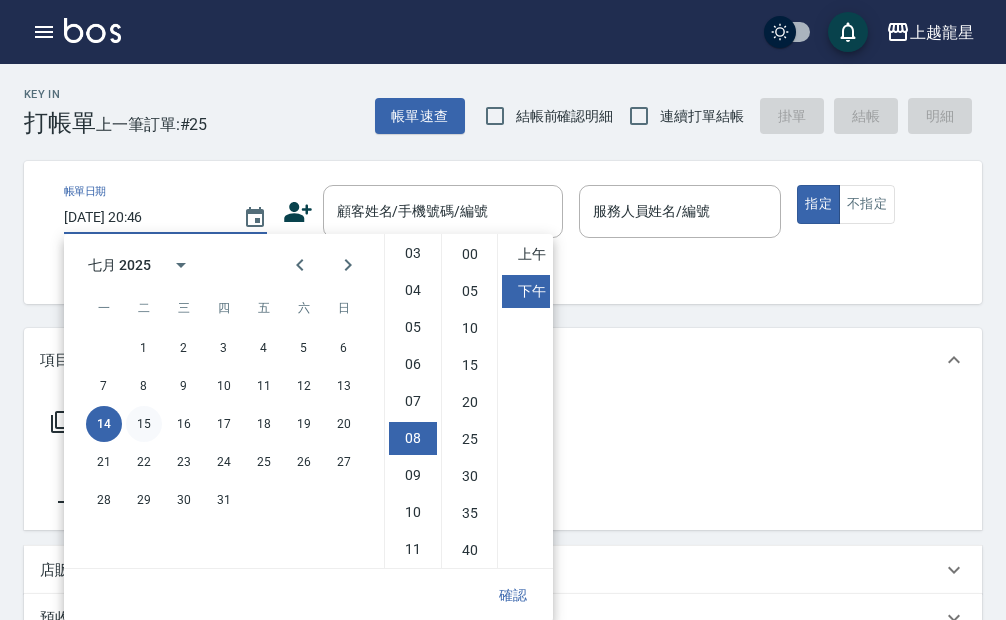 click on "15" at bounding box center [144, 424] 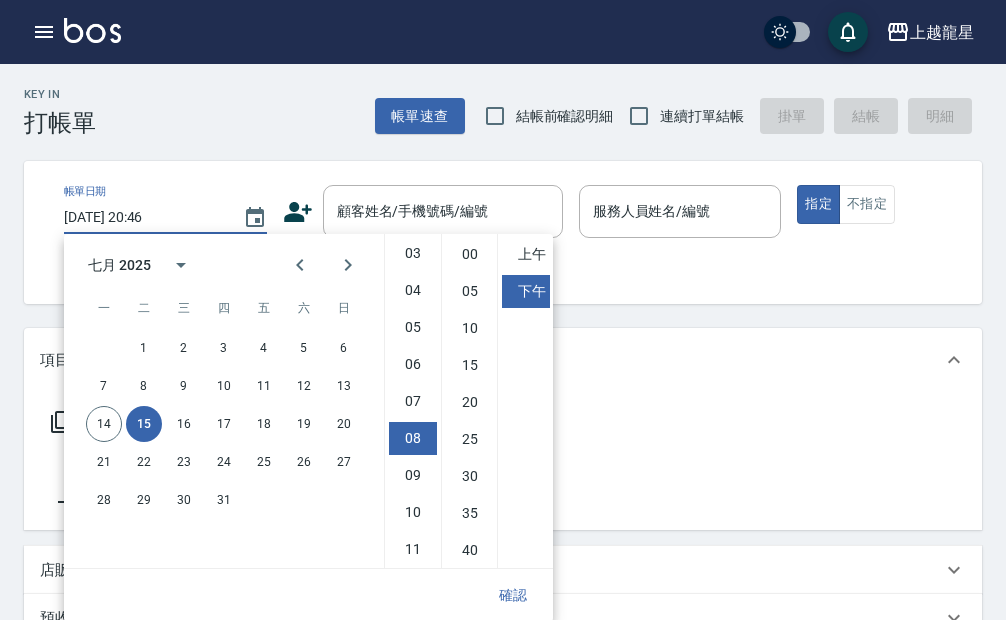 click on "確認" at bounding box center (513, 595) 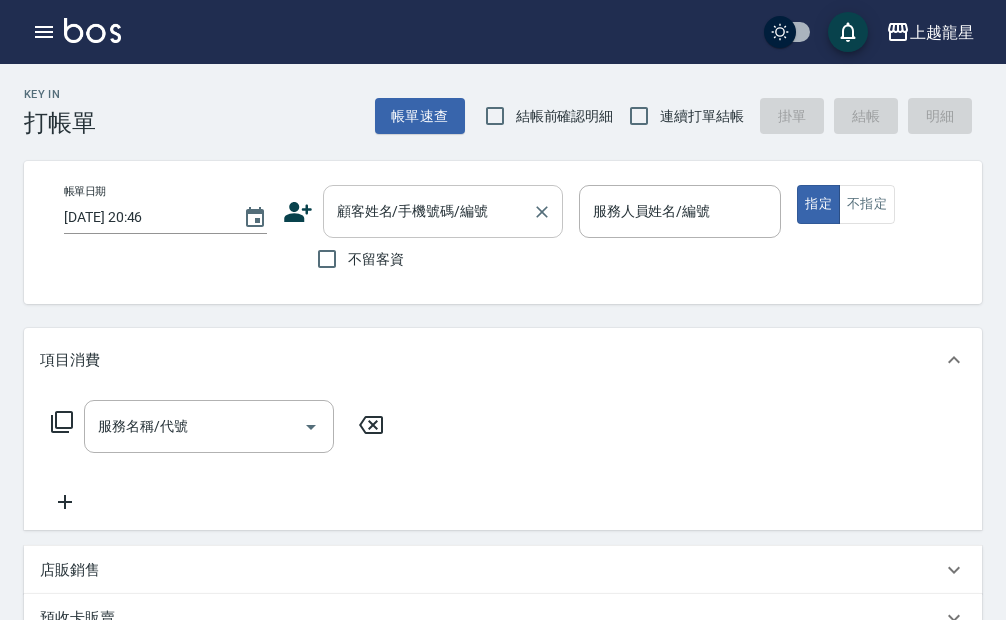 click on "顧客姓名/手機號碼/編號" at bounding box center (428, 211) 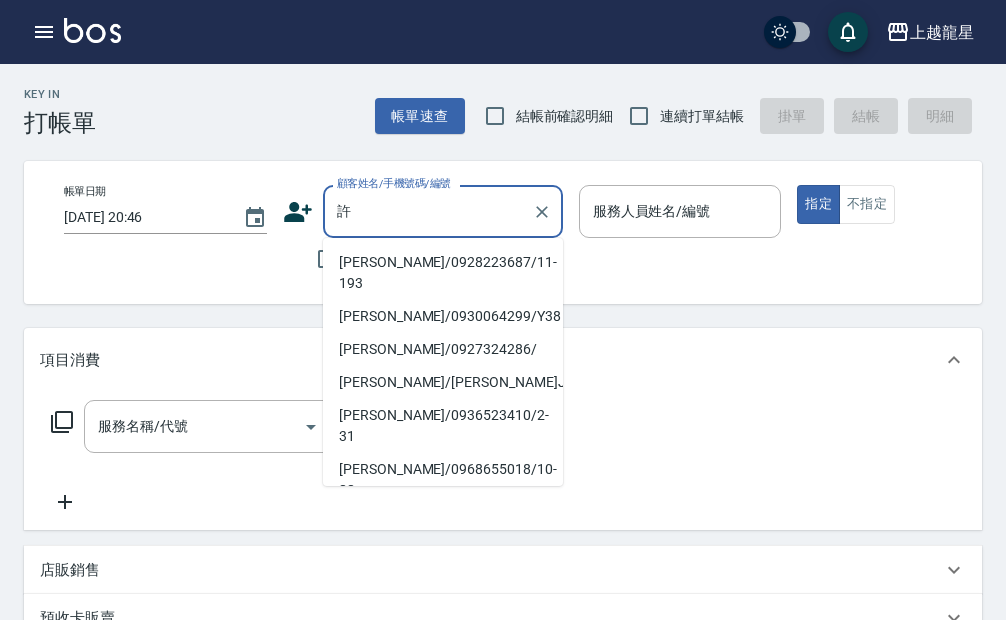 click on "[PERSON_NAME]/0975553229/12-278" at bounding box center [443, 534] 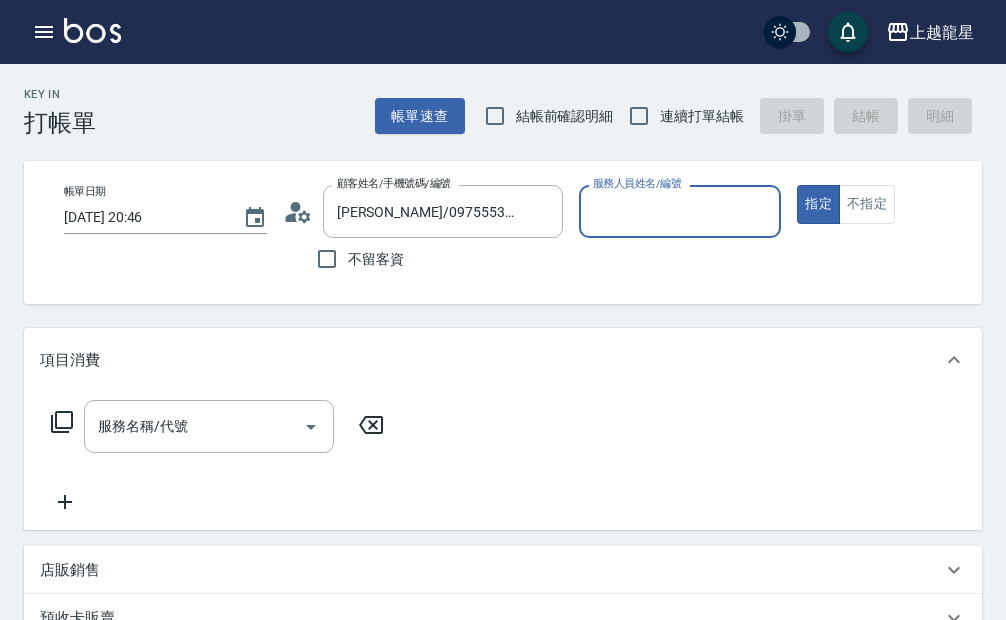 type on "馨華-6" 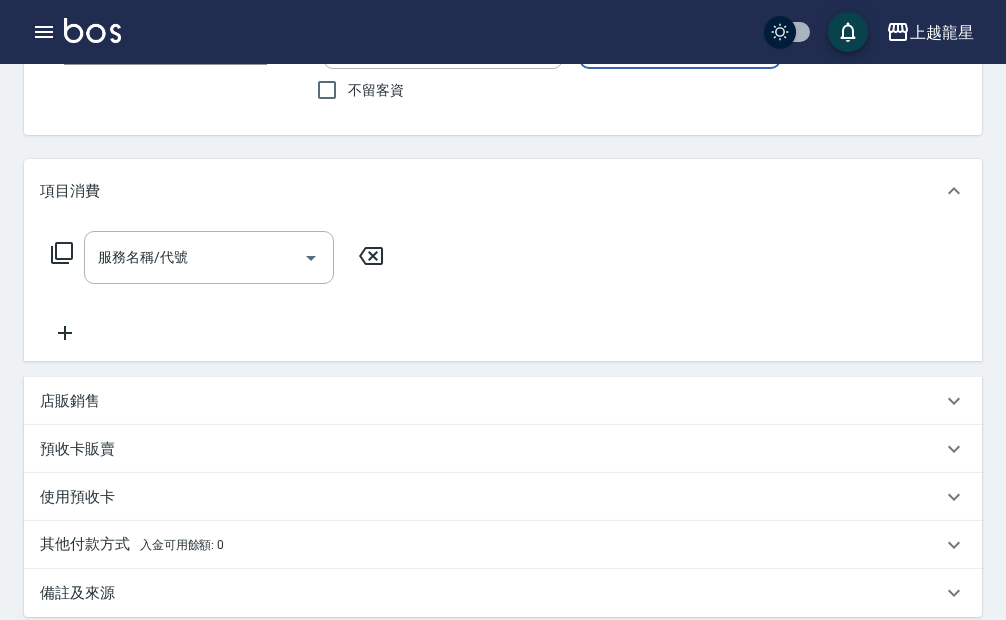 scroll, scrollTop: 300, scrollLeft: 0, axis: vertical 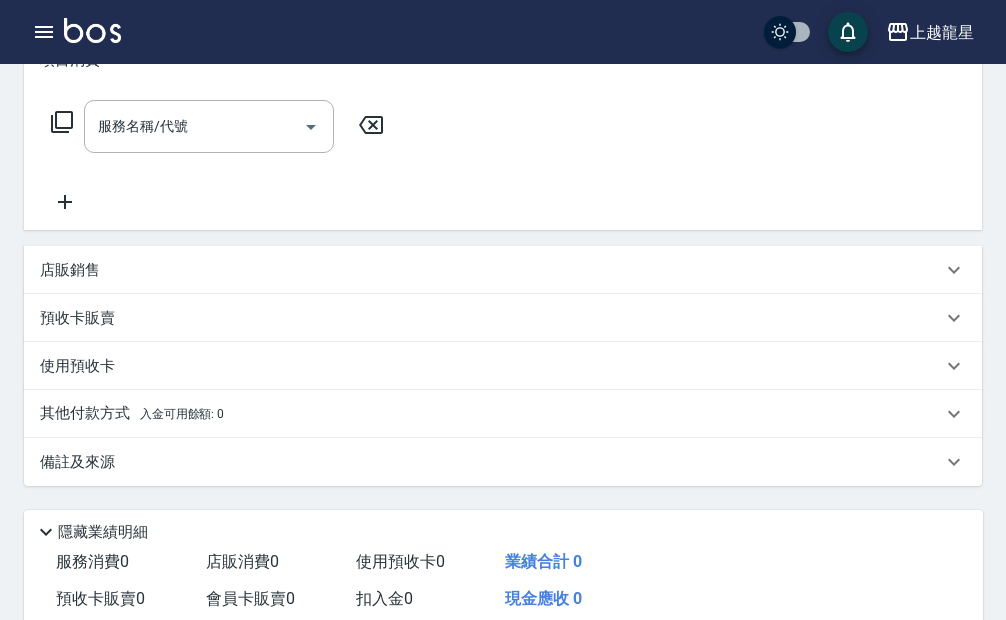 click on "店販銷售" at bounding box center [70, 270] 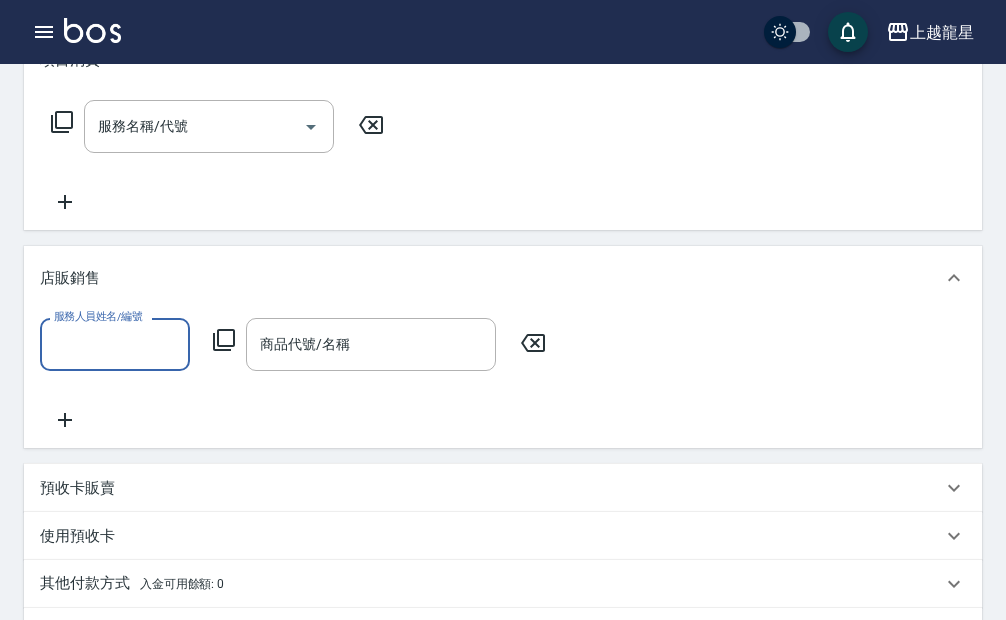 scroll, scrollTop: 0, scrollLeft: 0, axis: both 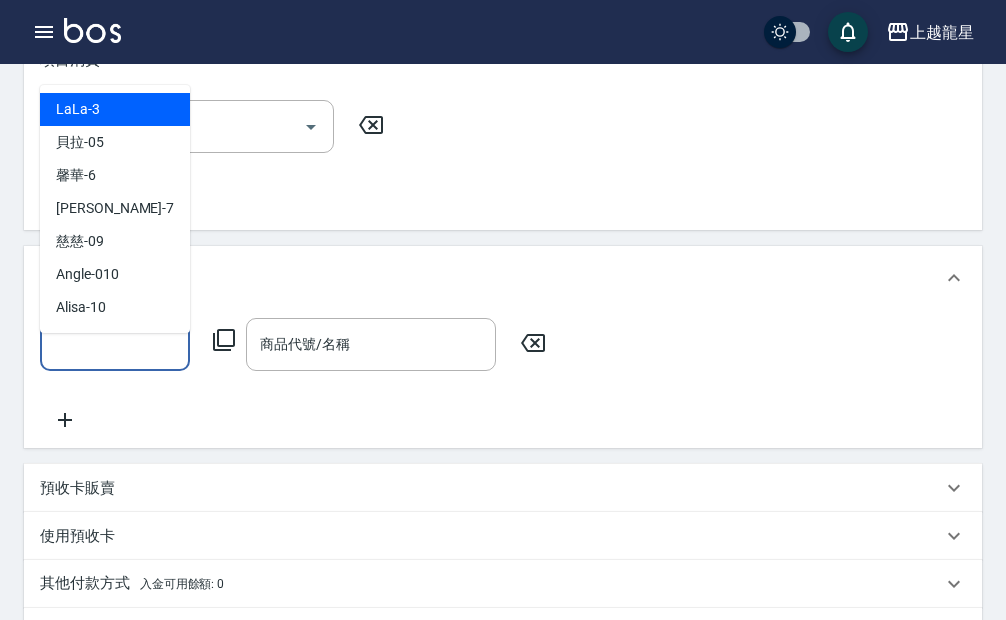 click on "服務人員姓名/編號" at bounding box center [115, 344] 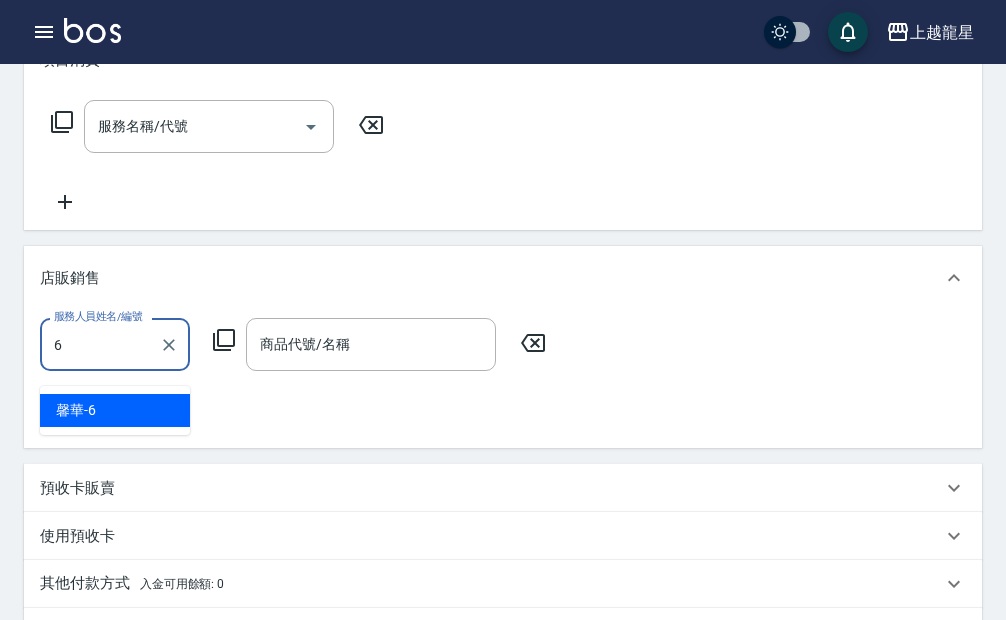 type on "馨華-6" 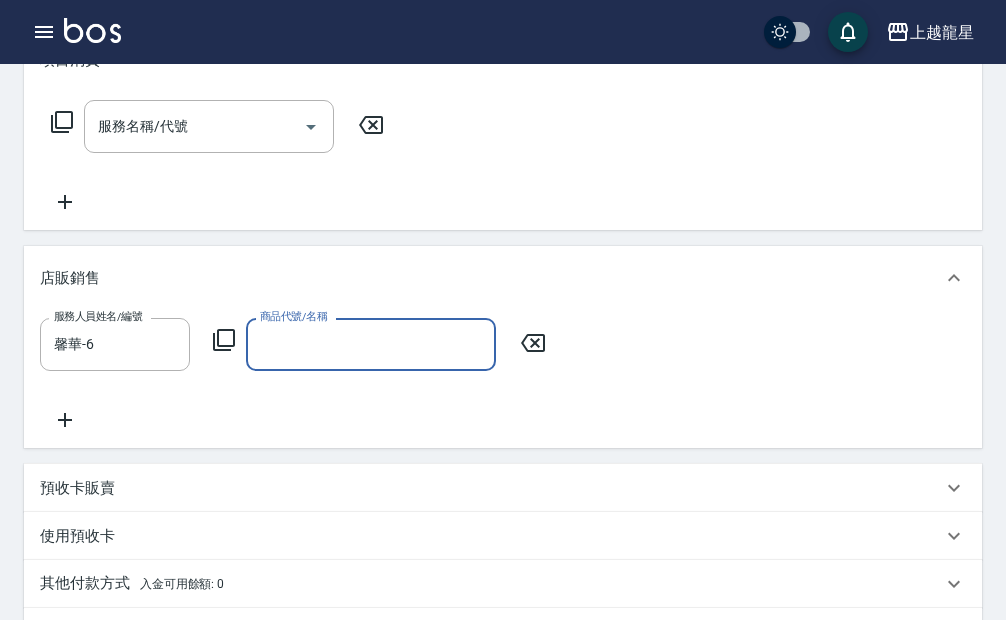 click 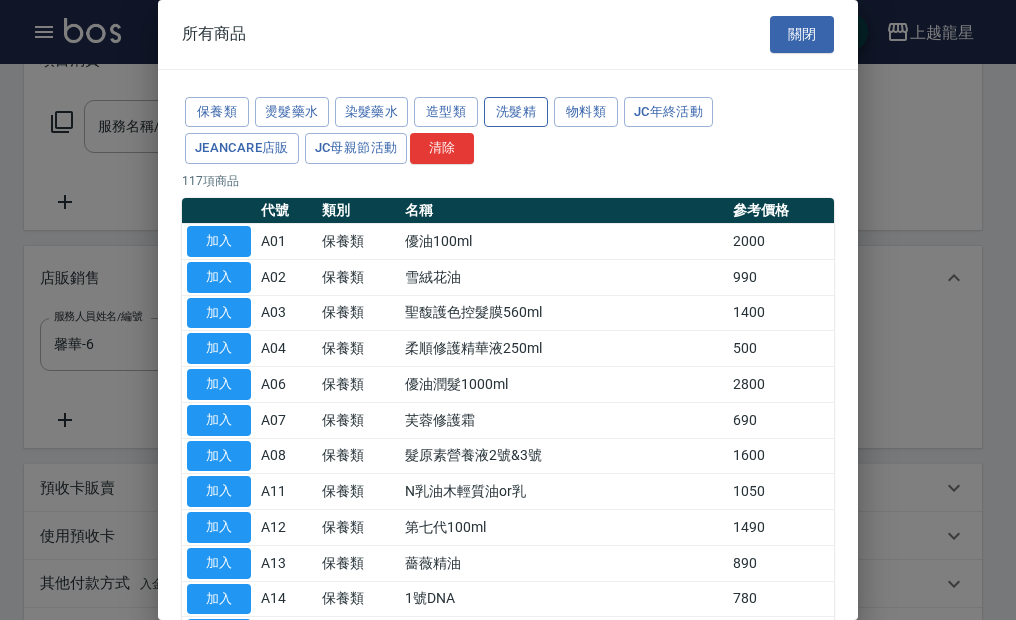 click on "洗髮精" at bounding box center (516, 112) 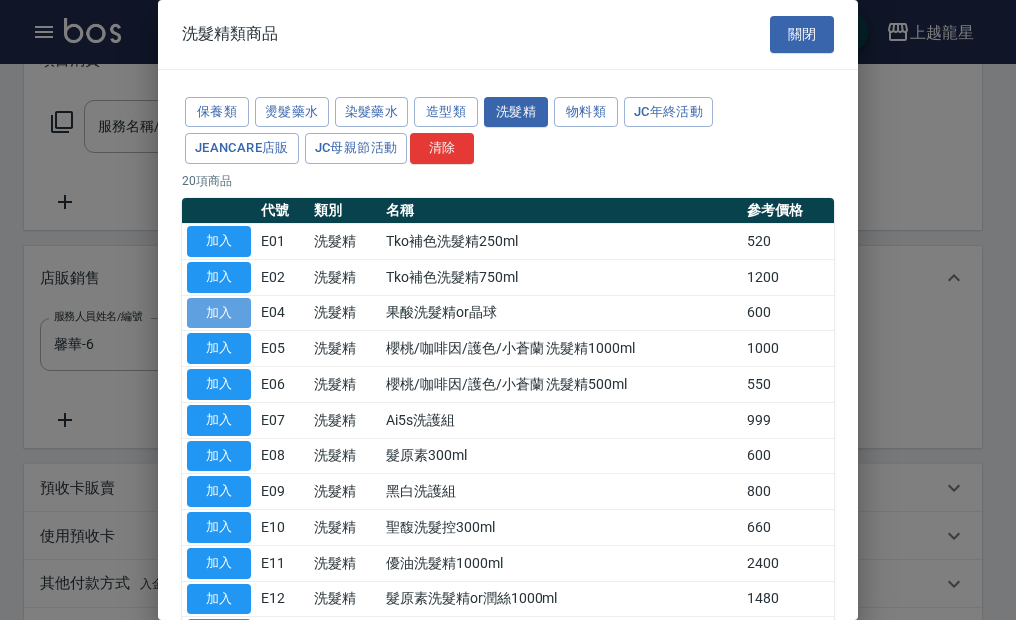 click on "加入" at bounding box center [219, 313] 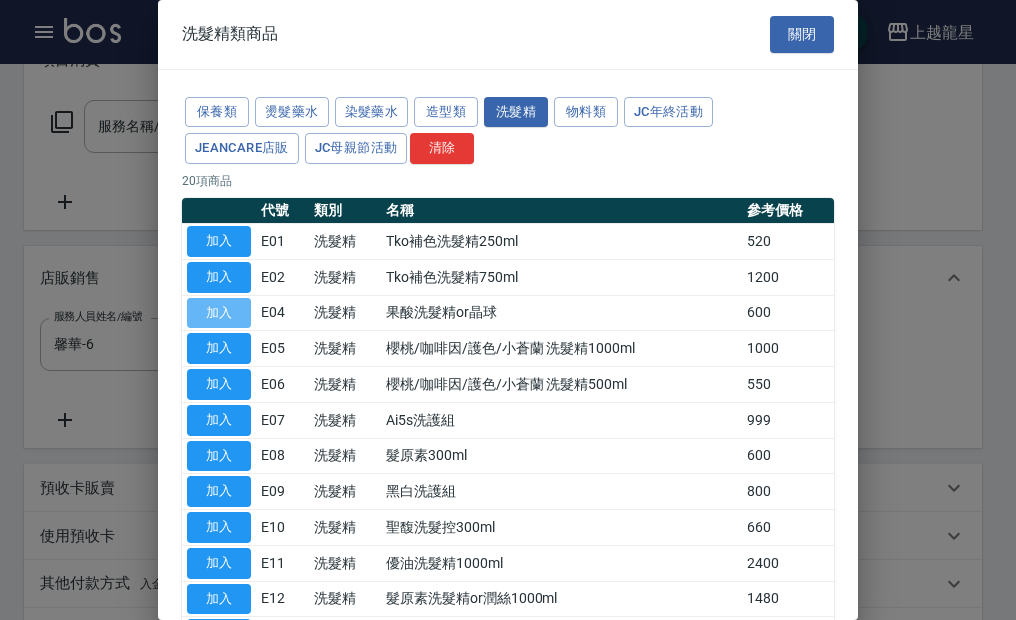 type on "果酸洗髮精or晶球" 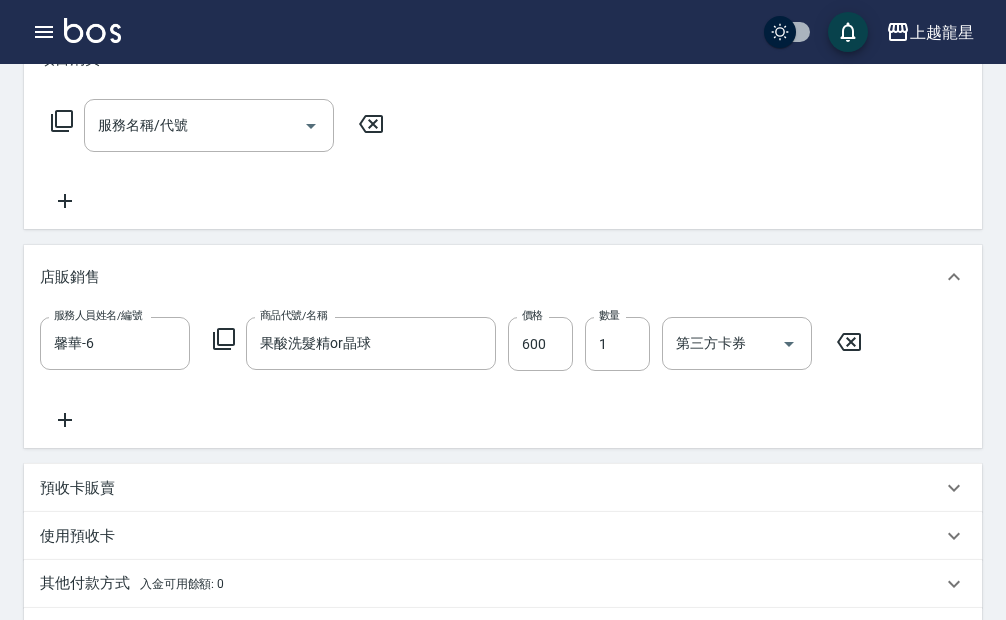 scroll, scrollTop: 285, scrollLeft: 0, axis: vertical 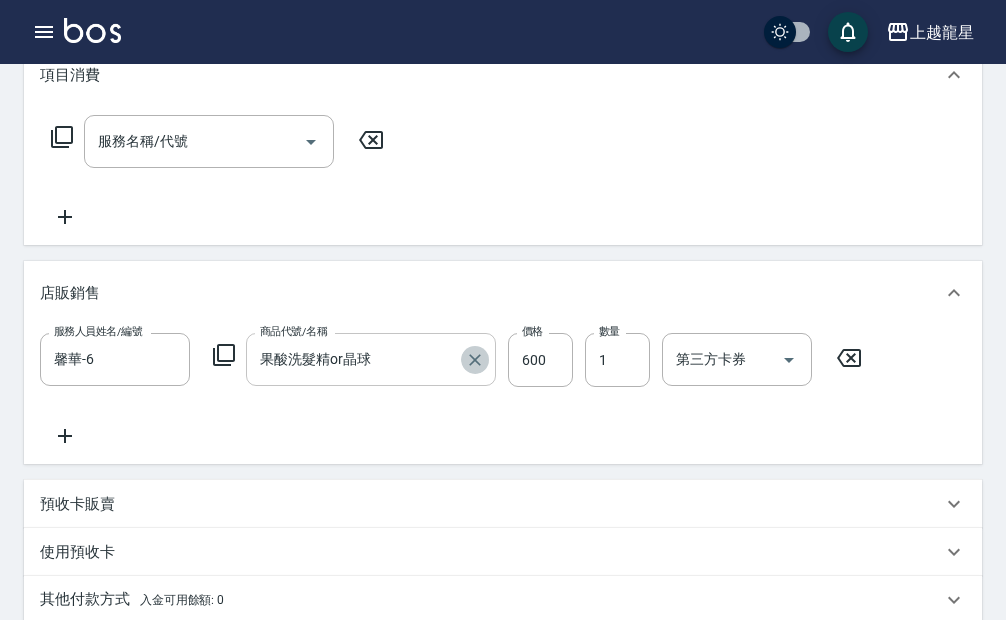 click 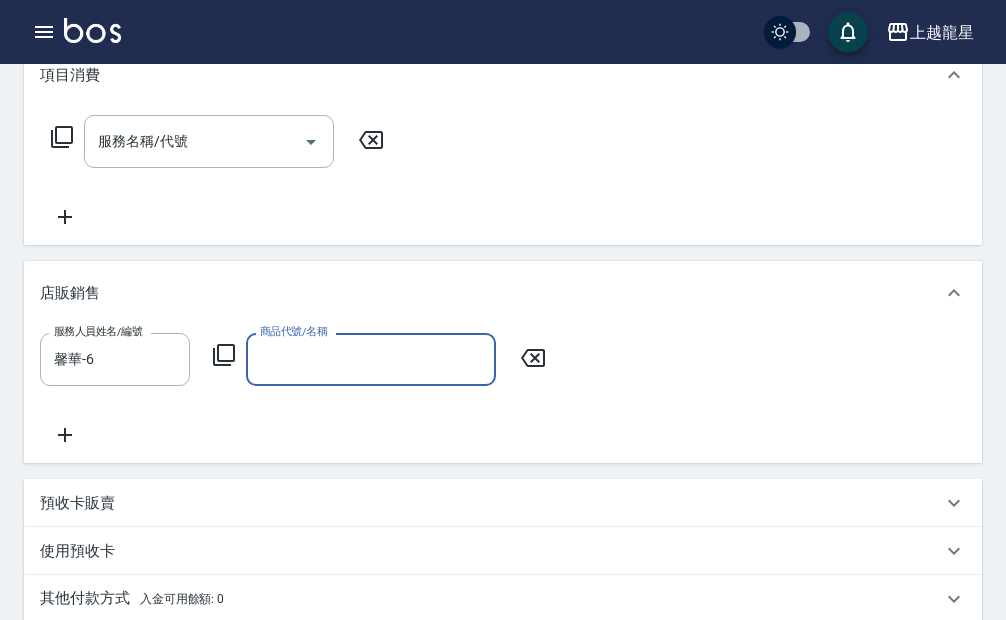 click 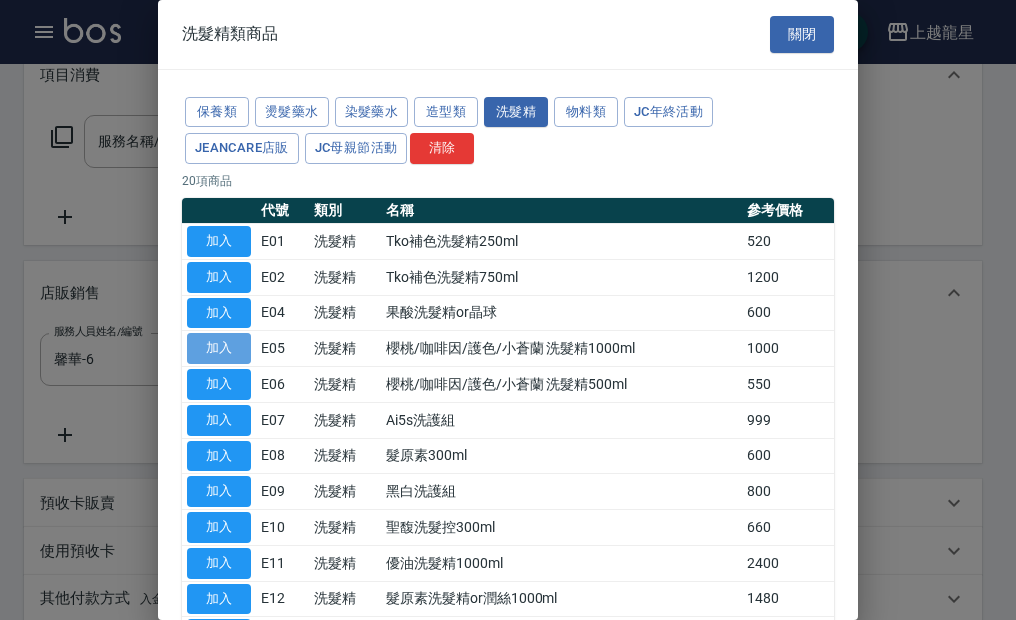 click on "加入" at bounding box center (219, 348) 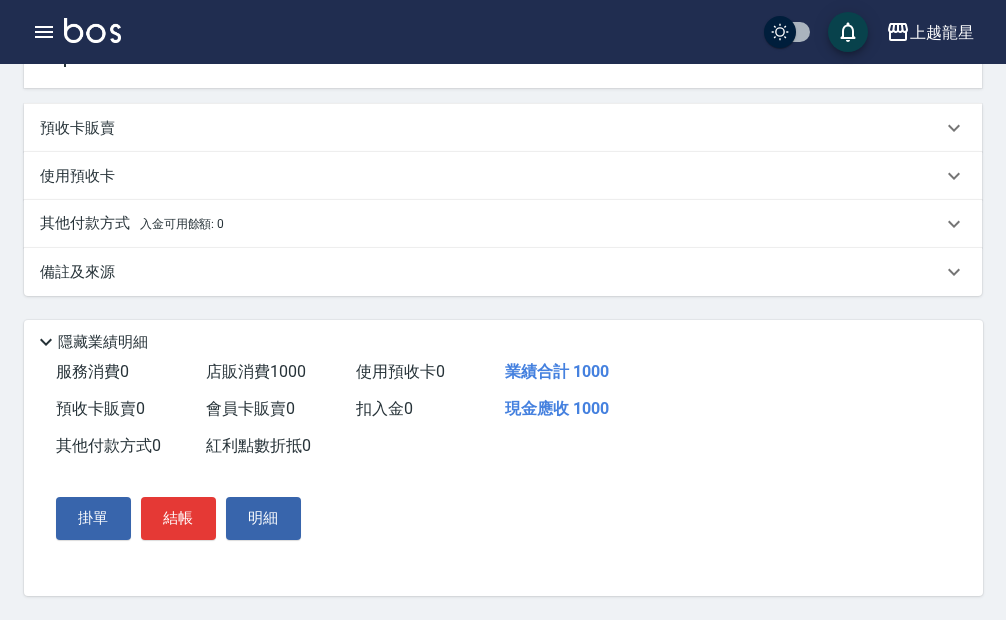 scroll, scrollTop: 685, scrollLeft: 0, axis: vertical 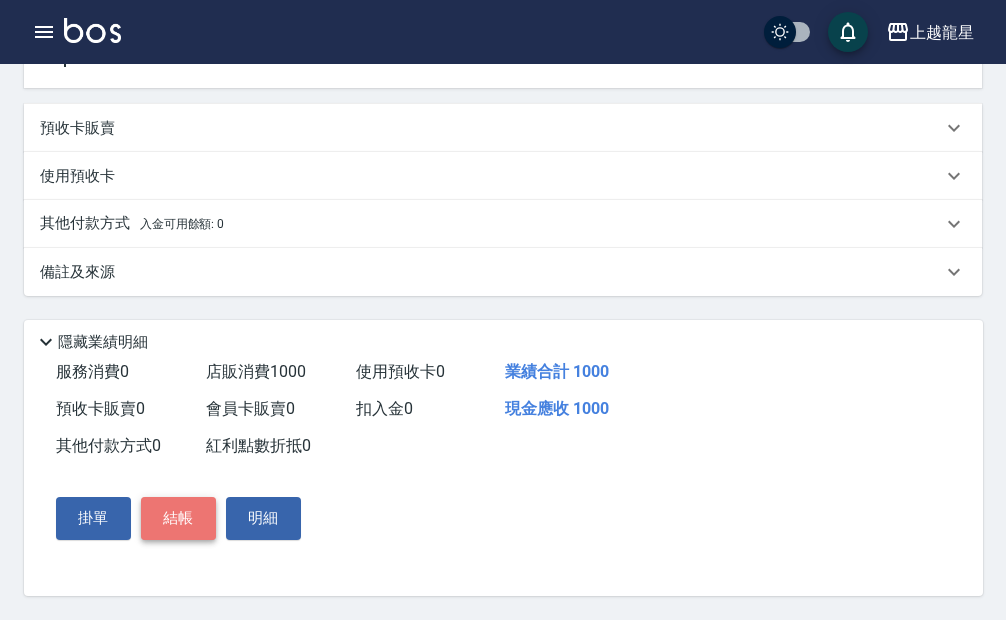 click on "結帳" at bounding box center [178, 518] 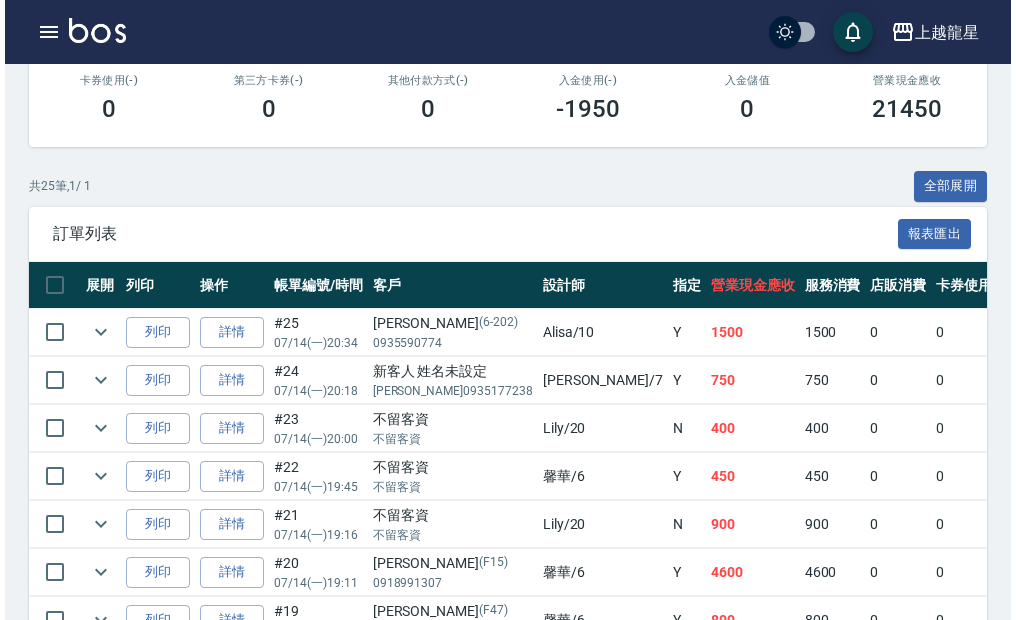 scroll, scrollTop: 400, scrollLeft: 0, axis: vertical 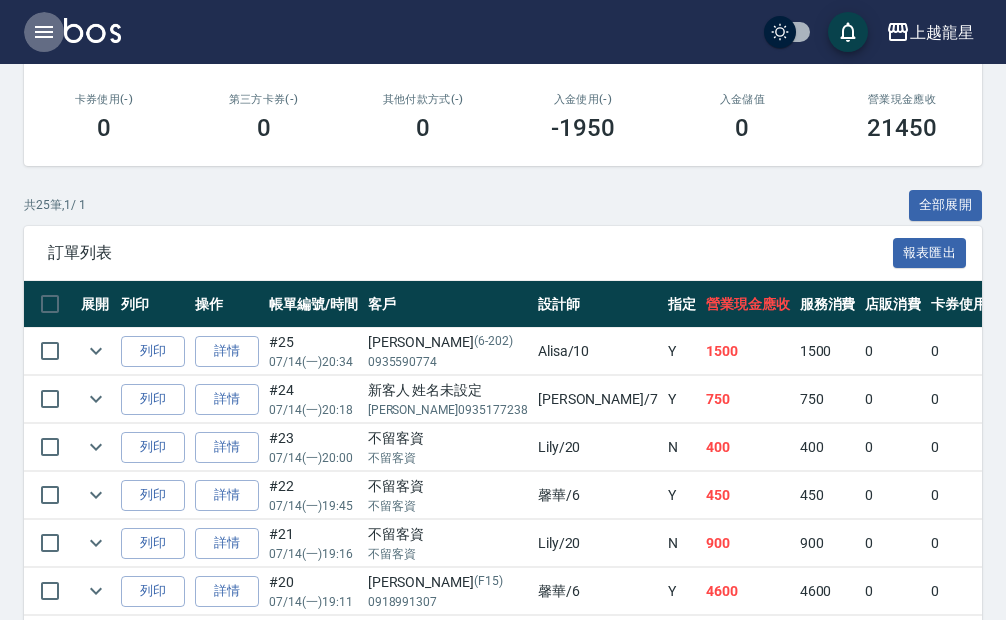 click 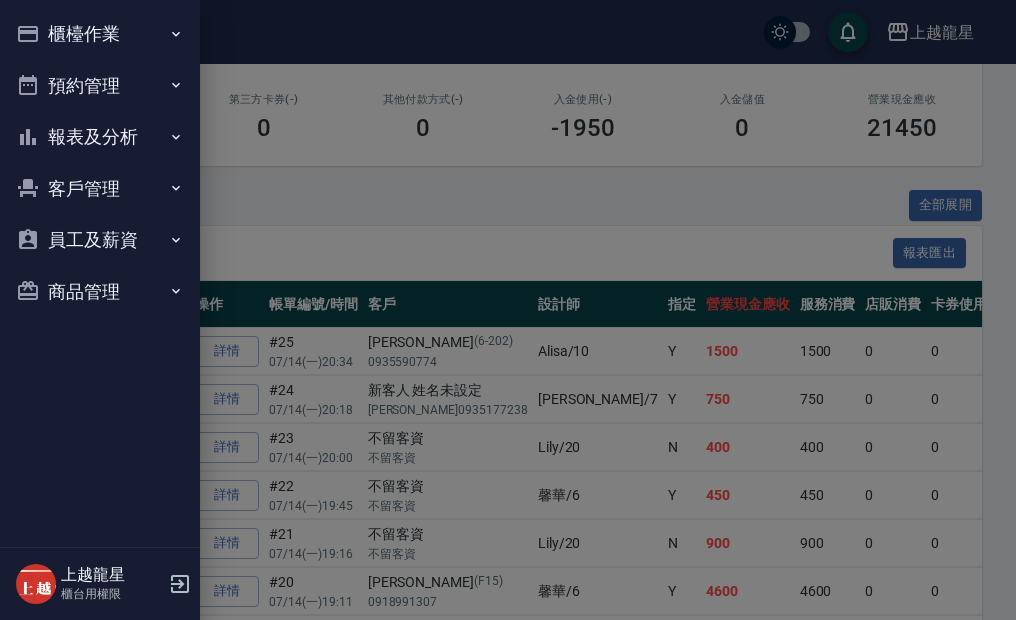 click on "櫃檯作業" at bounding box center (100, 34) 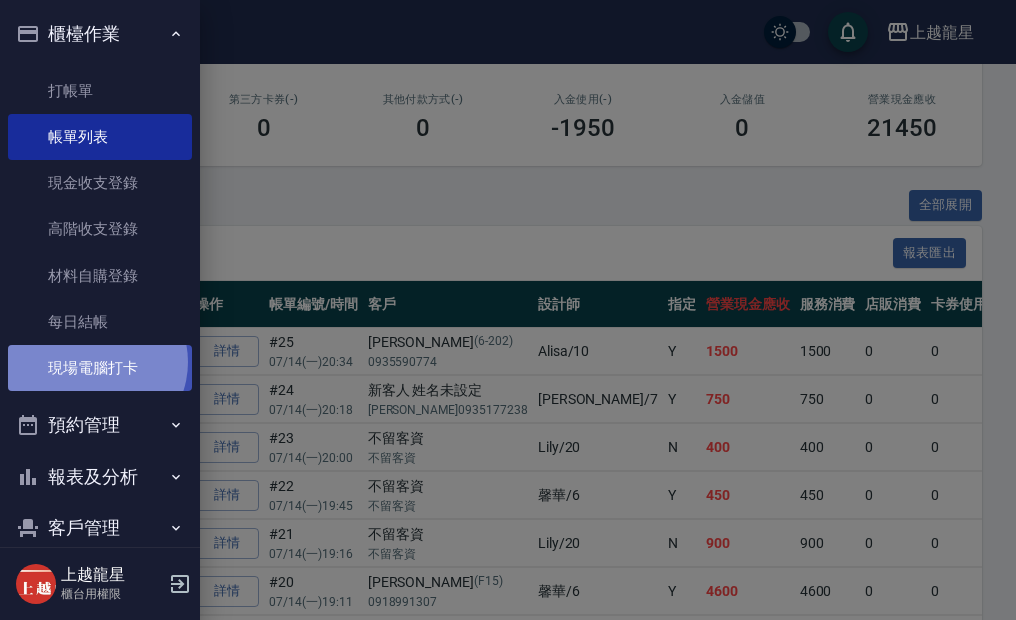 click on "現場電腦打卡" at bounding box center (100, 368) 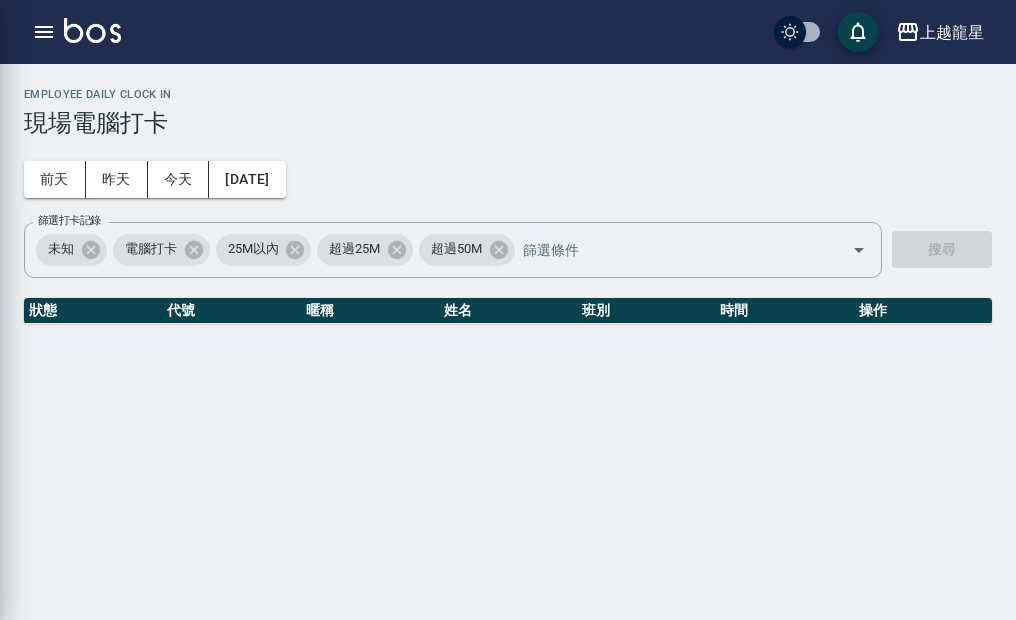 scroll, scrollTop: 0, scrollLeft: 0, axis: both 